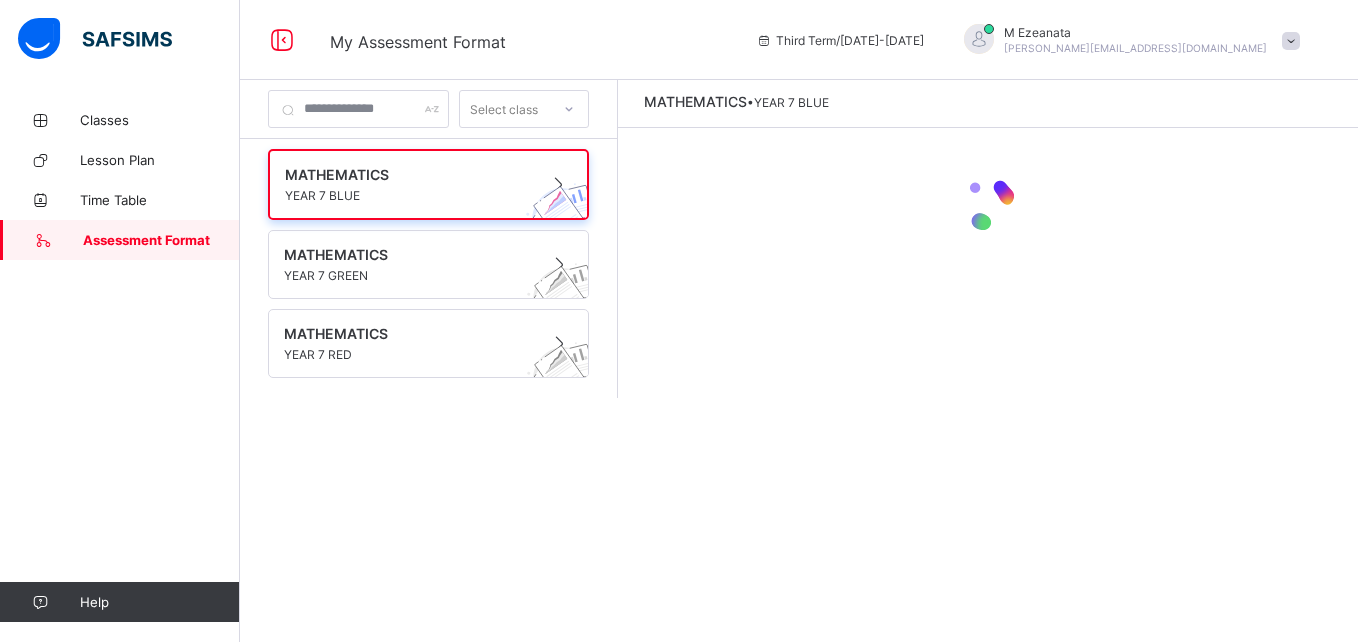 scroll, scrollTop: 0, scrollLeft: 0, axis: both 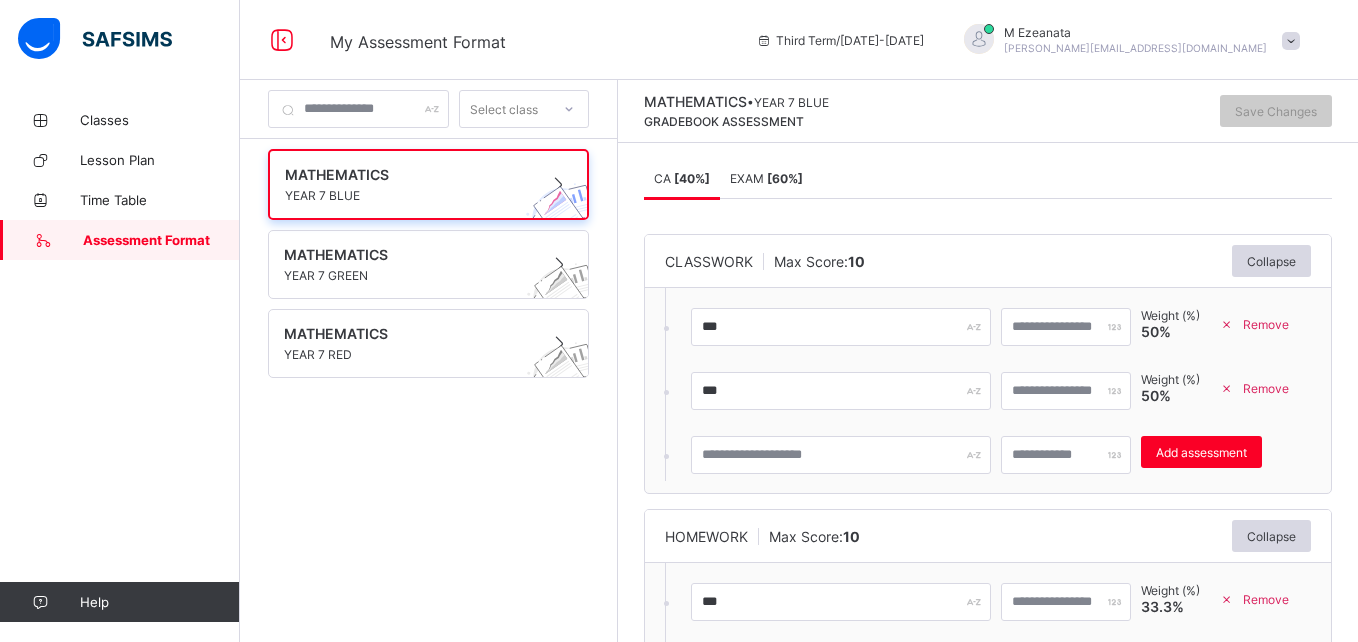 click on "[ 60 %]" at bounding box center [785, 178] 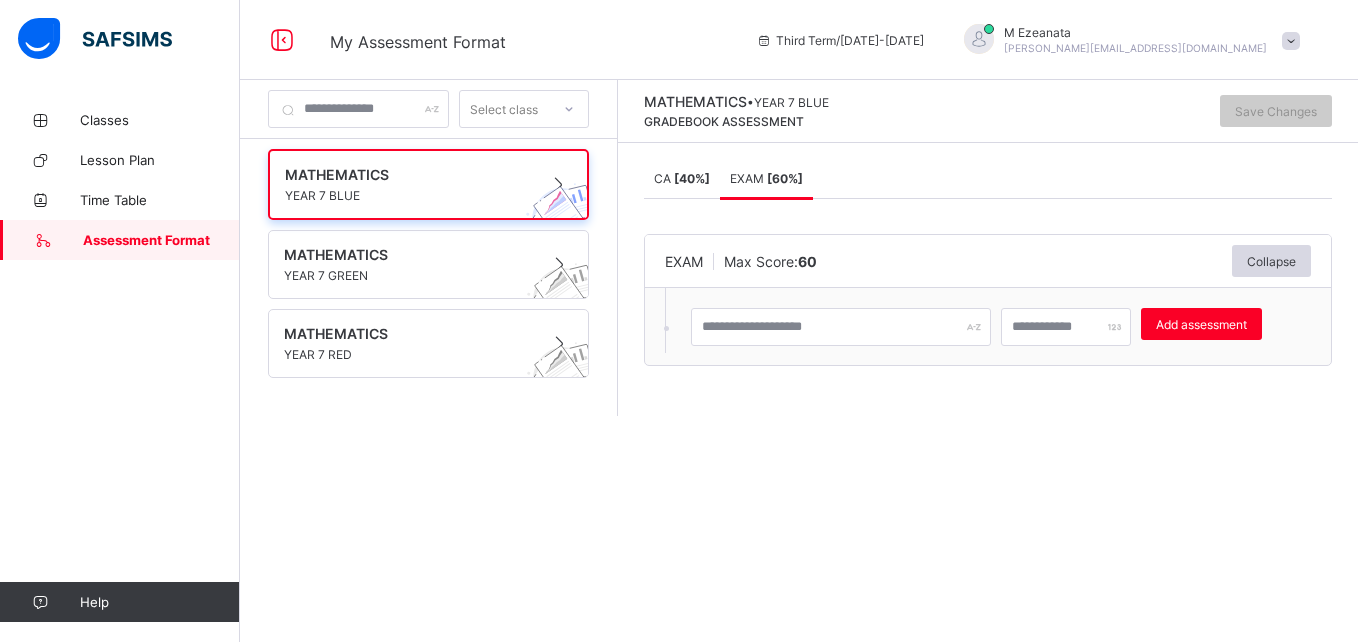 click on "[ 40 %]" at bounding box center (692, 178) 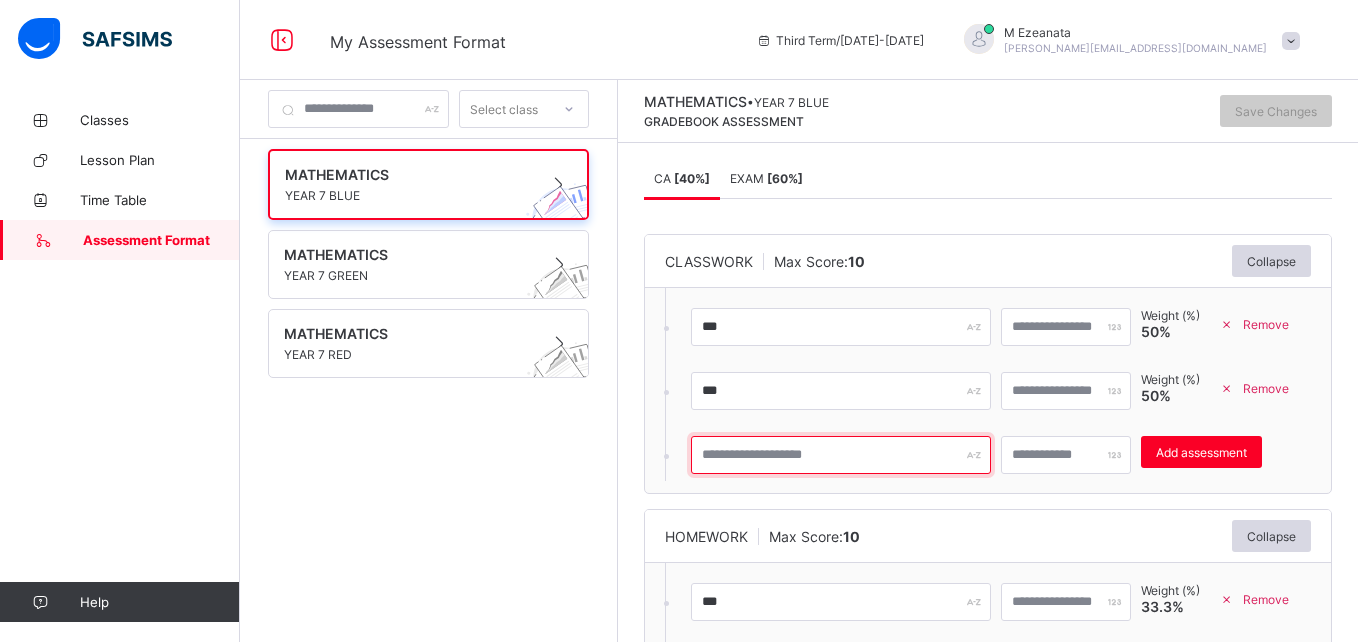 click at bounding box center (841, 455) 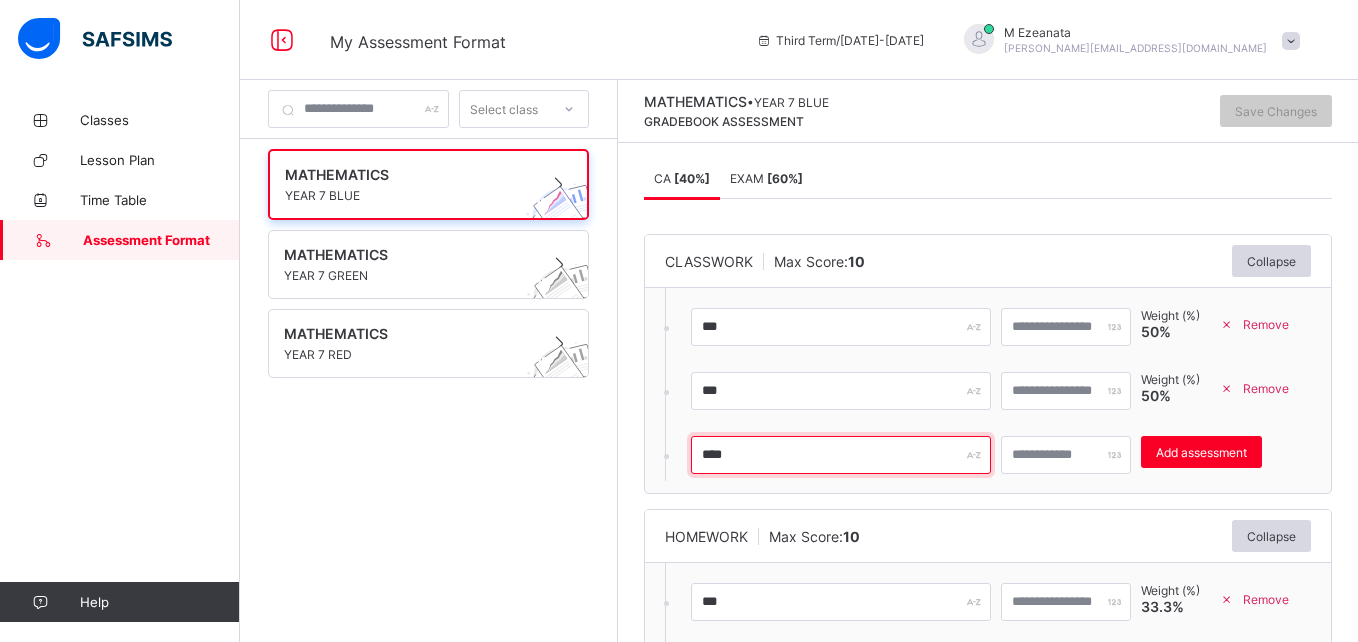 type on "****" 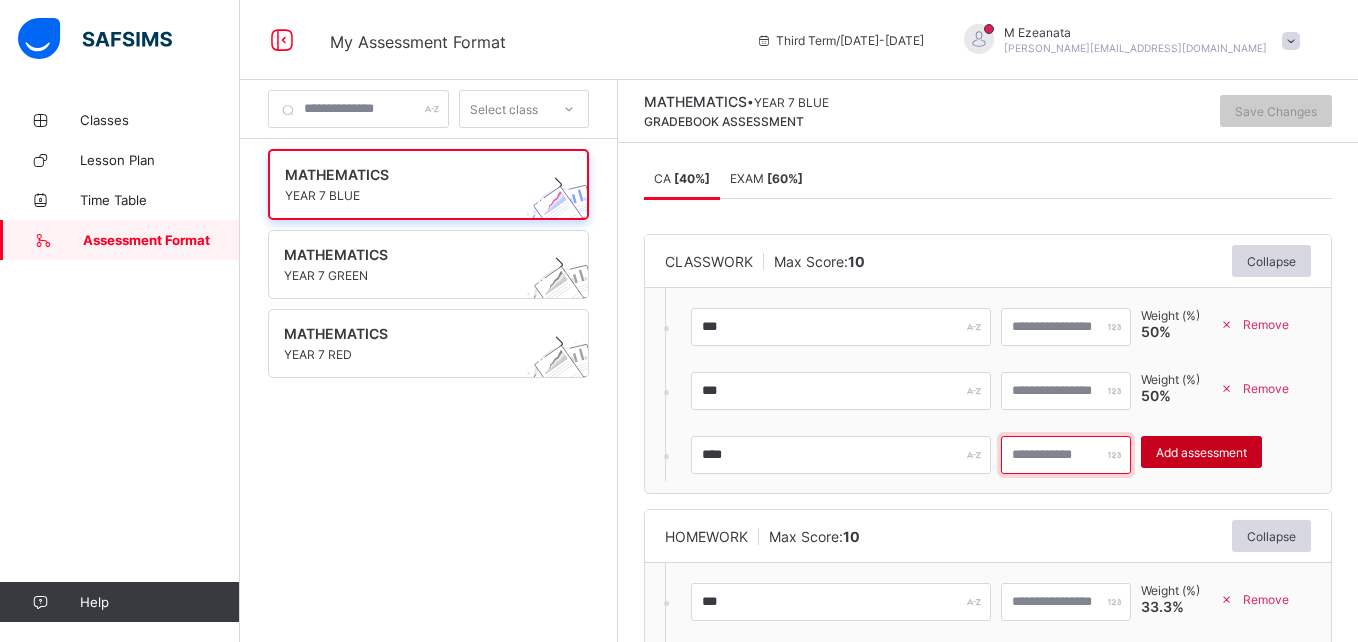type on "**" 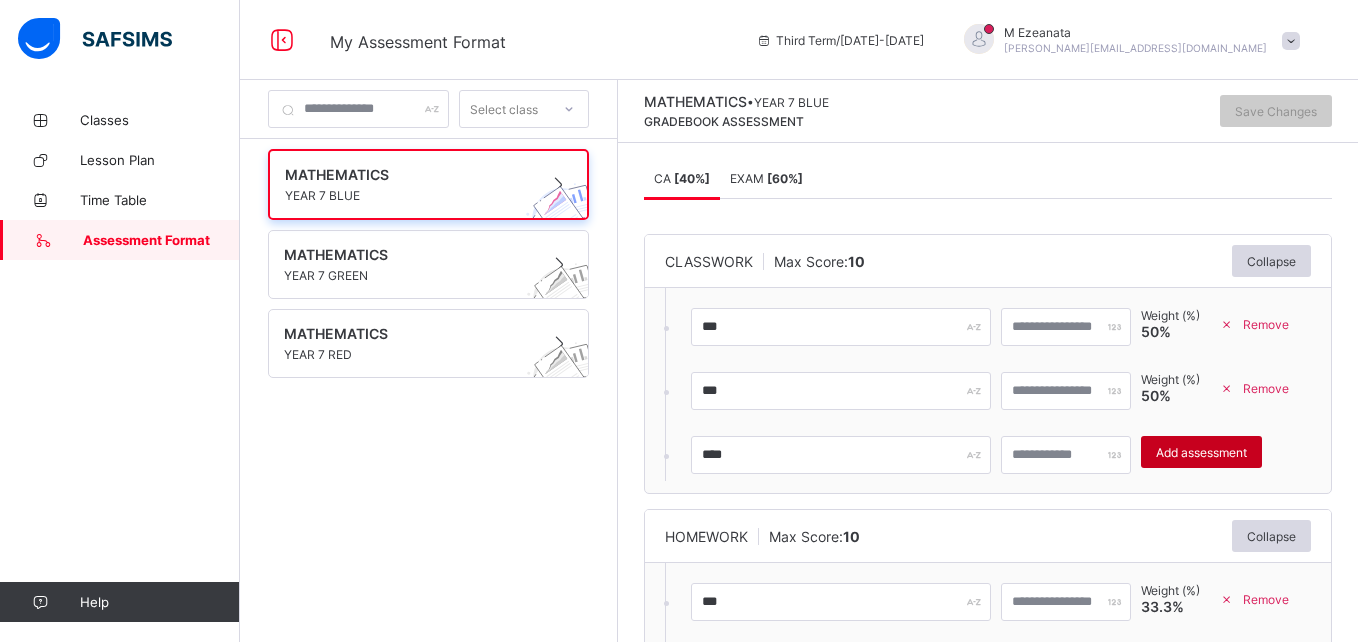 click on "Add assessment" at bounding box center [1201, 452] 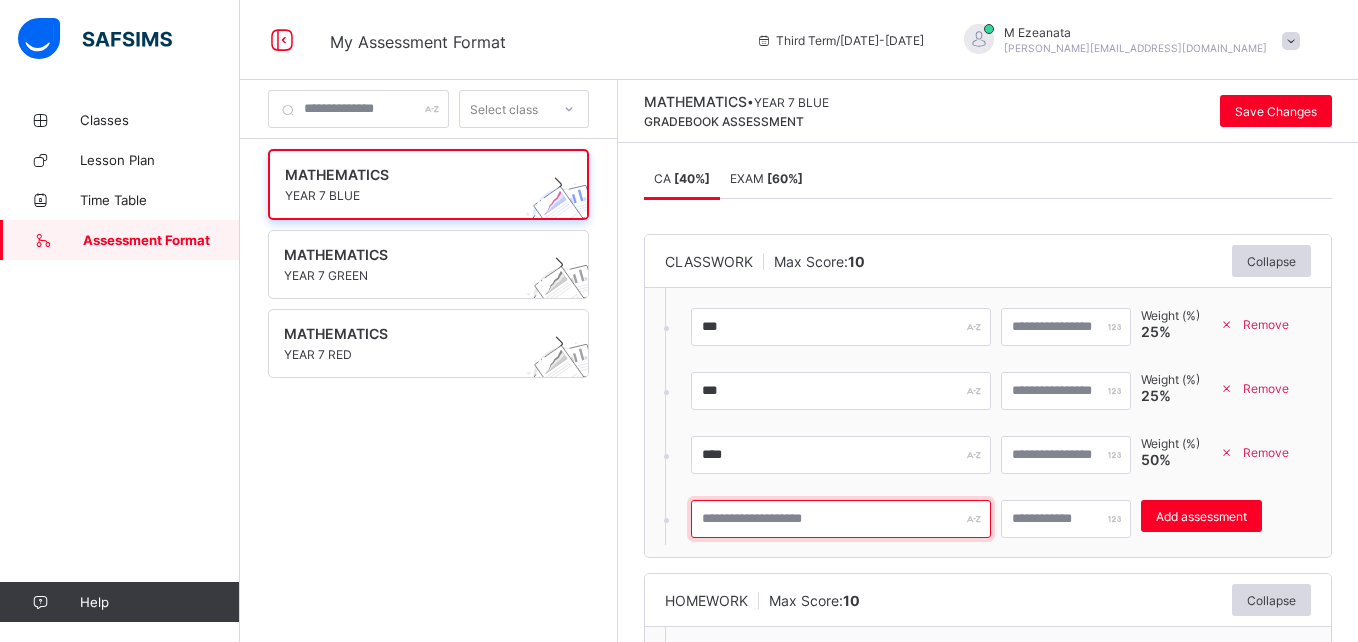 click at bounding box center [841, 519] 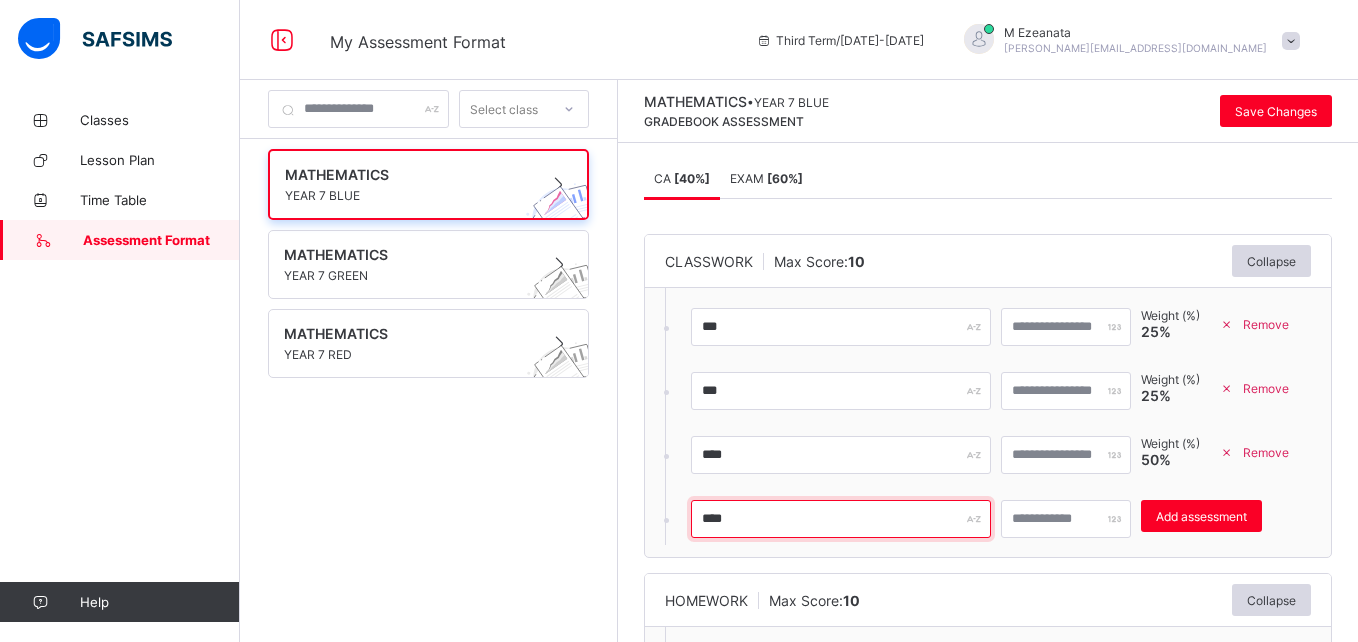 type on "****" 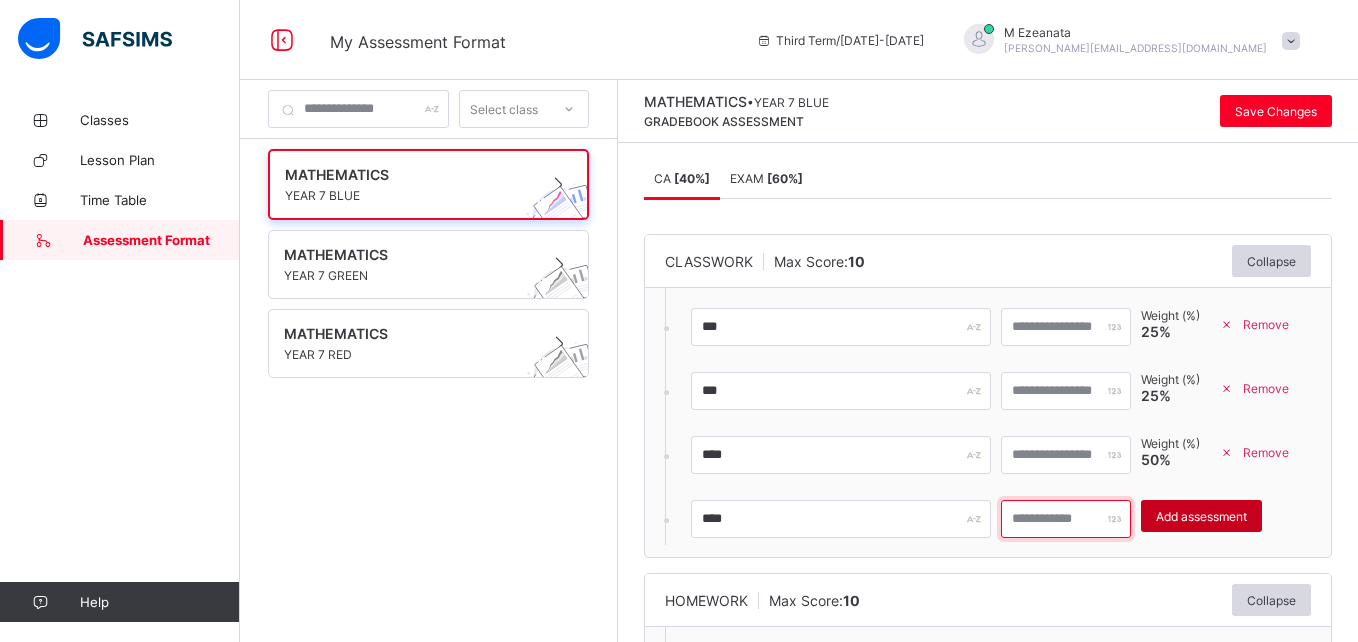 type on "**" 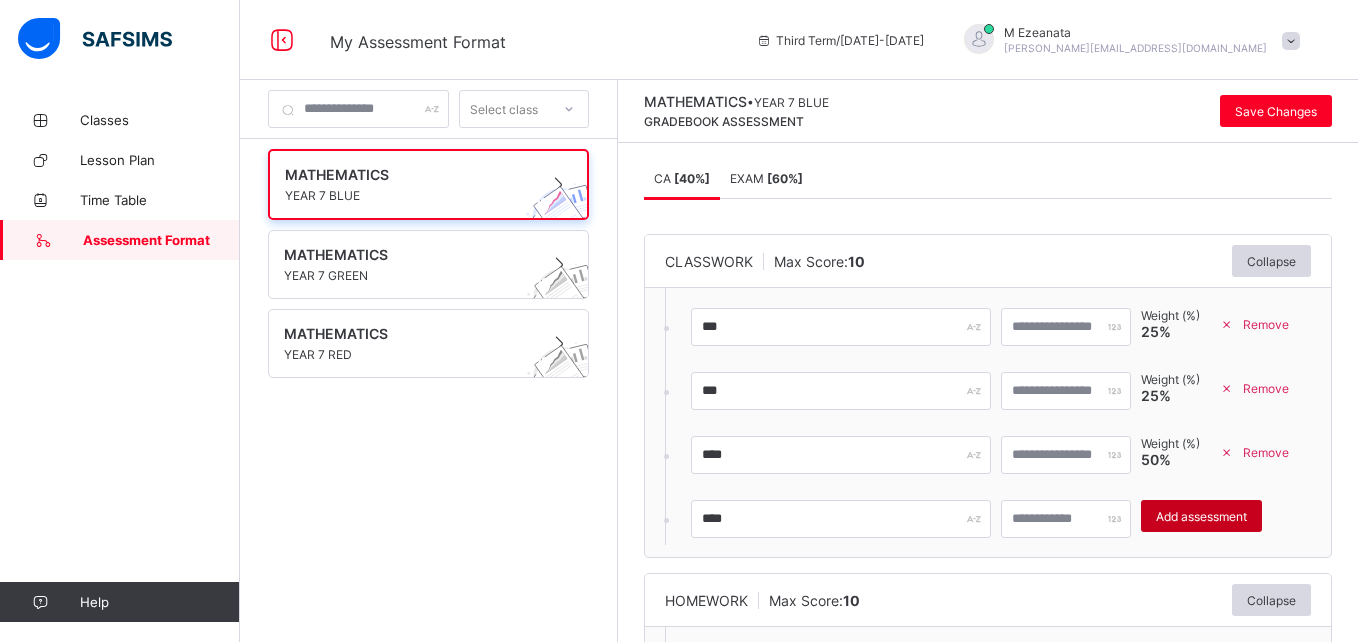 click on "Add assessment" at bounding box center (1201, 516) 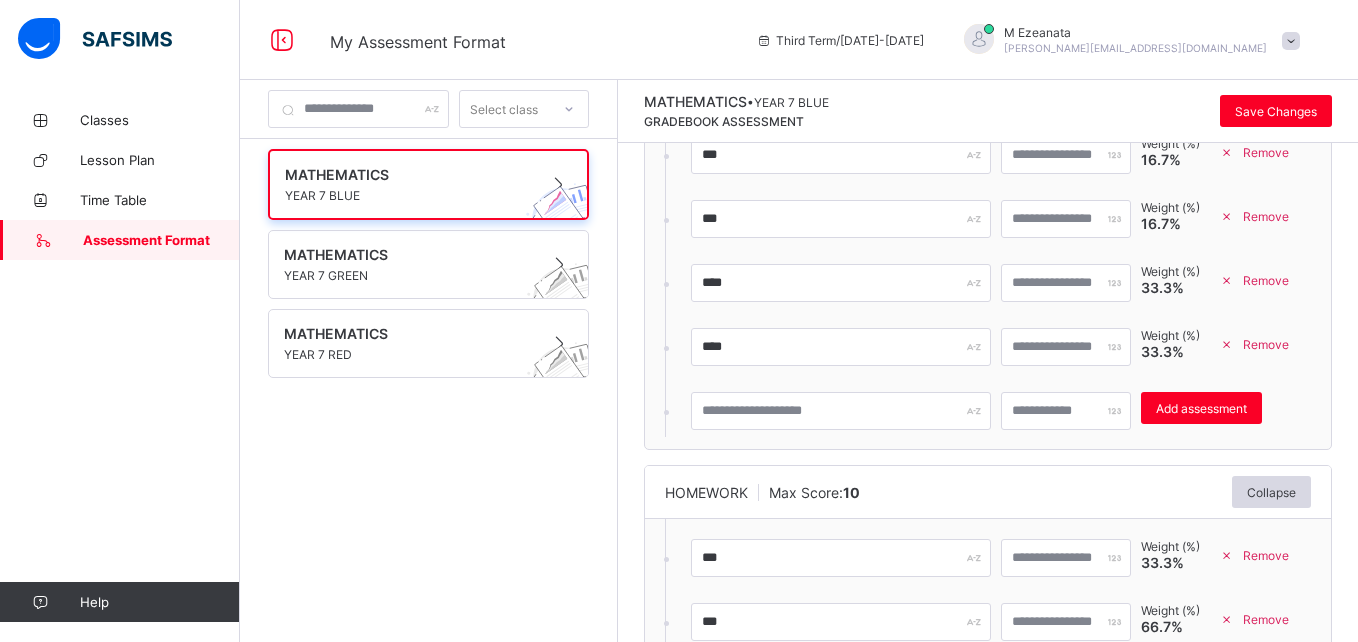 scroll, scrollTop: 171, scrollLeft: 0, axis: vertical 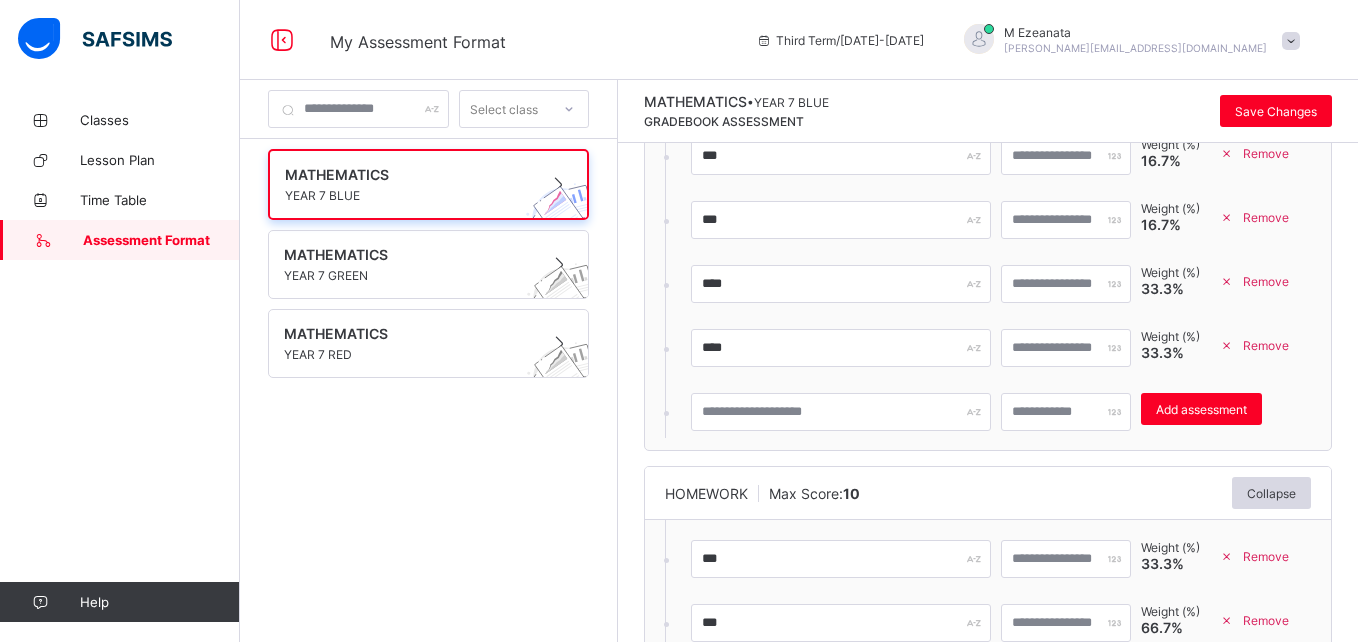 click on "**" at bounding box center (1066, 284) 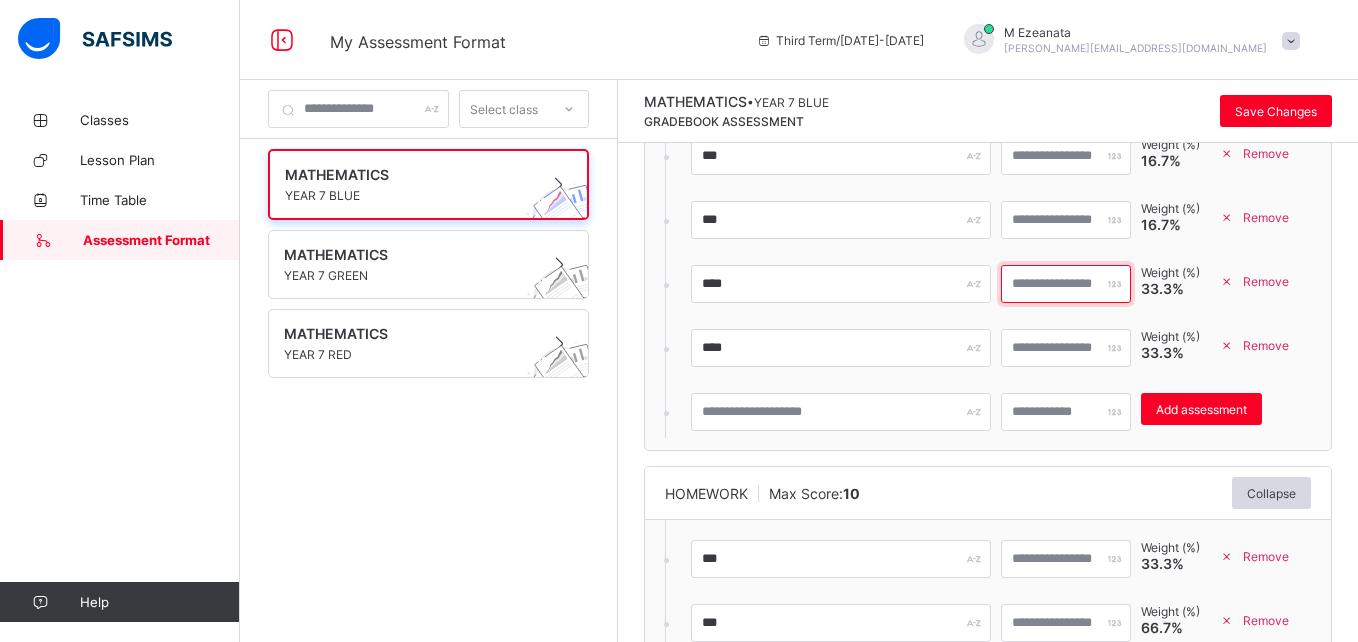 click on "**" at bounding box center (1066, 284) 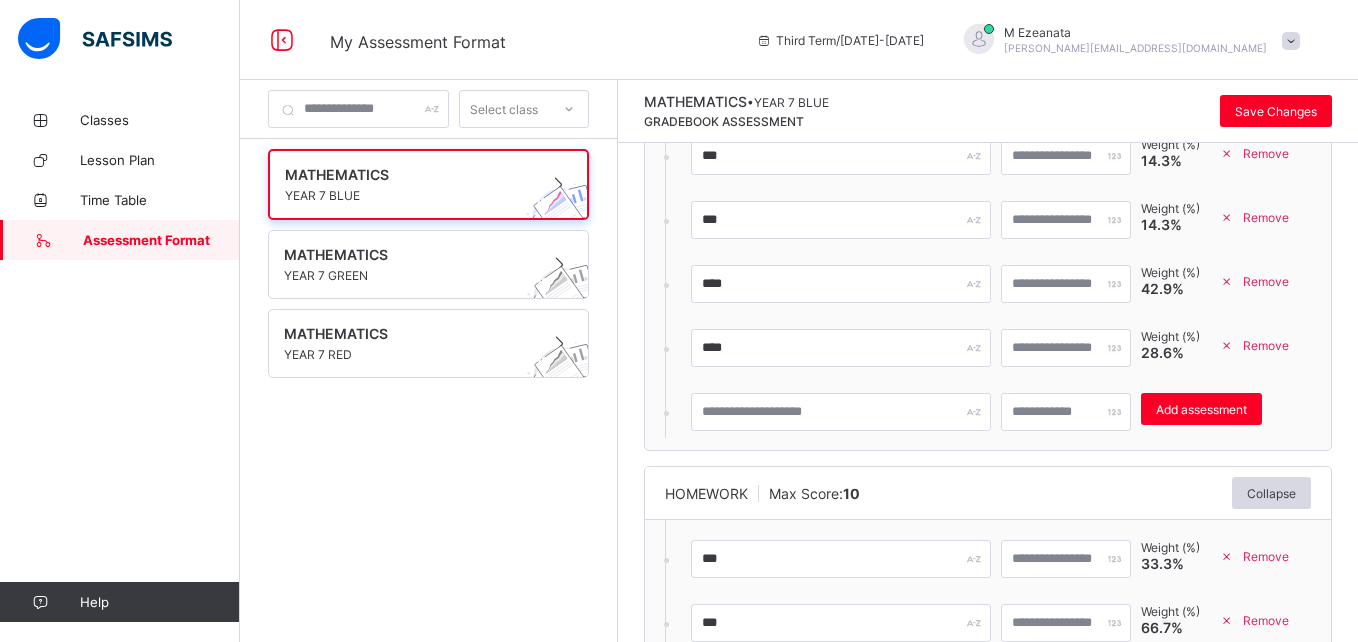 click on "**" at bounding box center (1066, 284) 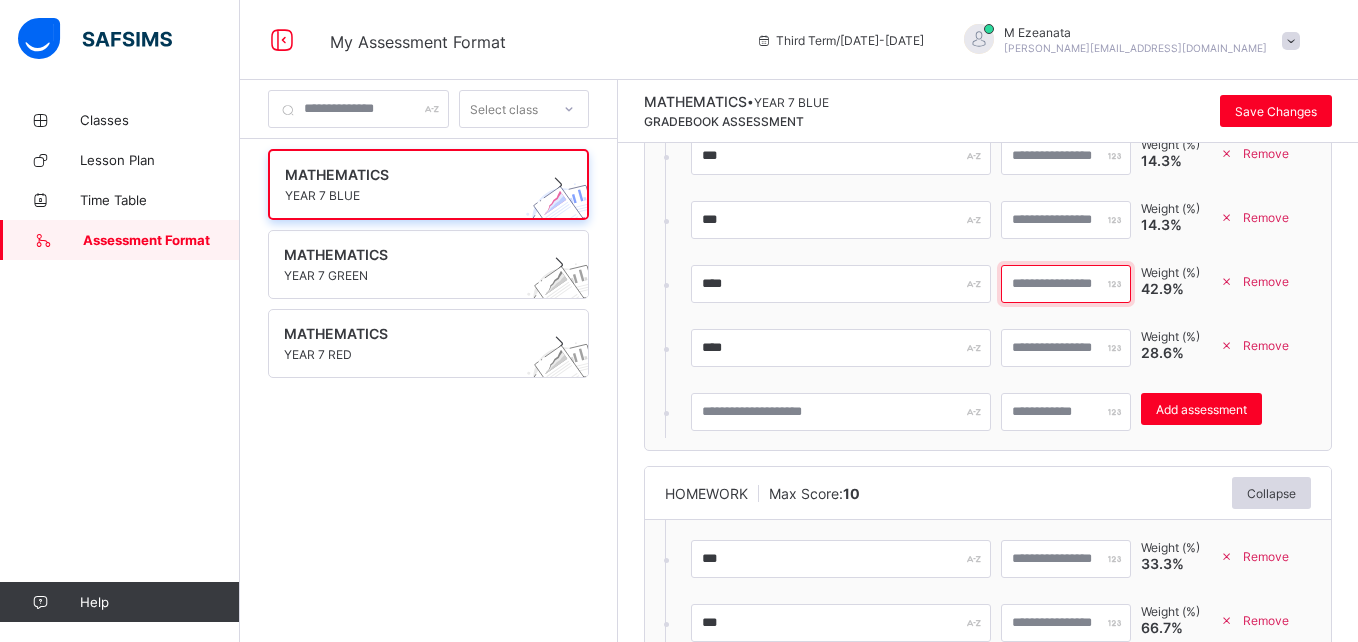 click on "**" at bounding box center (1066, 284) 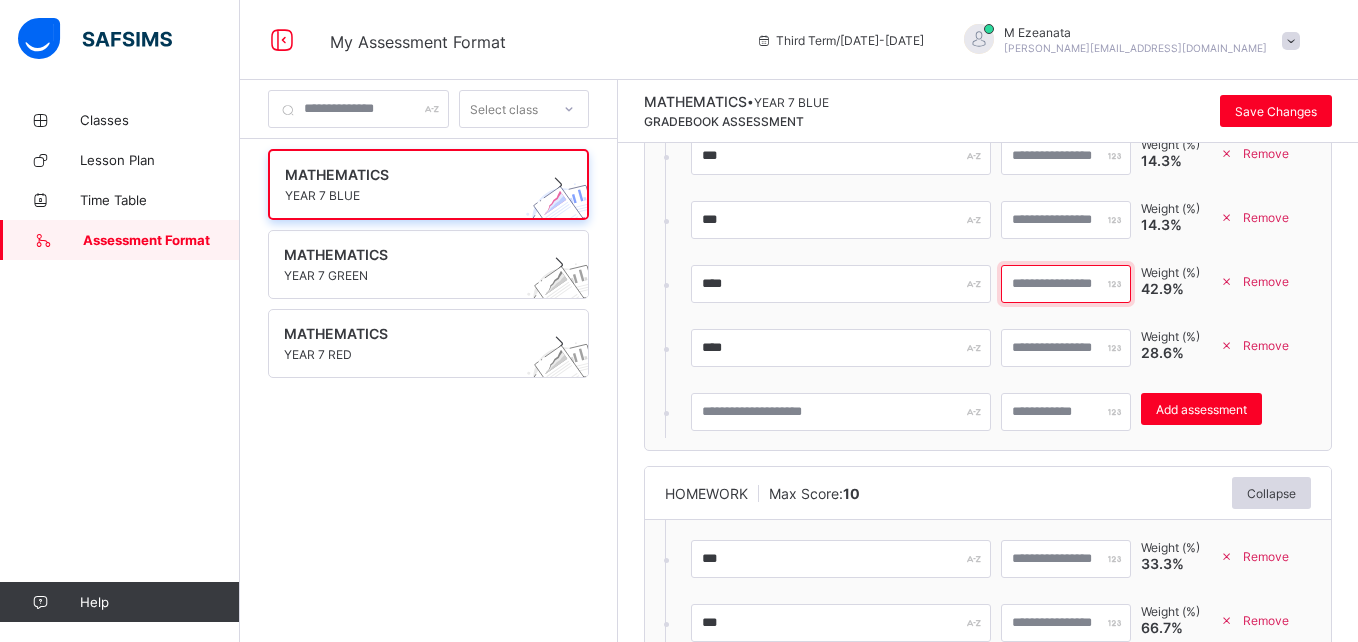 click on "**" at bounding box center [1066, 284] 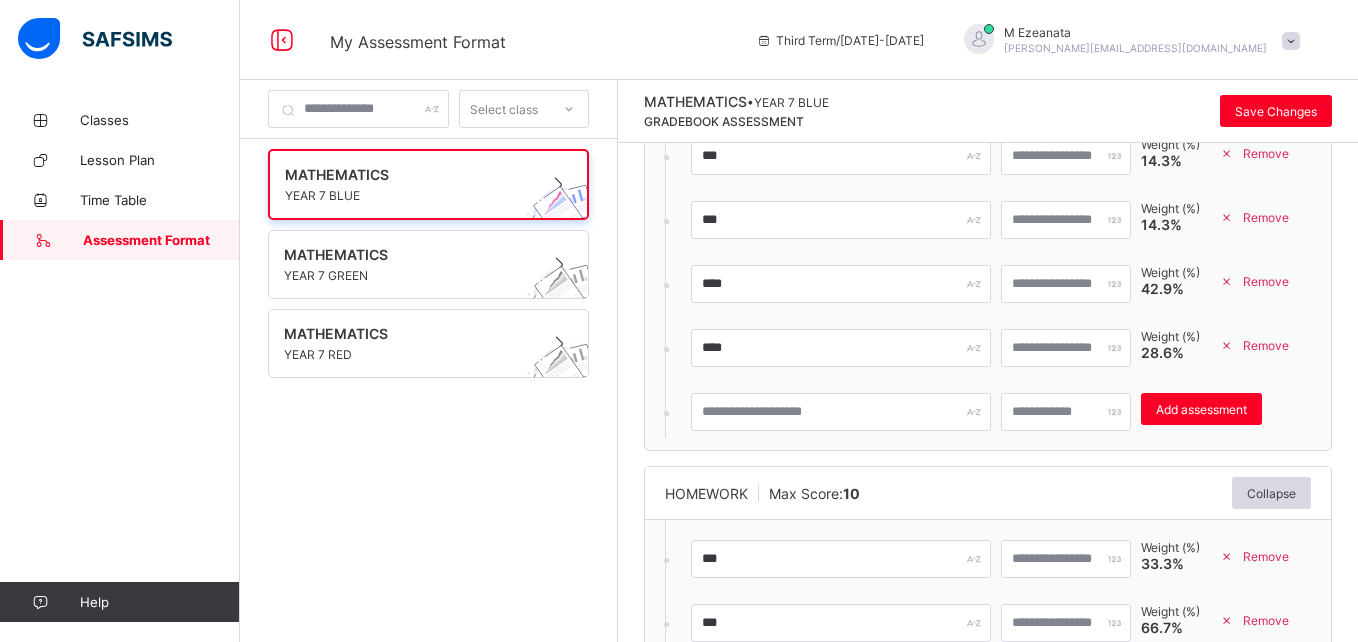 click on "**" at bounding box center [1066, 284] 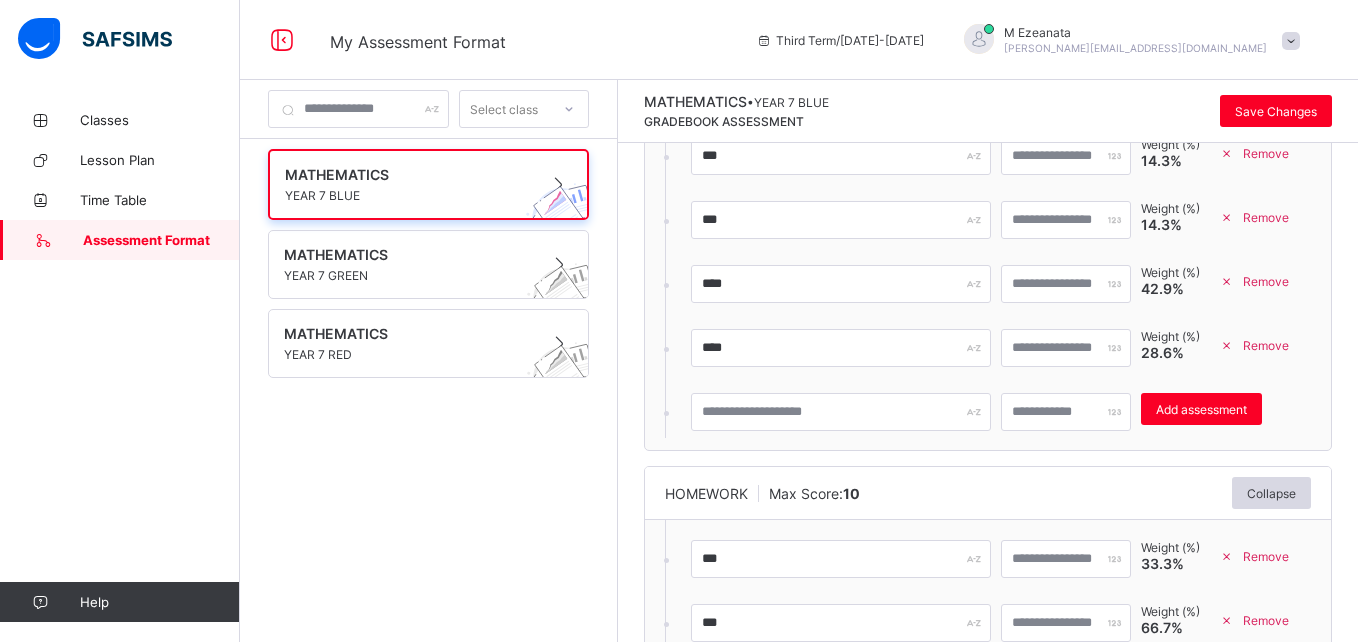 click on "**" at bounding box center (1066, 284) 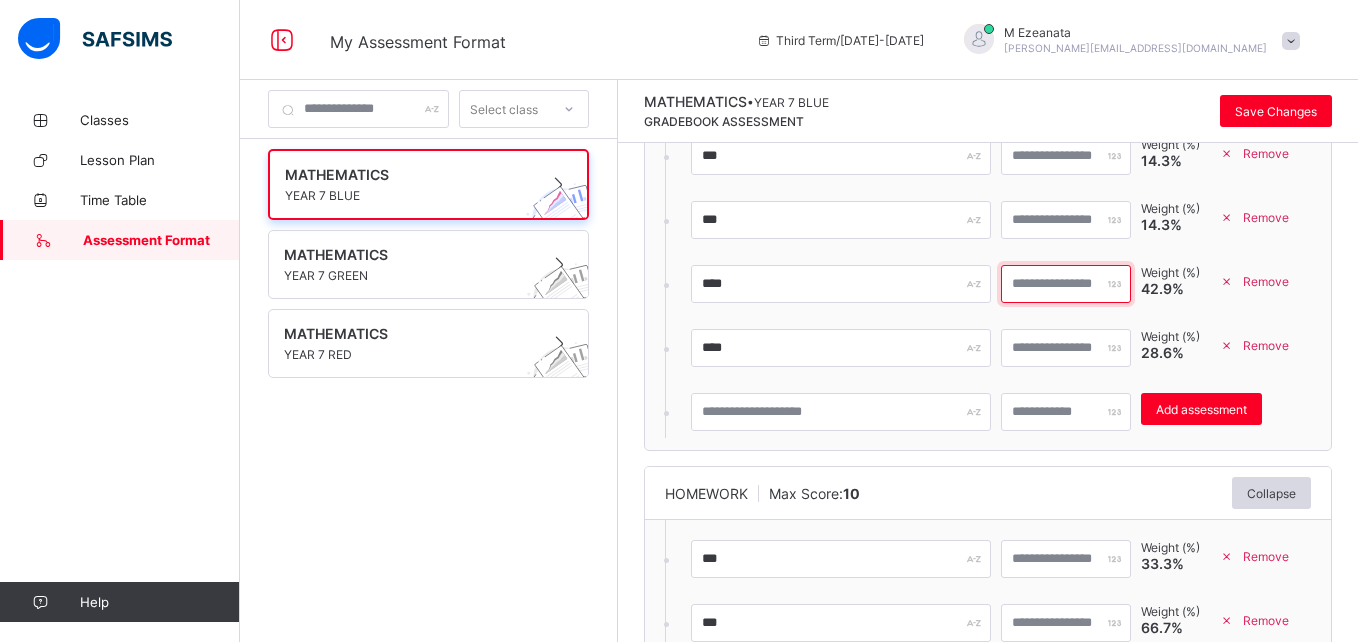 click on "**" at bounding box center (1066, 284) 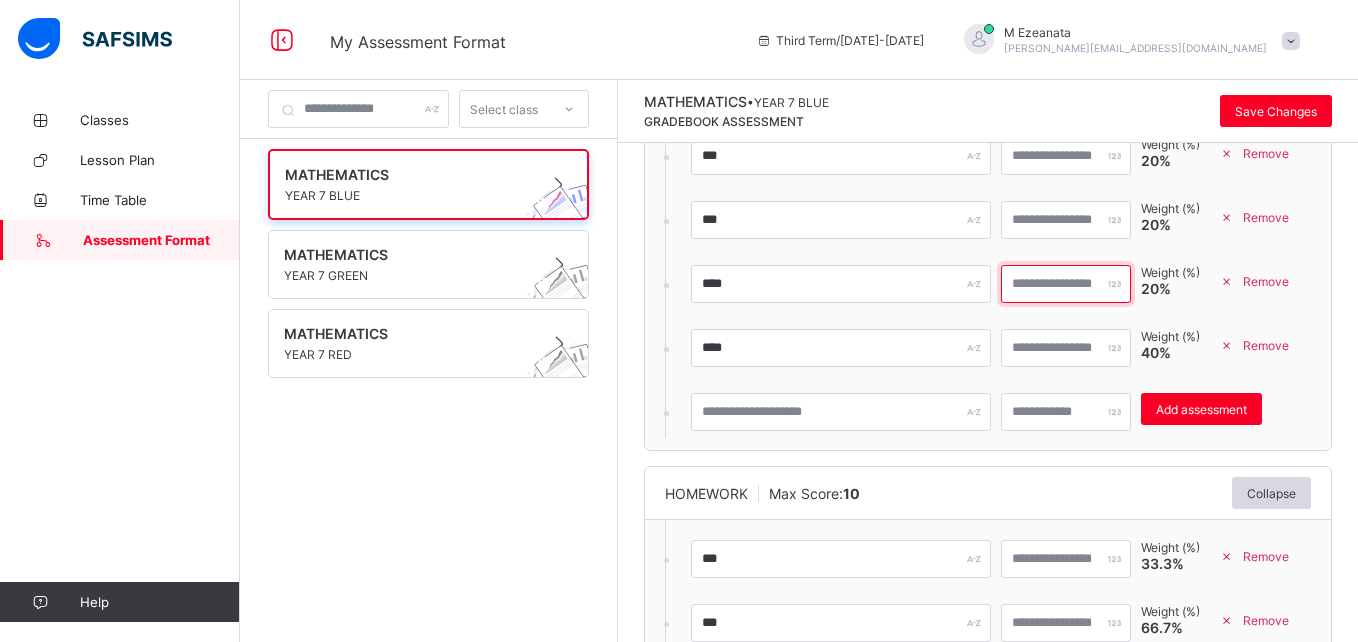 type on "*" 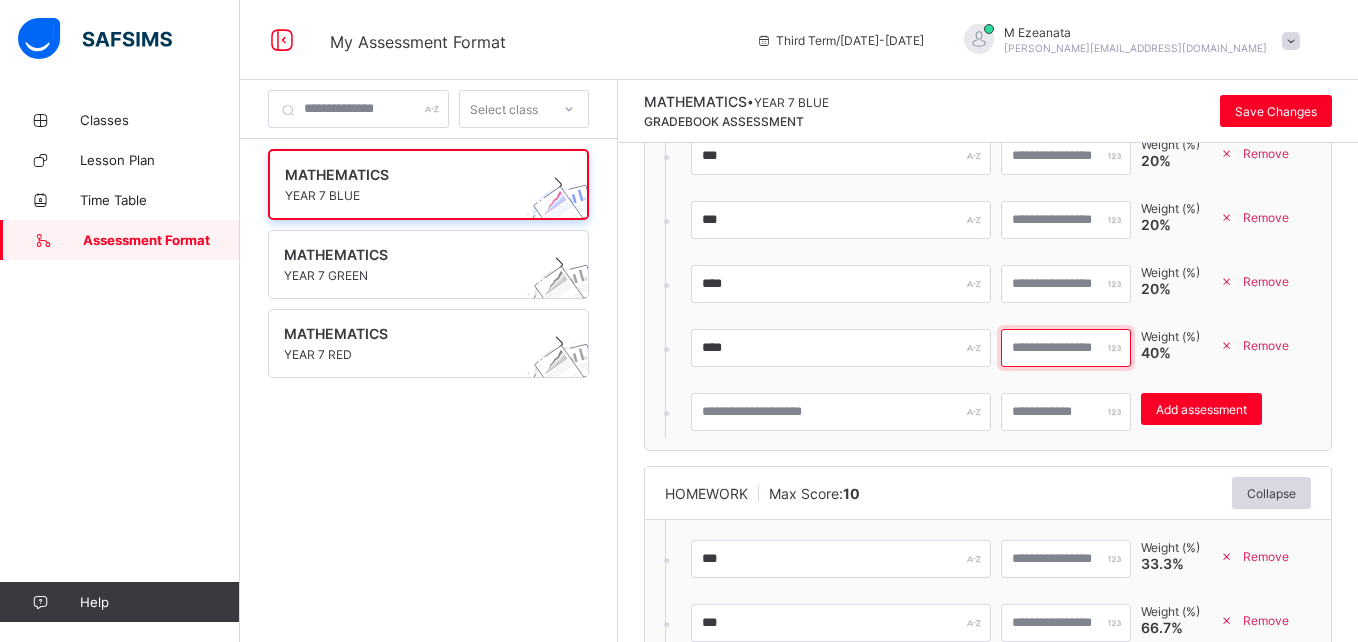 click on "**" at bounding box center (1066, 348) 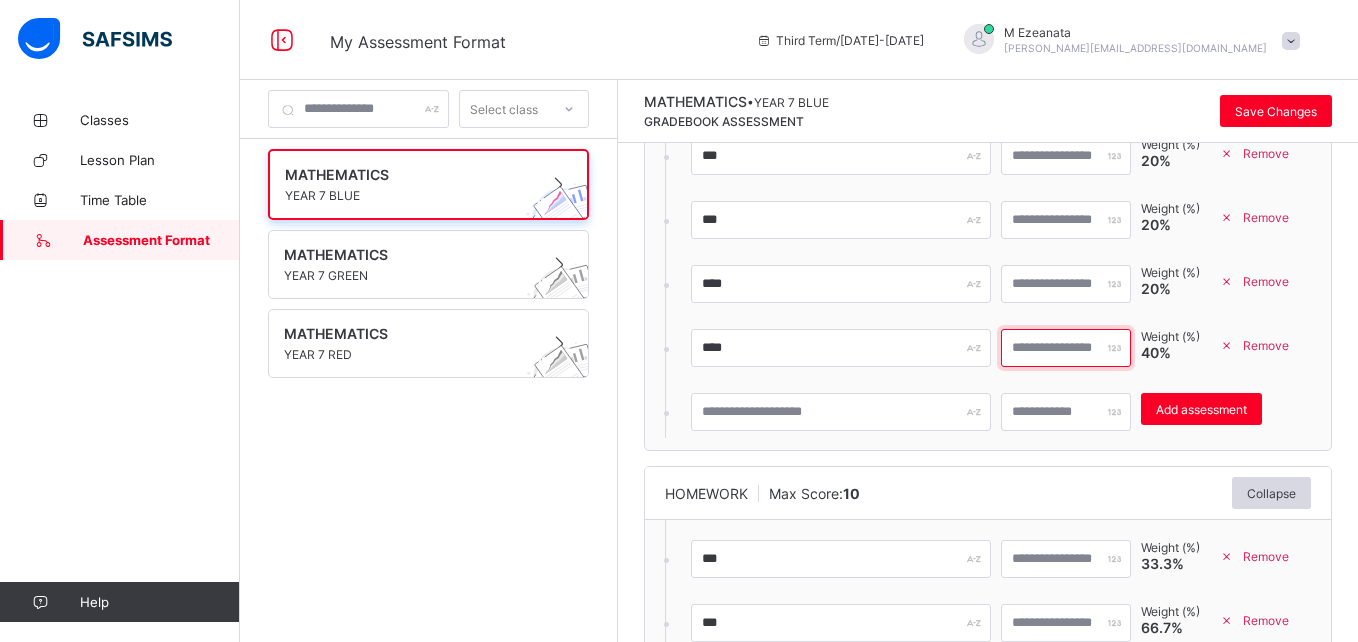 click on "**" at bounding box center (1066, 348) 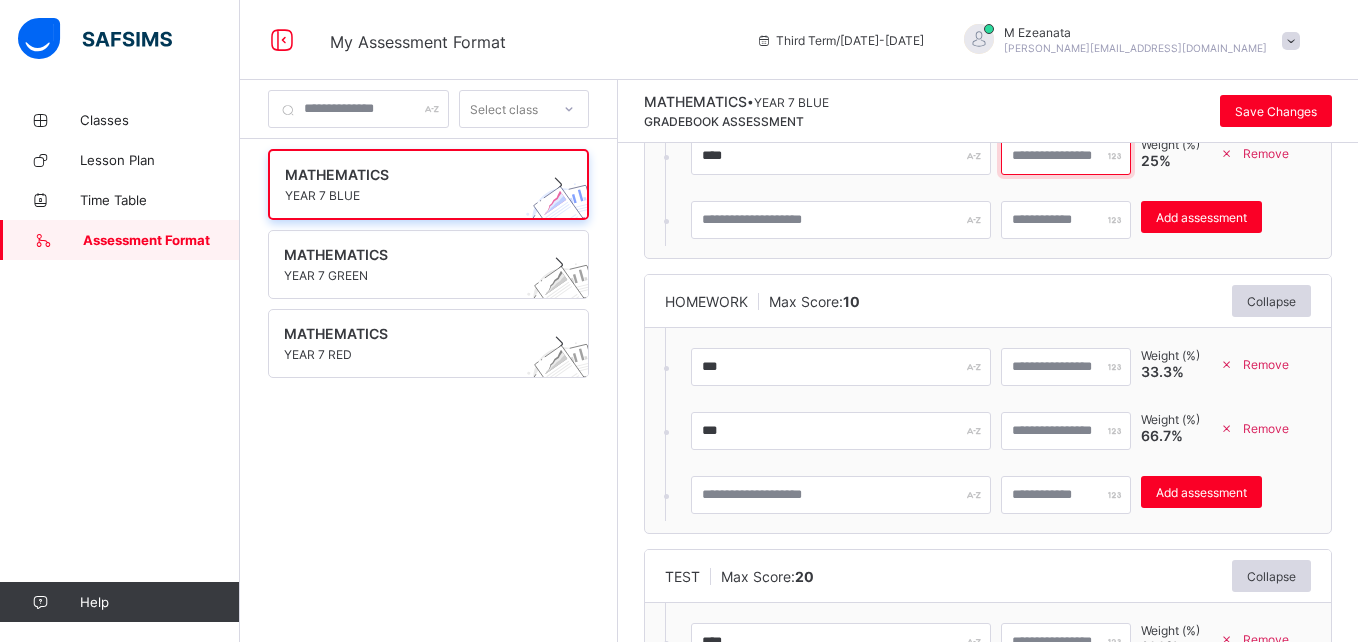 scroll, scrollTop: 364, scrollLeft: 0, axis: vertical 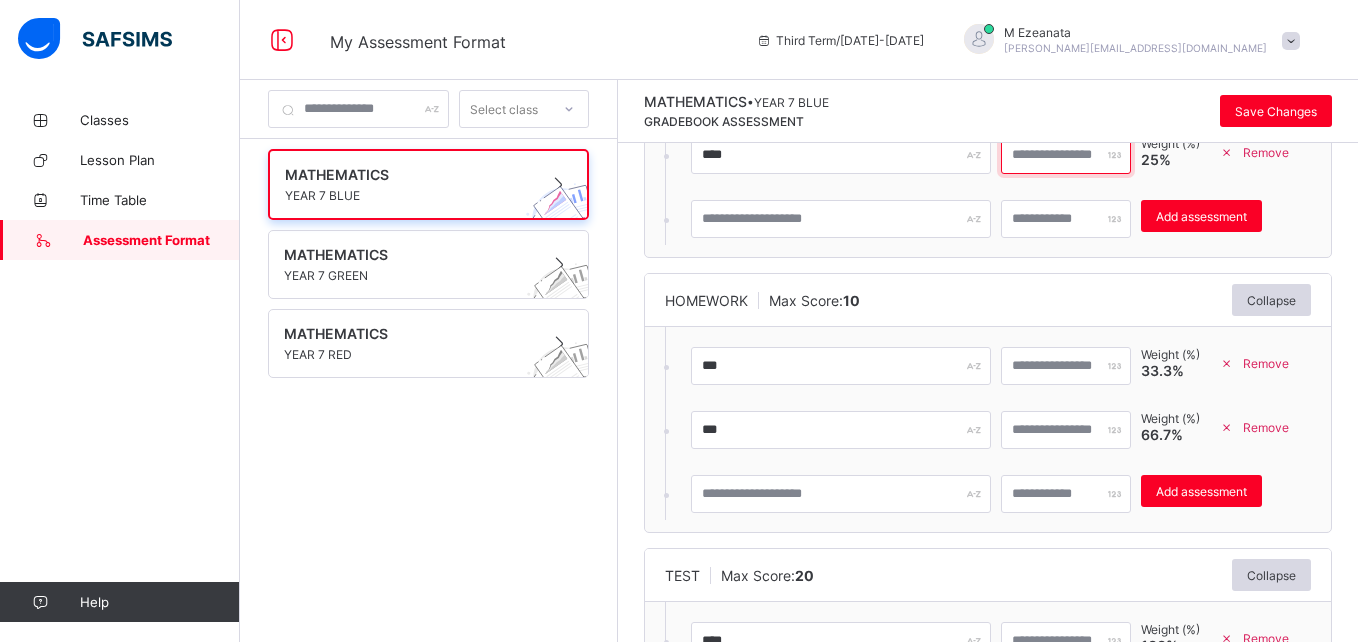 type on "*" 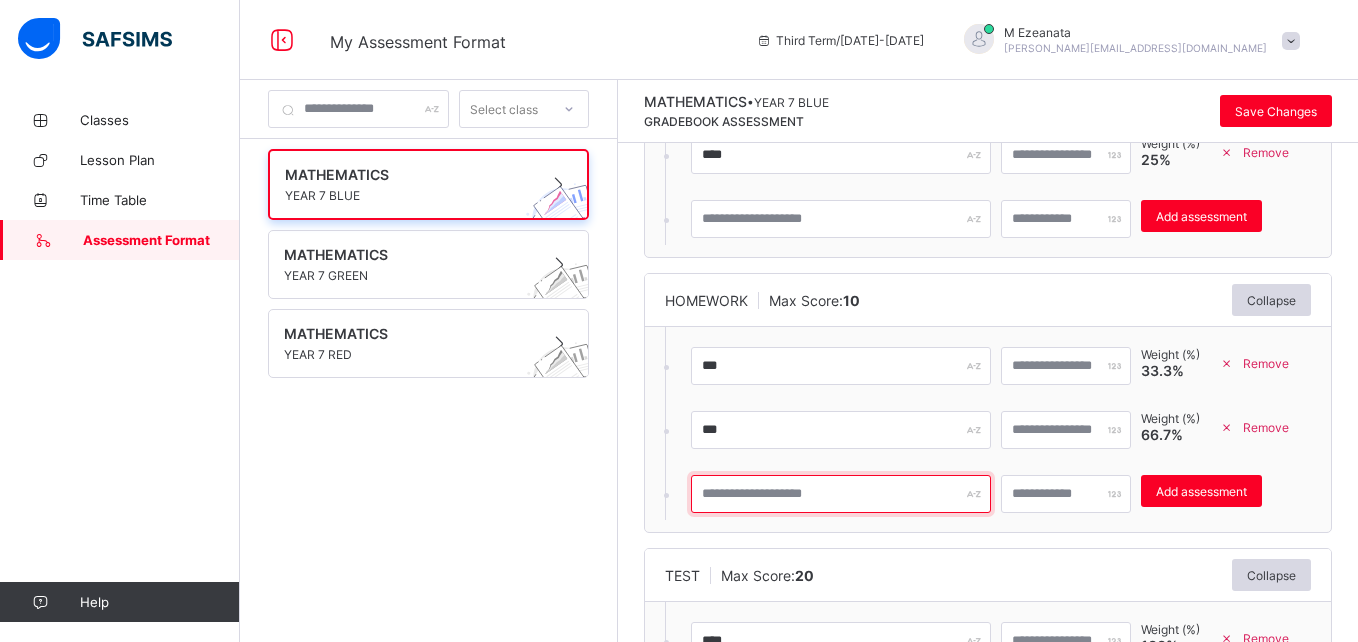 click at bounding box center [841, 494] 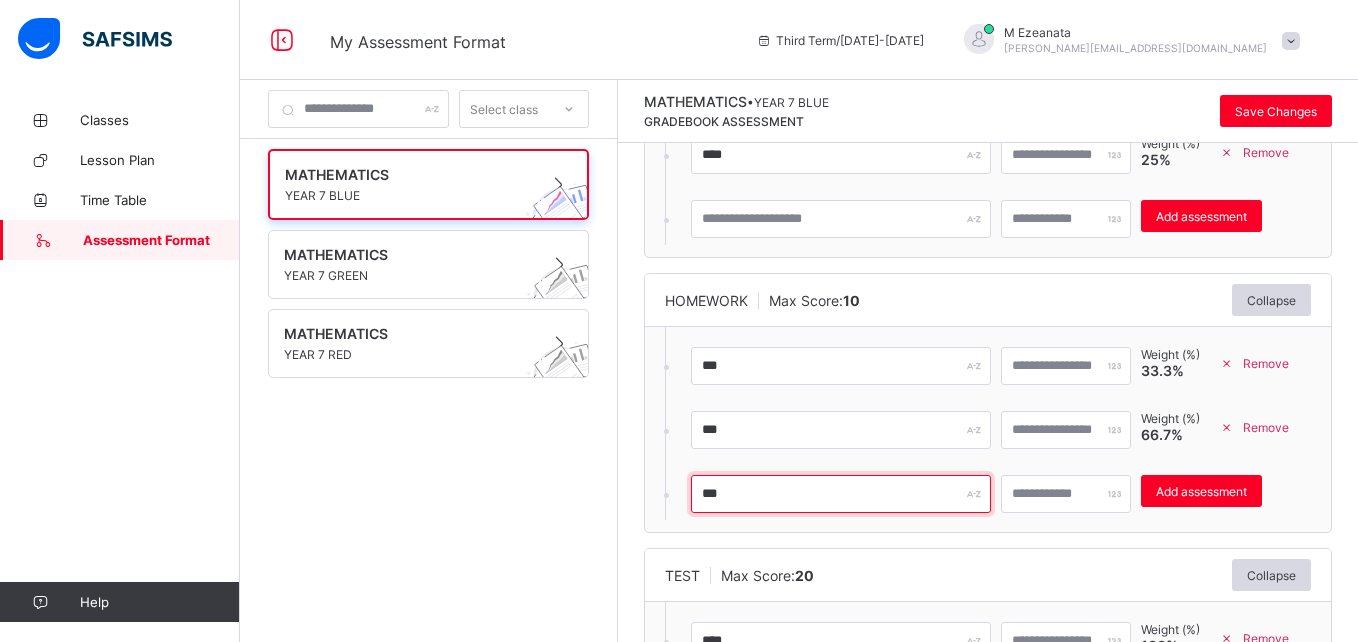 type on "***" 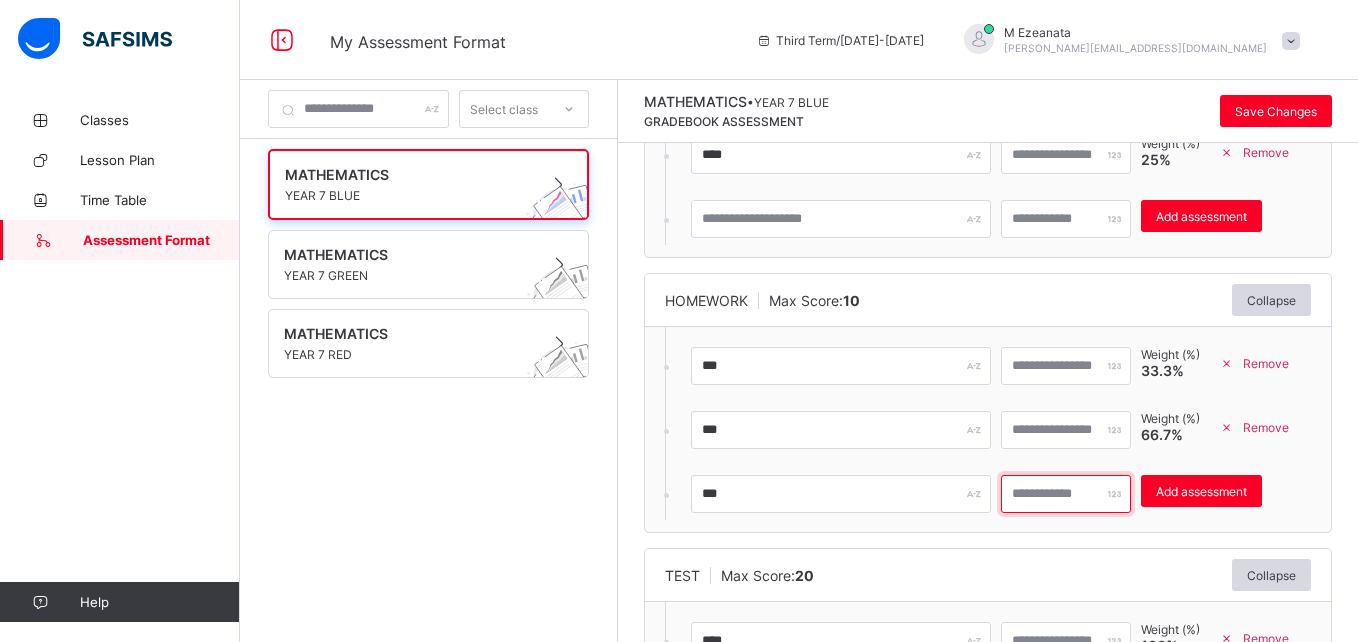 click at bounding box center (1066, 494) 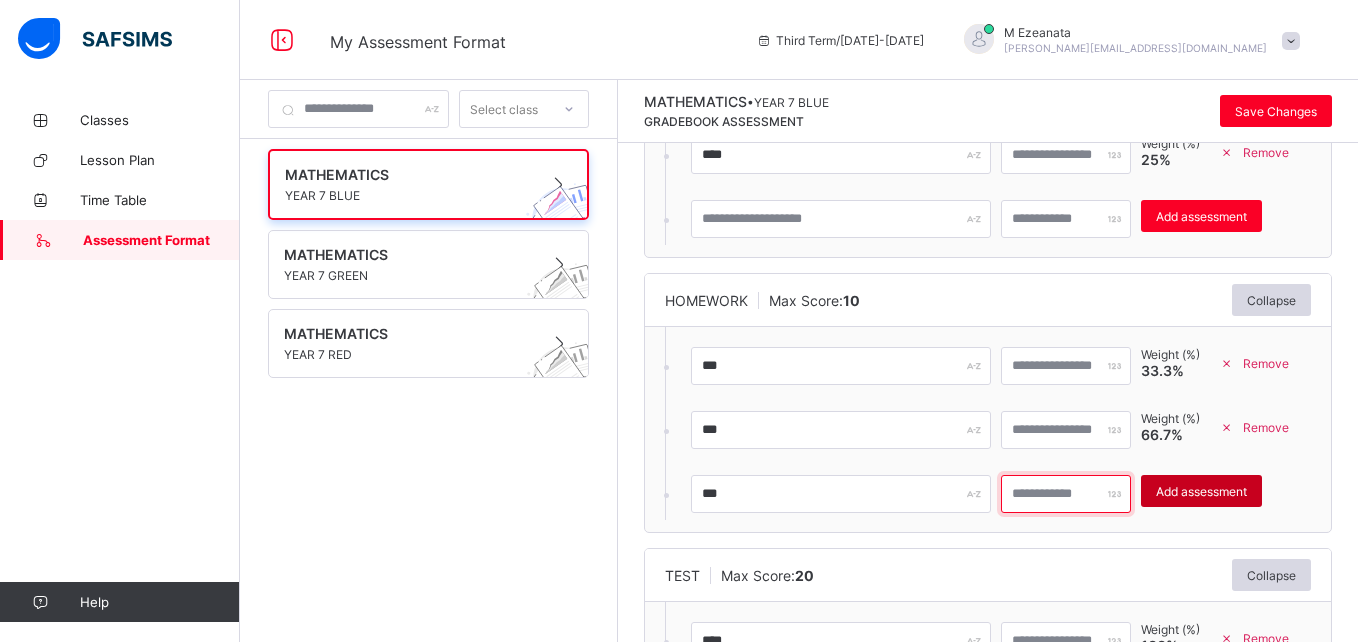 type on "*" 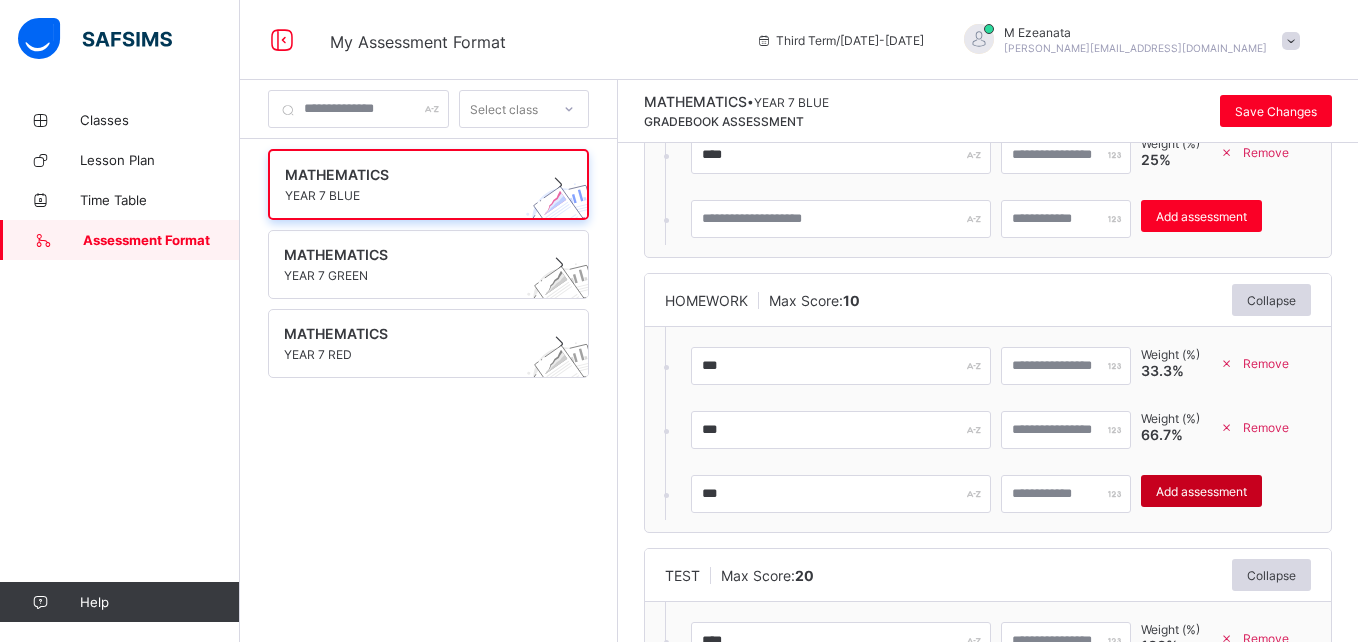 click on "Add assessment" at bounding box center [1201, 491] 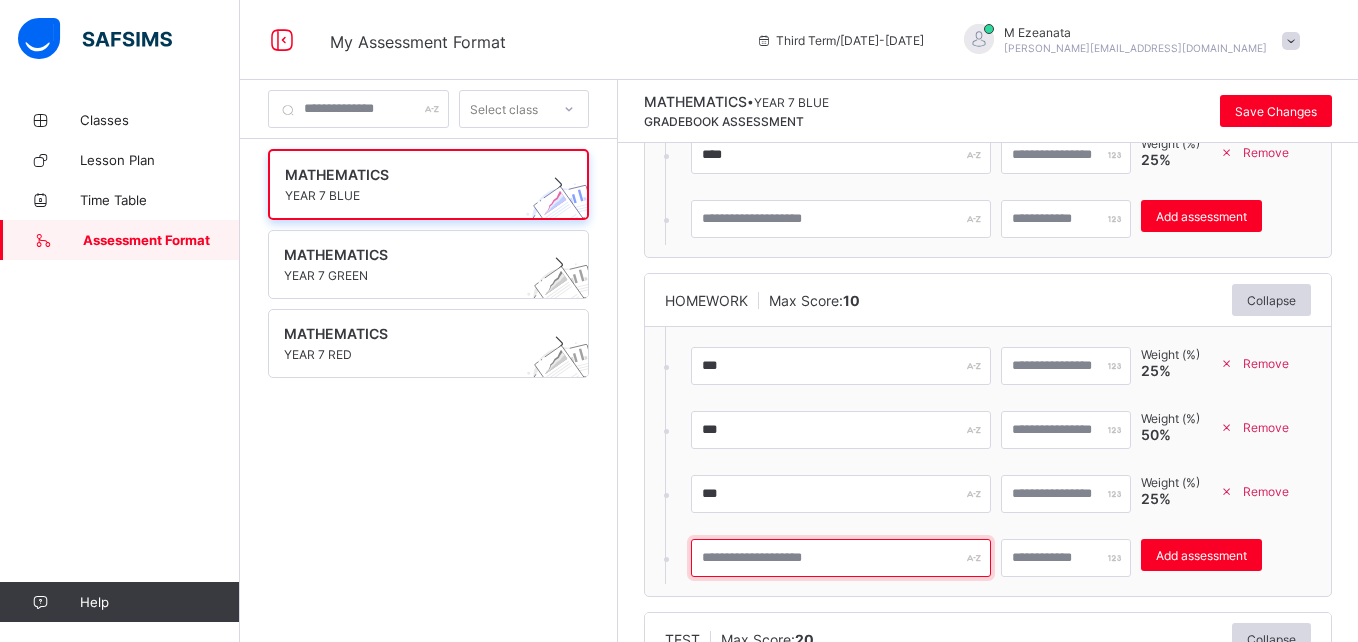 click at bounding box center (841, 558) 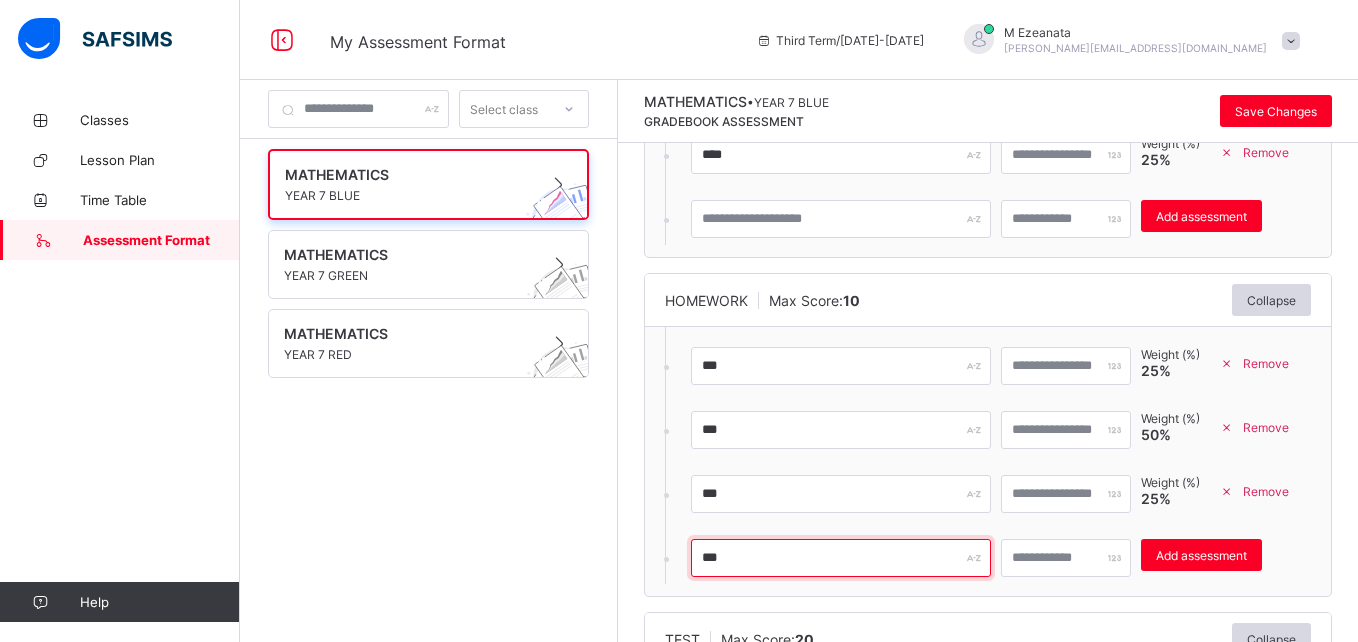 type on "***" 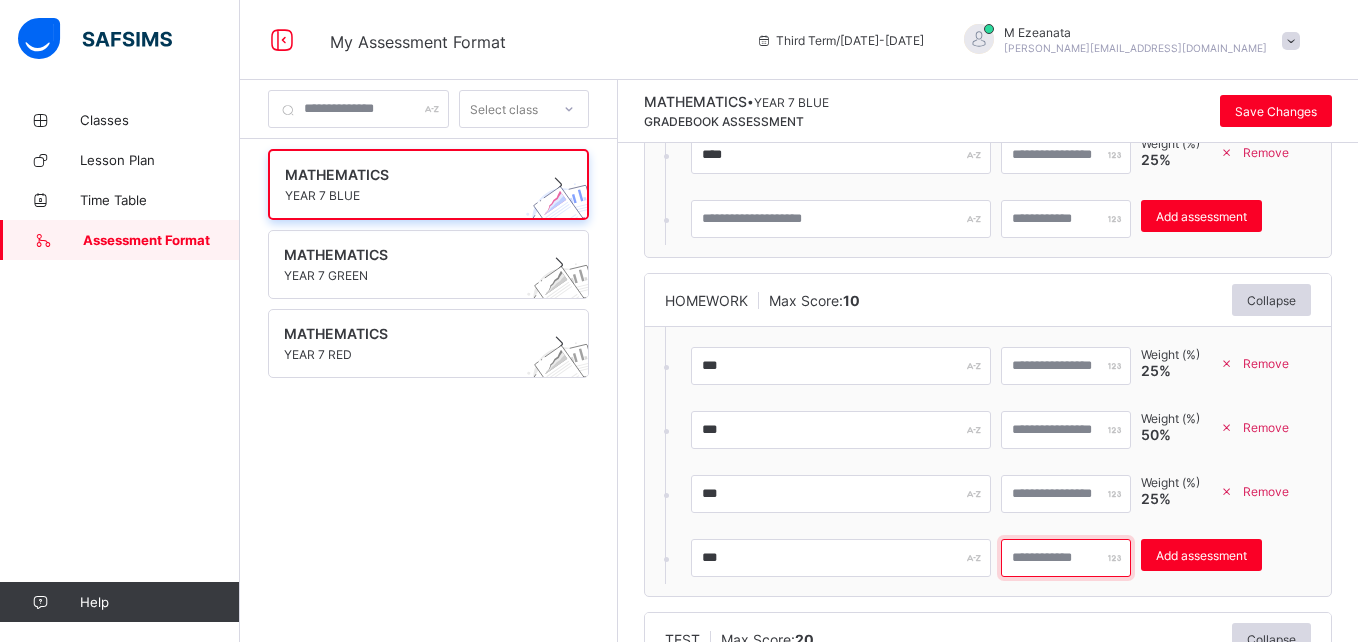 click on "*" at bounding box center (1066, 558) 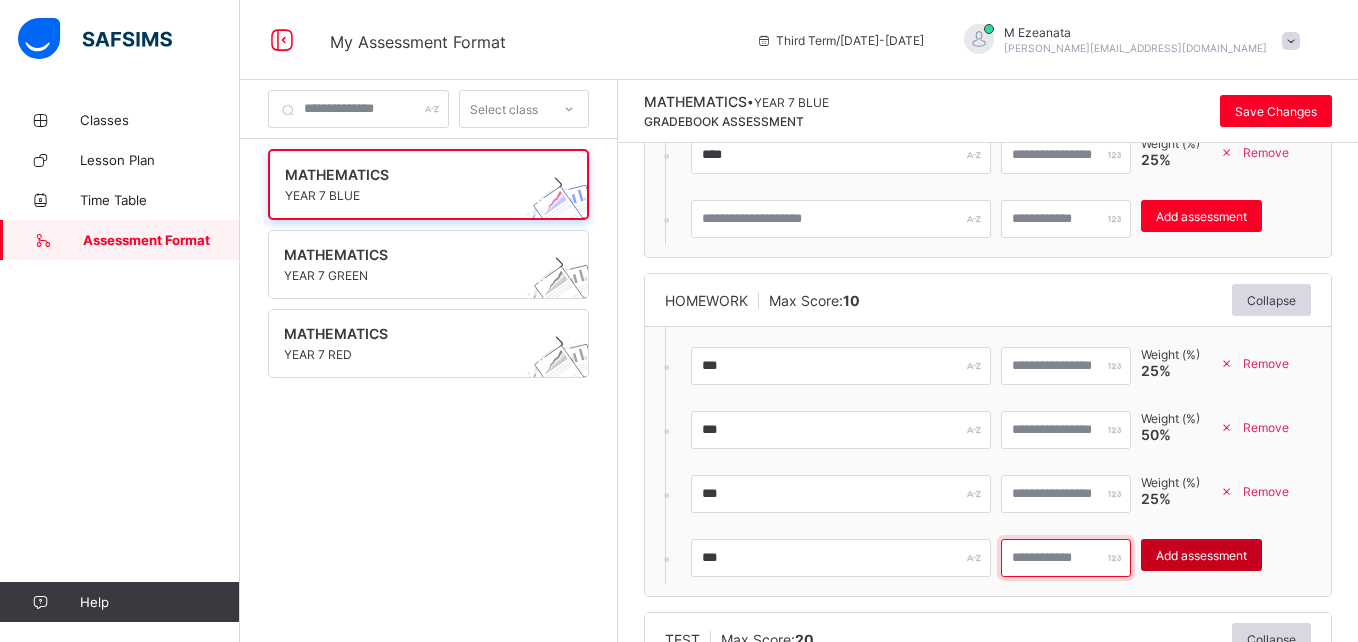 type on "*" 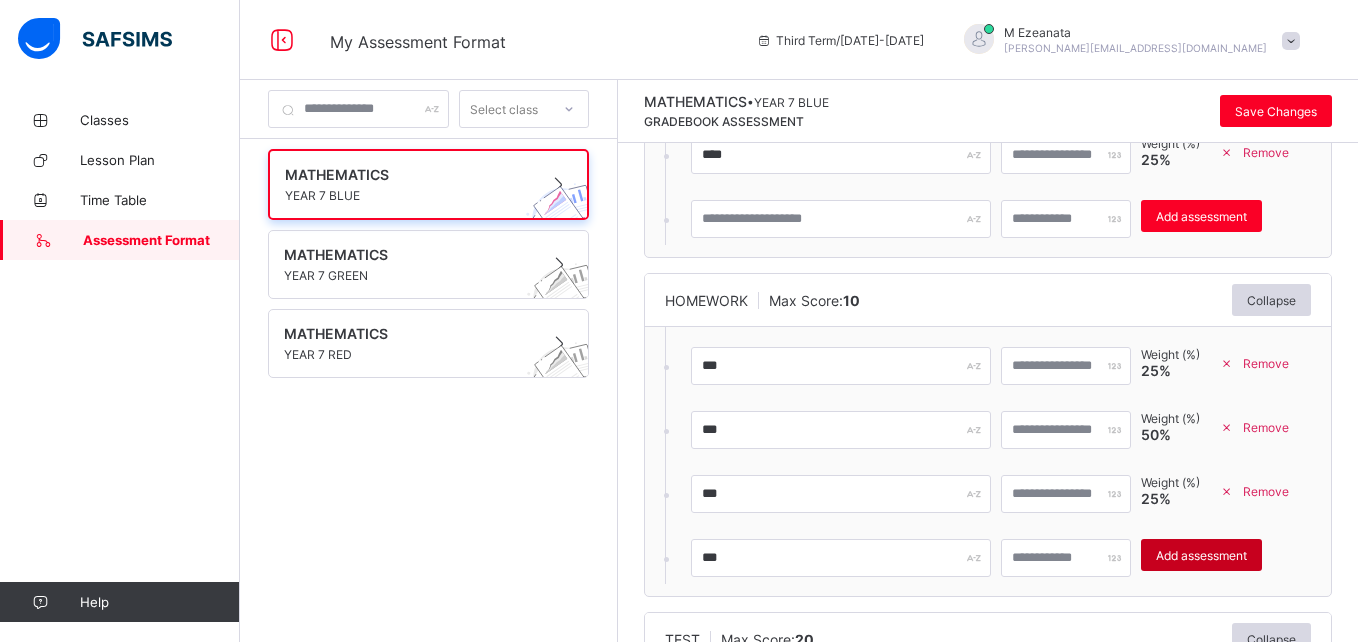 click on "Add assessment" at bounding box center (1201, 555) 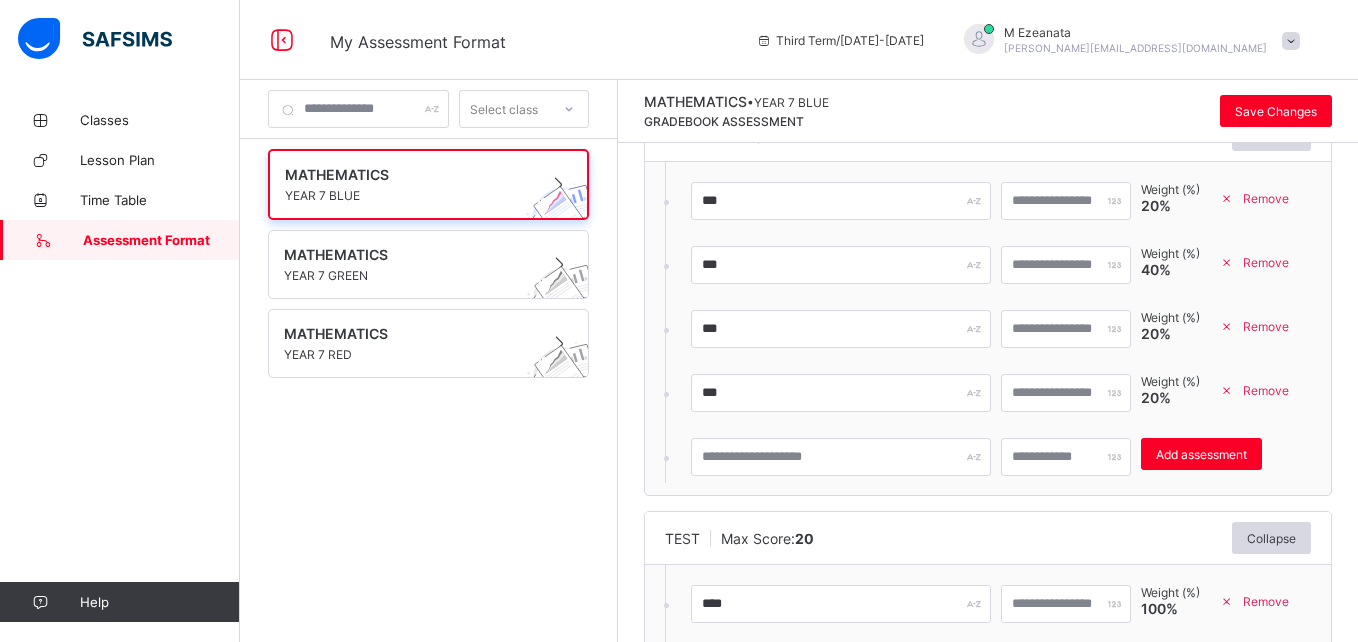 scroll, scrollTop: 622, scrollLeft: 0, axis: vertical 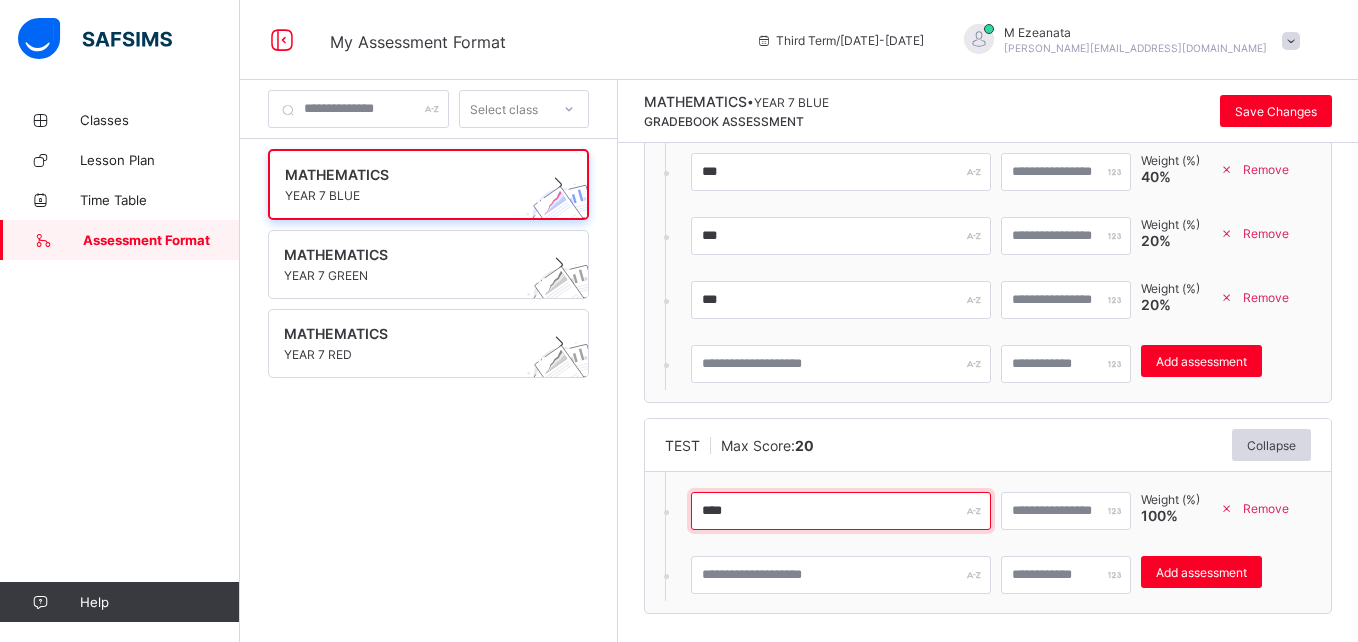 click on "****" at bounding box center (841, 511) 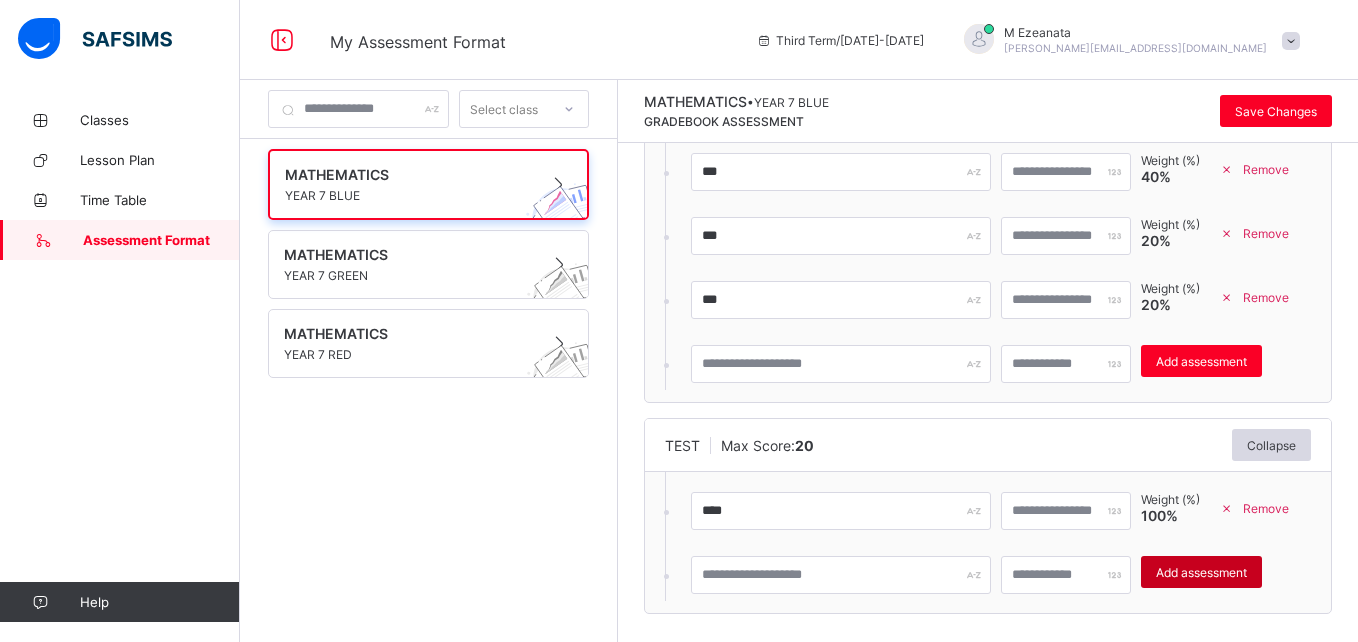 click on "Add assessment" at bounding box center [1201, 572] 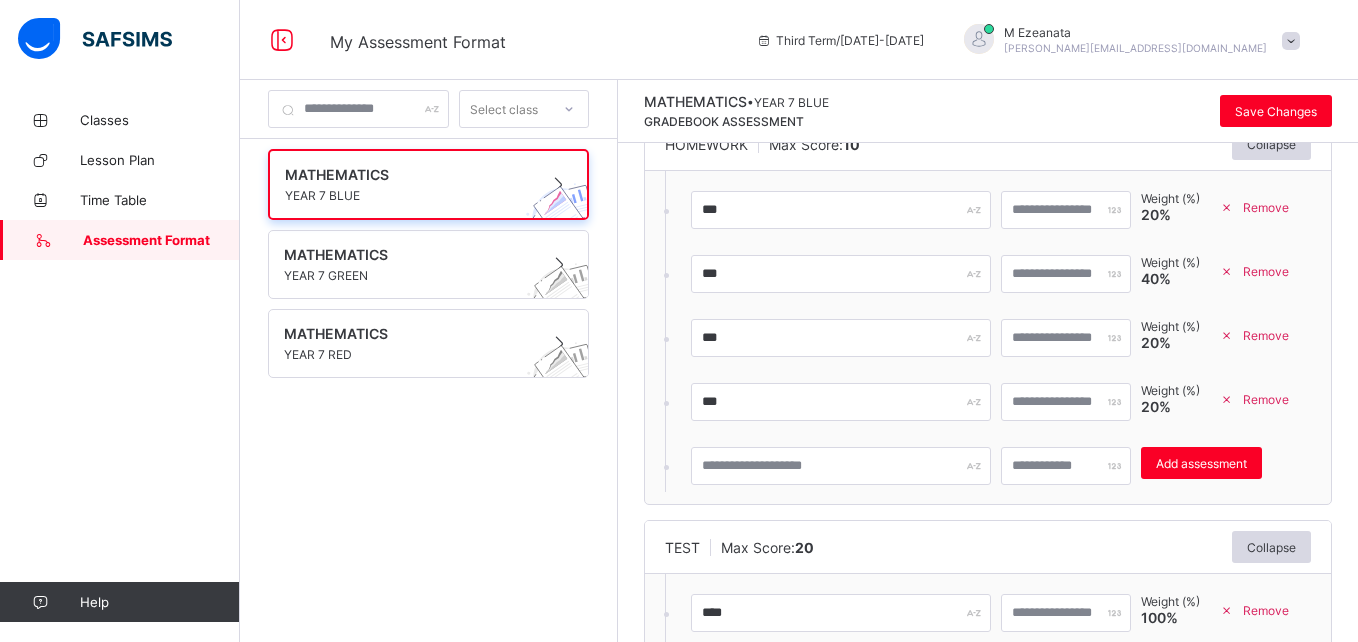 scroll, scrollTop: 644, scrollLeft: 0, axis: vertical 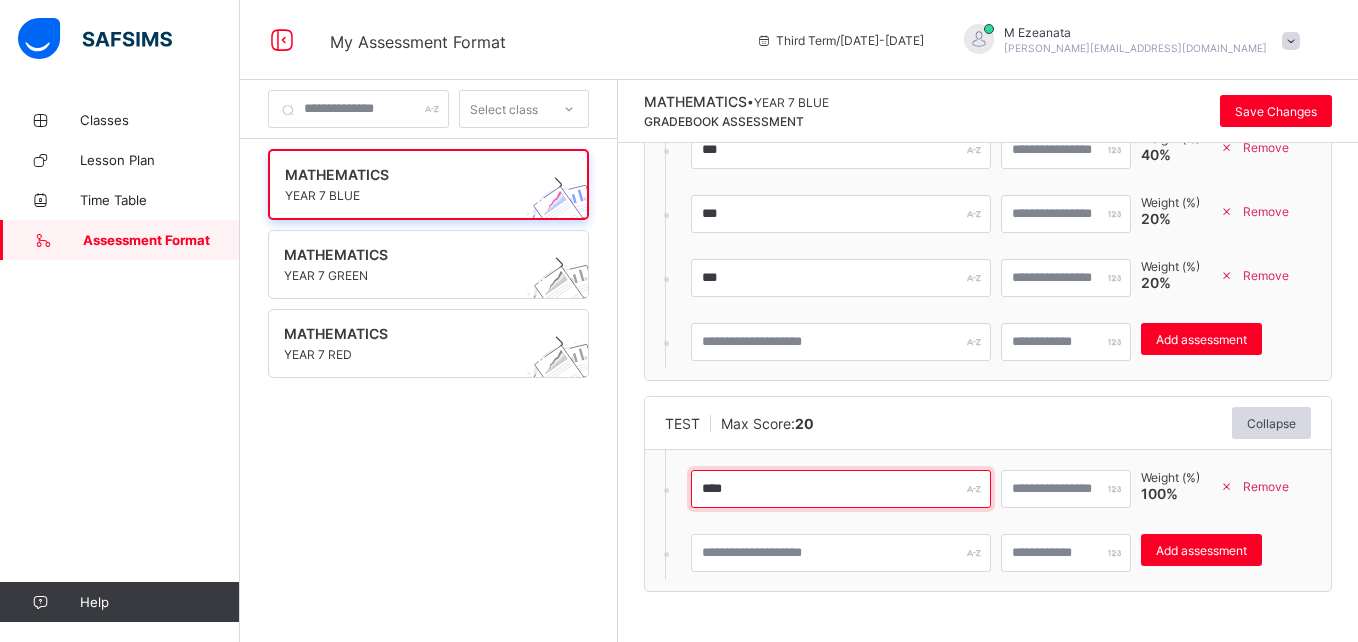 click on "****" at bounding box center [841, 489] 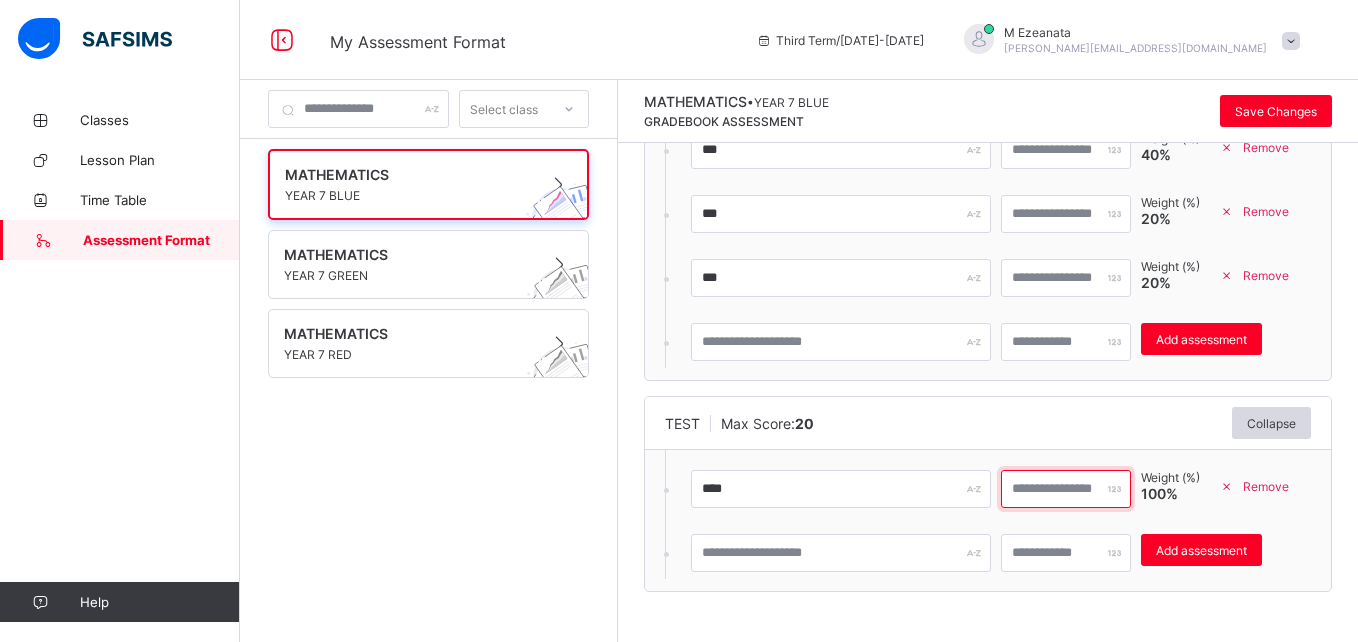 click on "**" at bounding box center [1066, 489] 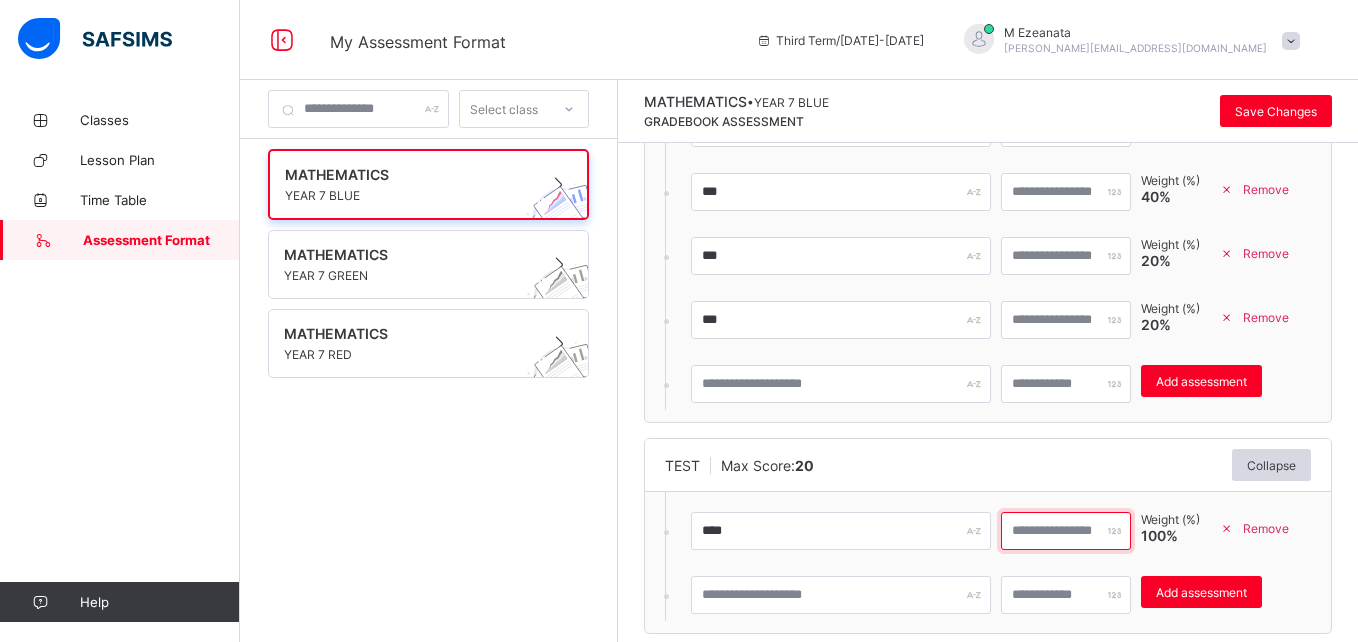 scroll, scrollTop: 603, scrollLeft: 0, axis: vertical 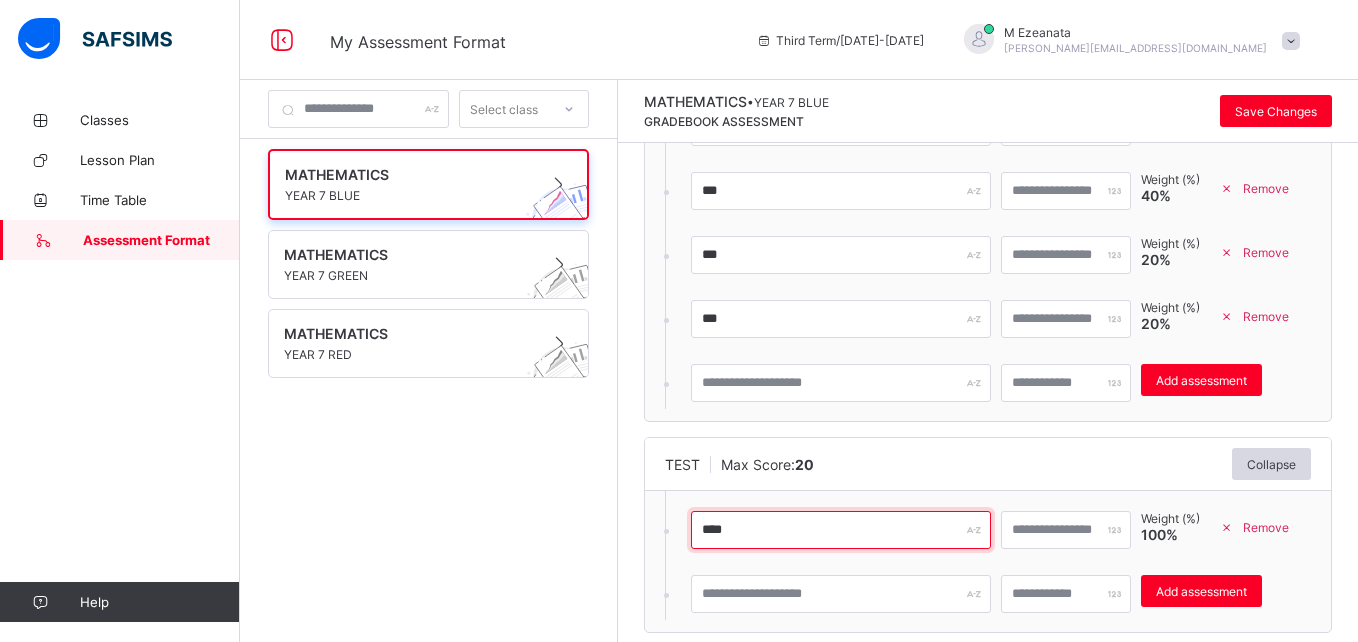 click on "****" at bounding box center (841, 530) 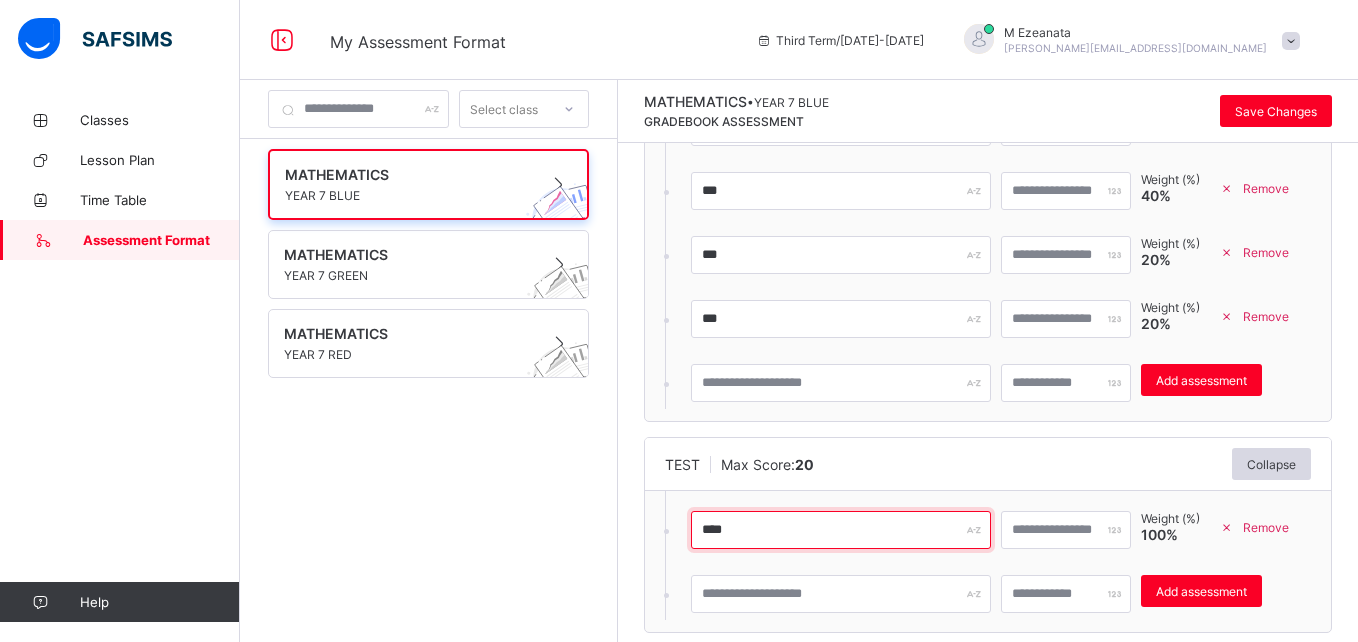 type on "****" 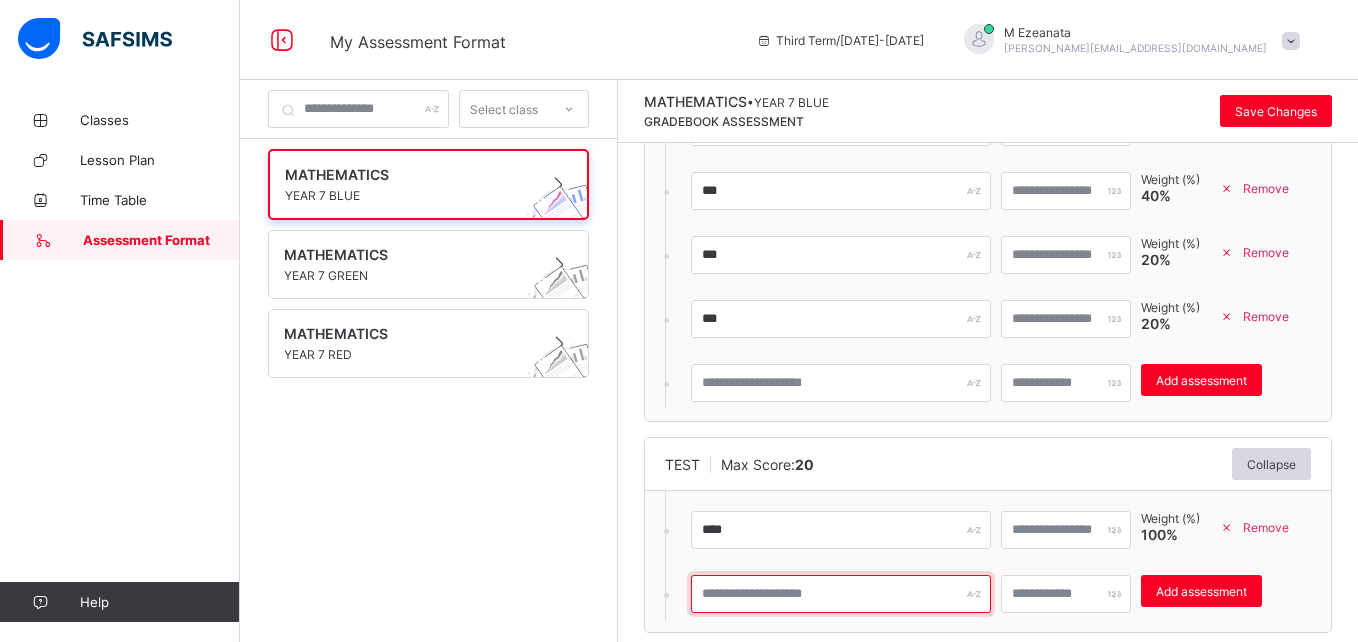 click at bounding box center (841, 594) 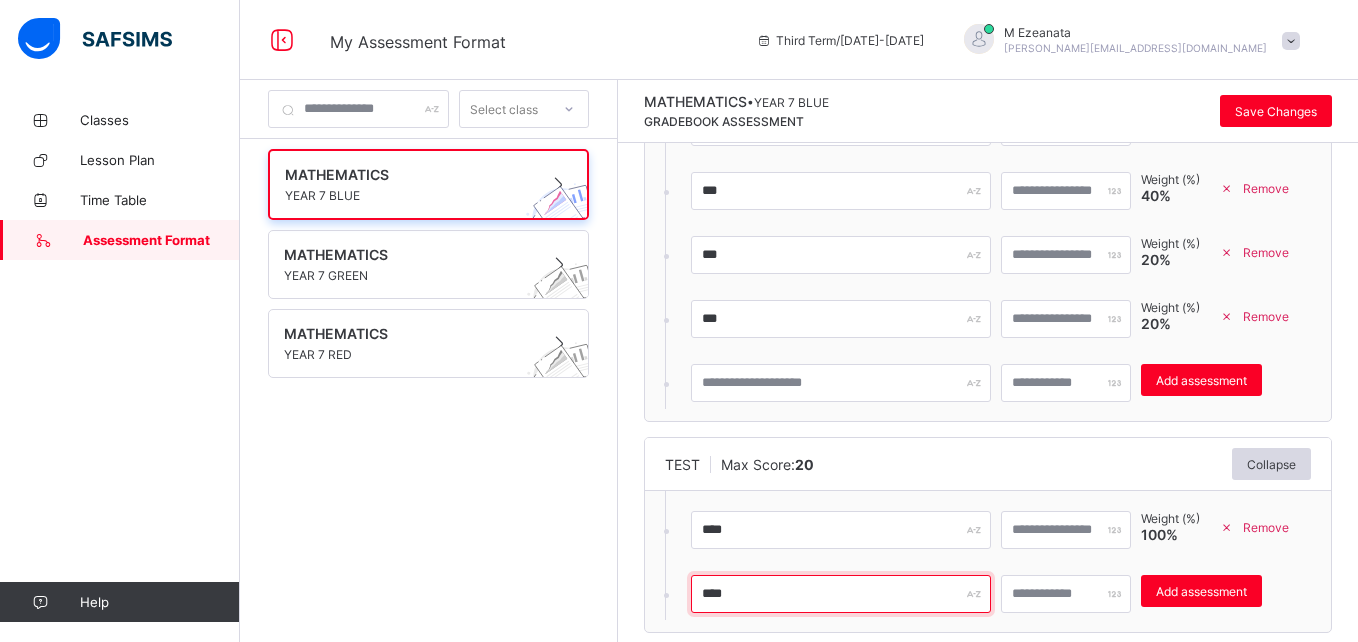 type on "****" 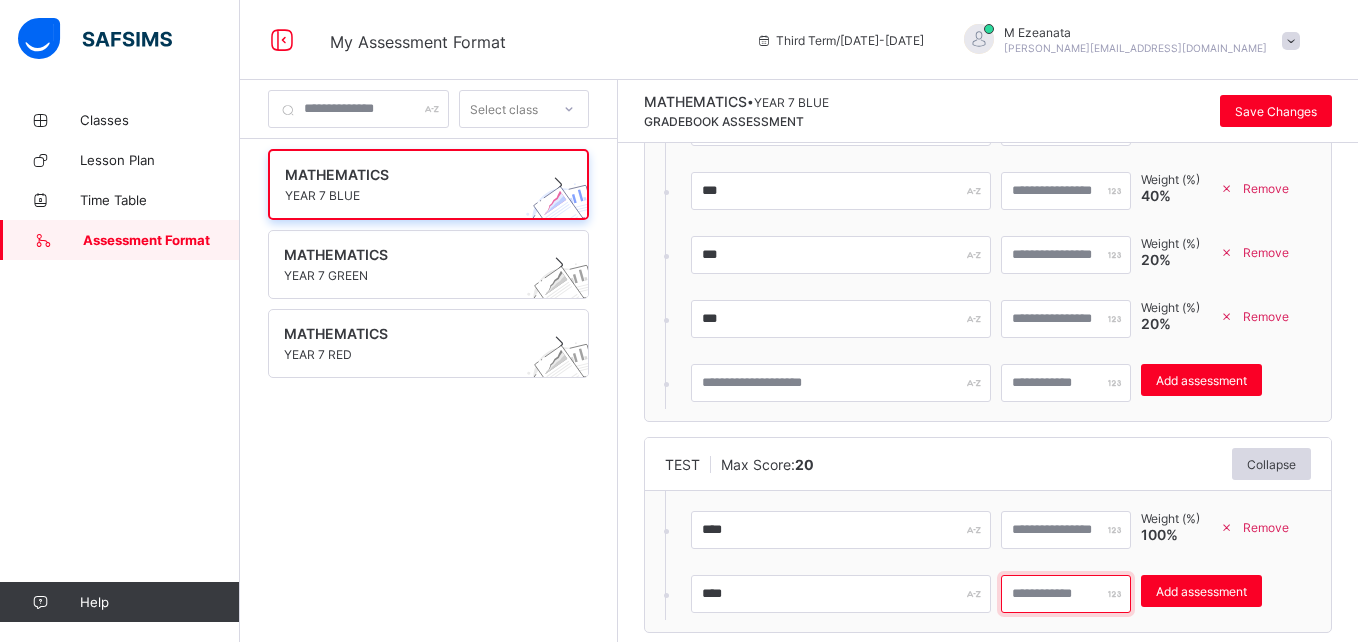 click at bounding box center [1066, 594] 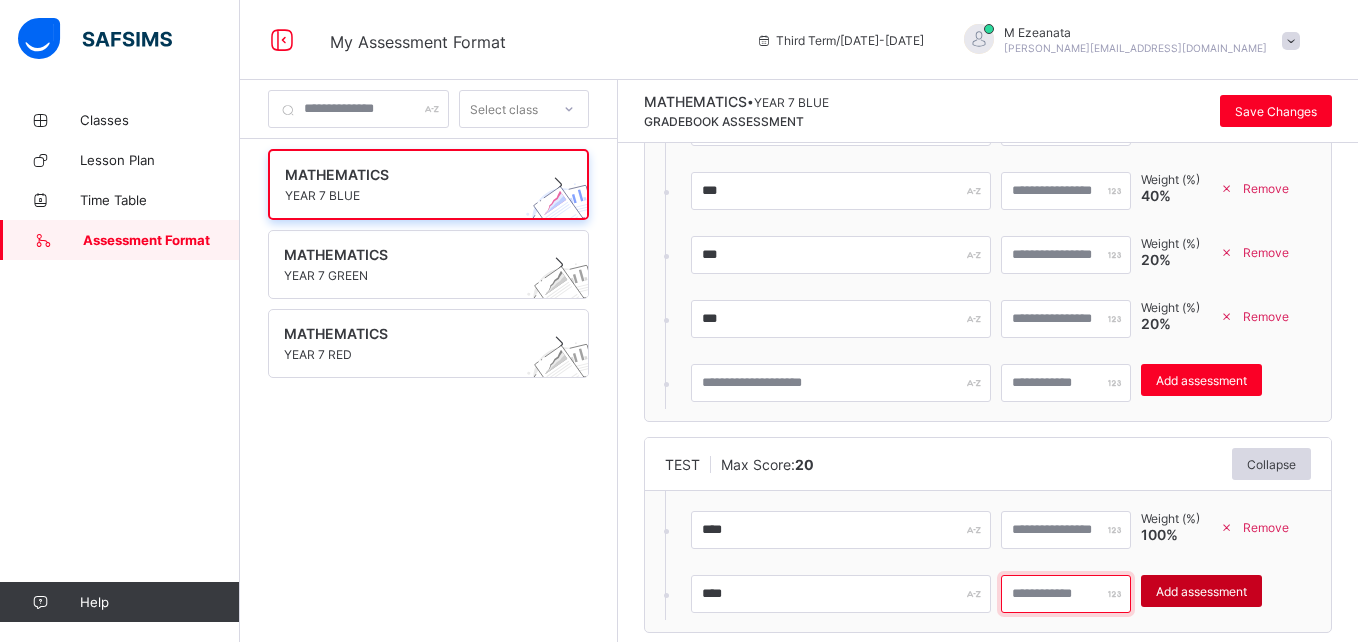 type on "**" 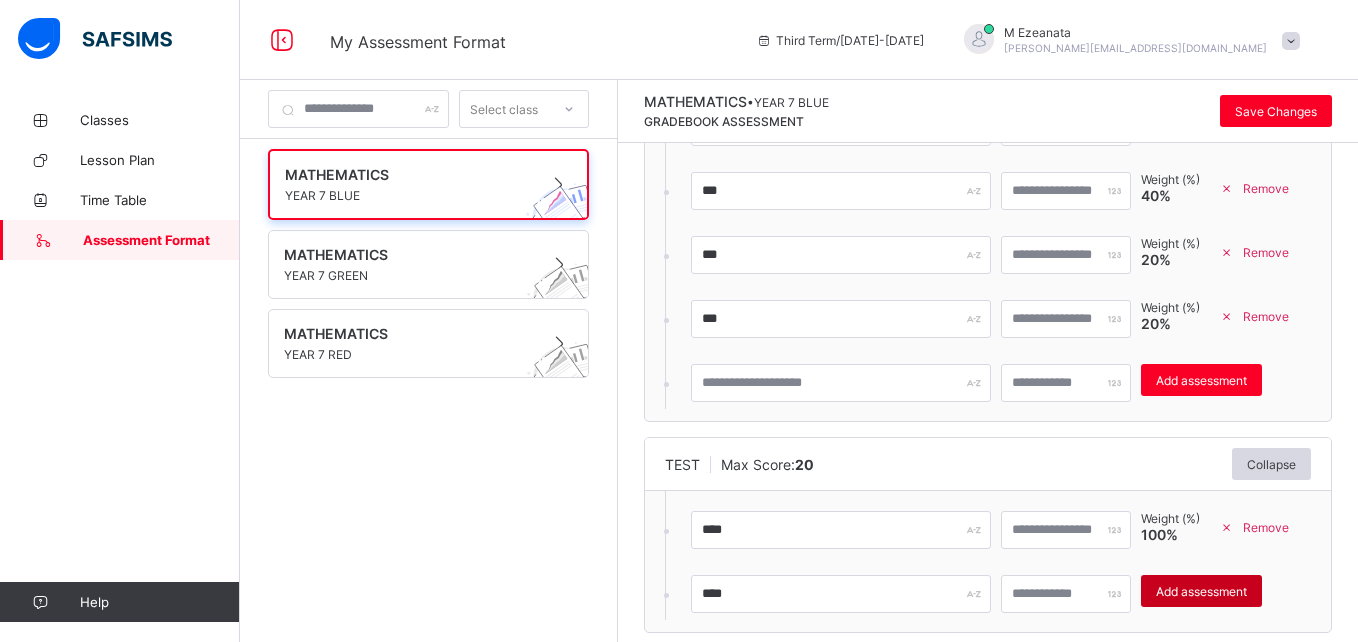 click on "Add assessment" at bounding box center (1201, 591) 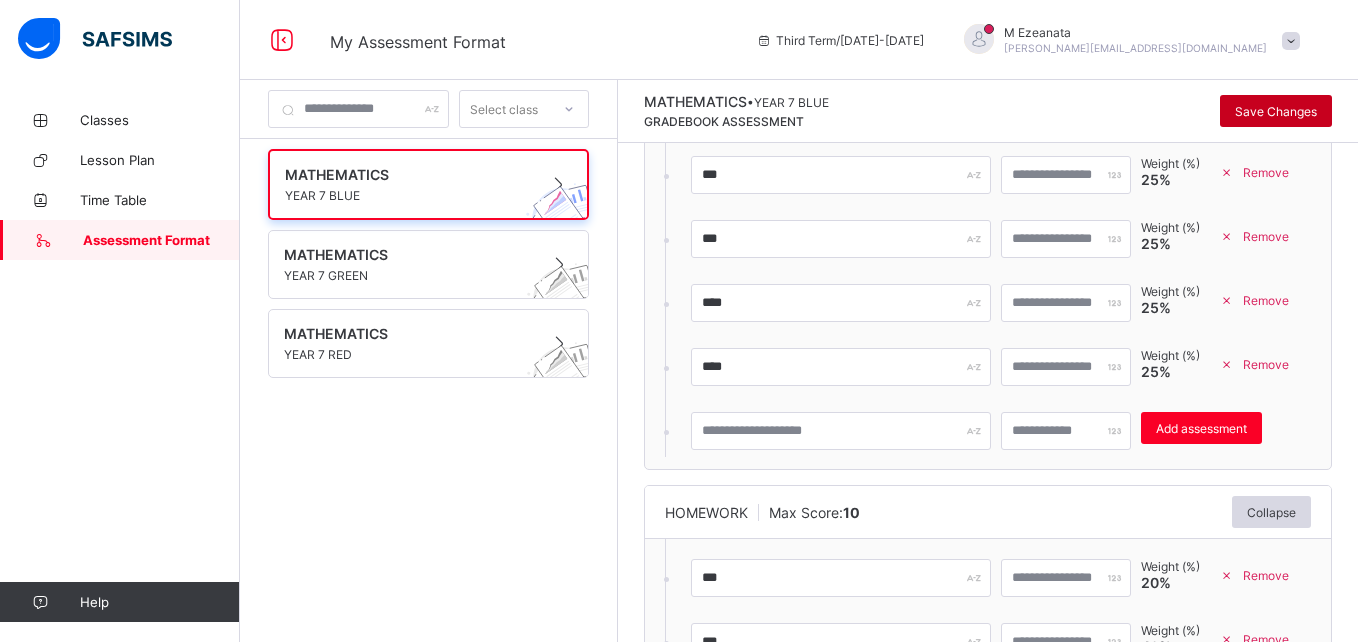 scroll, scrollTop: 151, scrollLeft: 0, axis: vertical 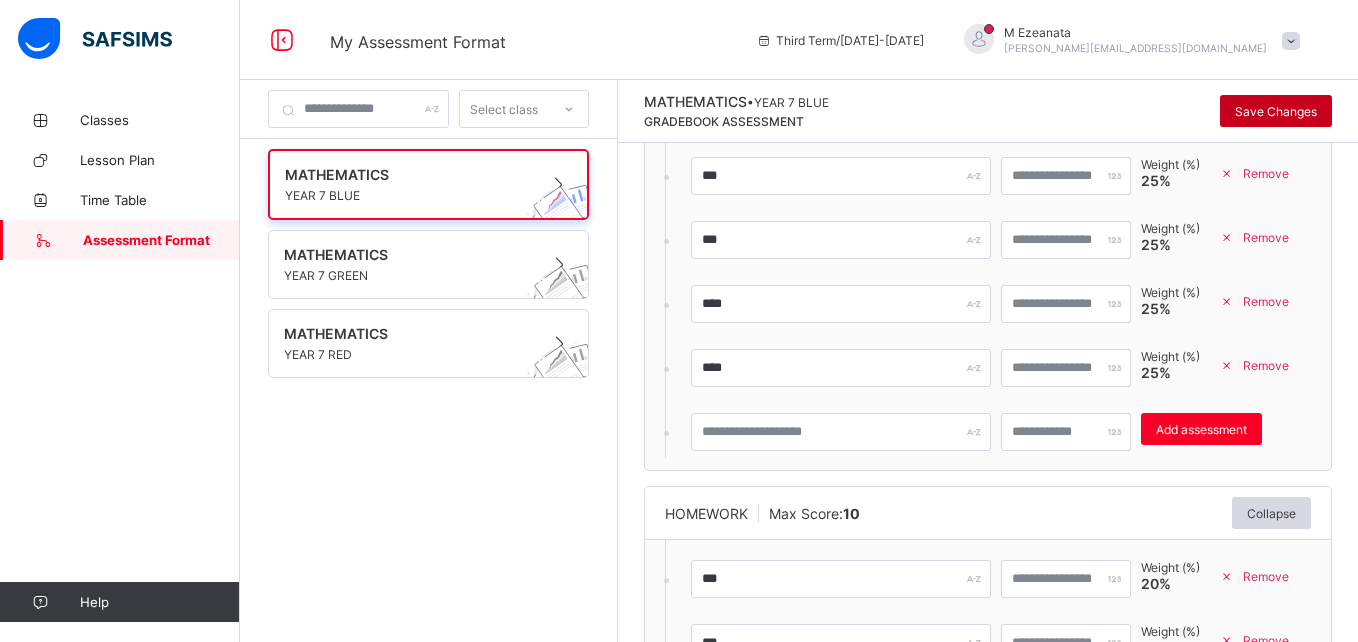 click on "Save Changes" at bounding box center [1276, 111] 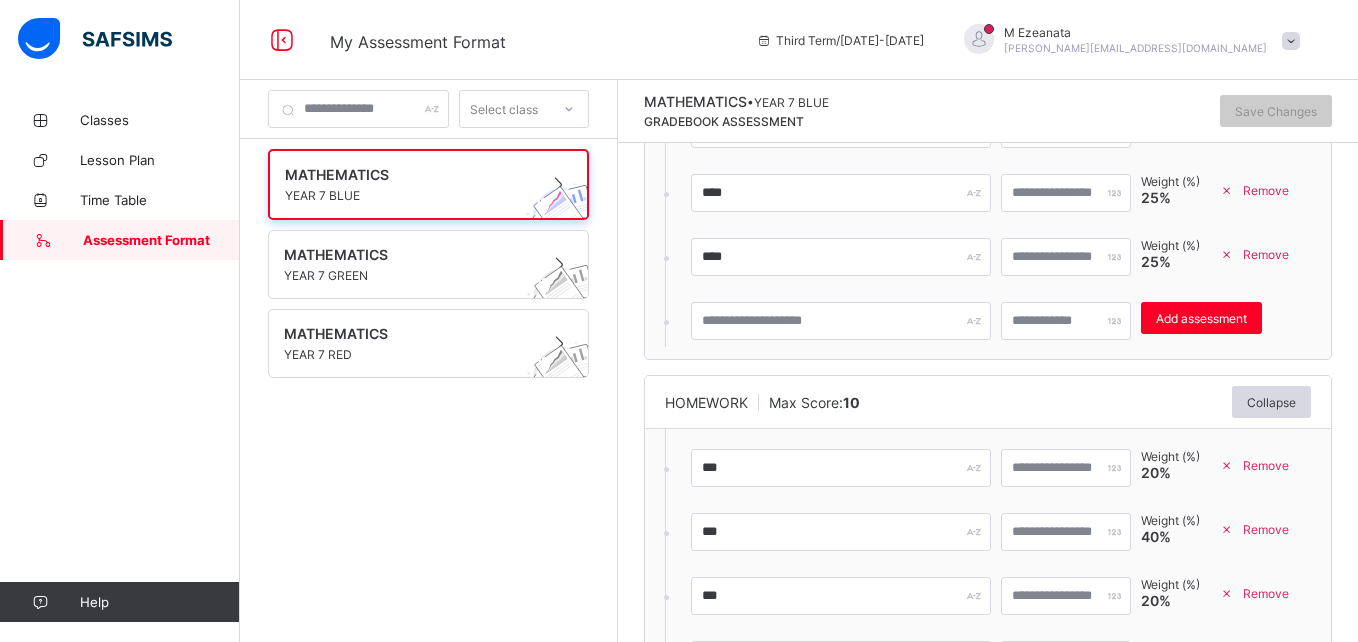 scroll, scrollTop: 0, scrollLeft: 0, axis: both 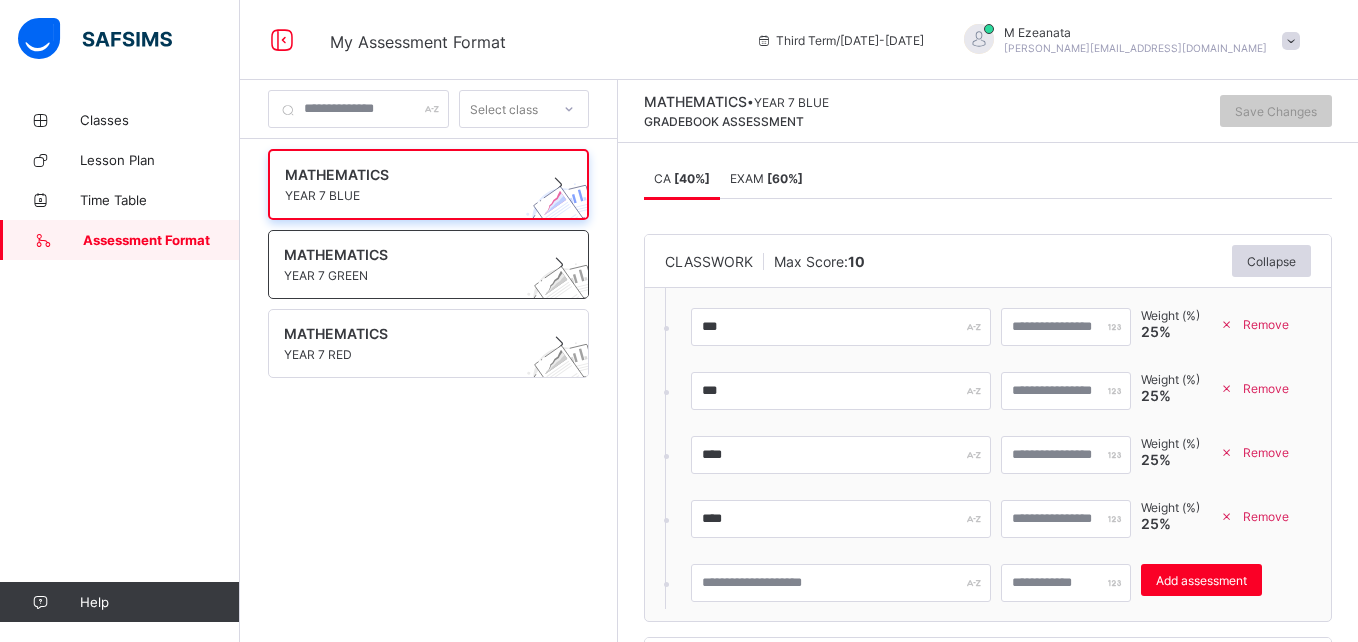 click on "YEAR 7 GREEN" at bounding box center [409, 275] 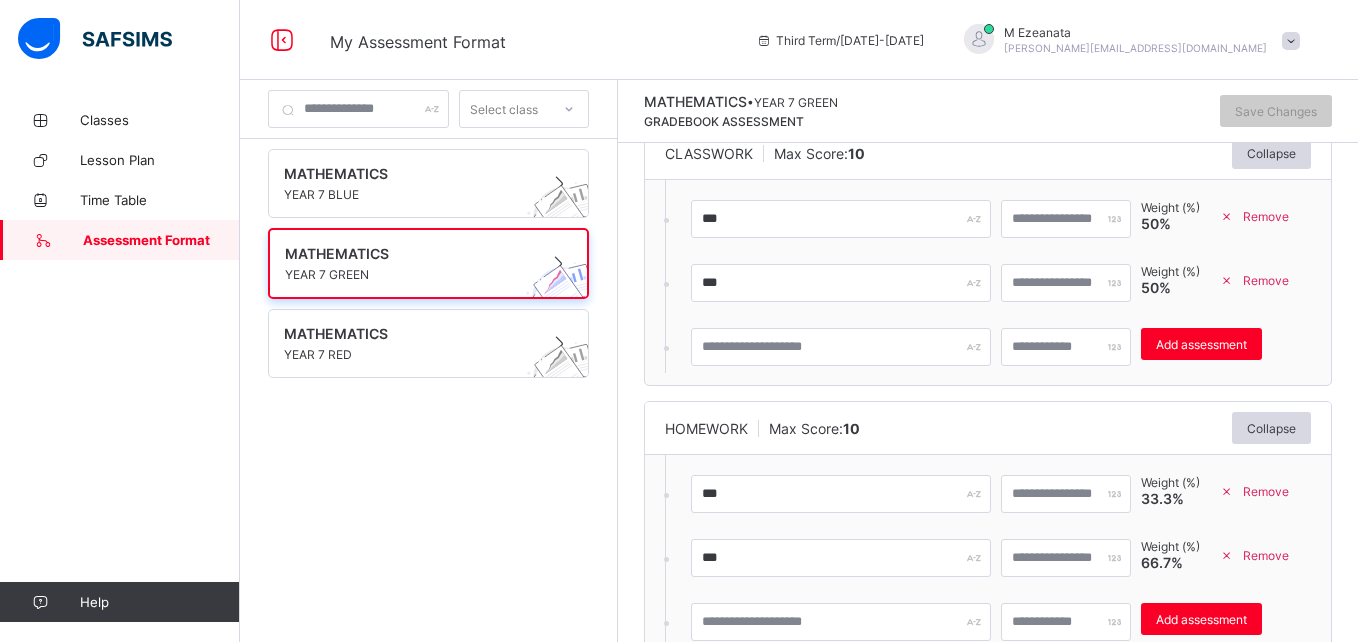 scroll, scrollTop: 109, scrollLeft: 0, axis: vertical 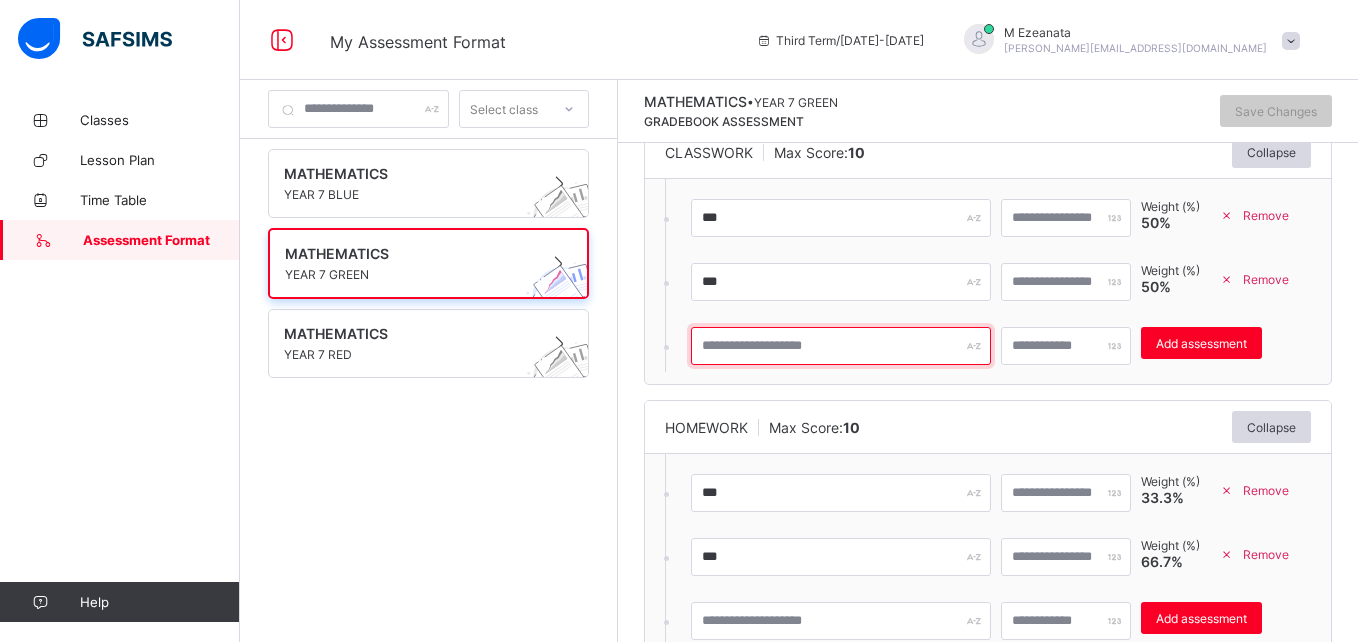 click at bounding box center (841, 346) 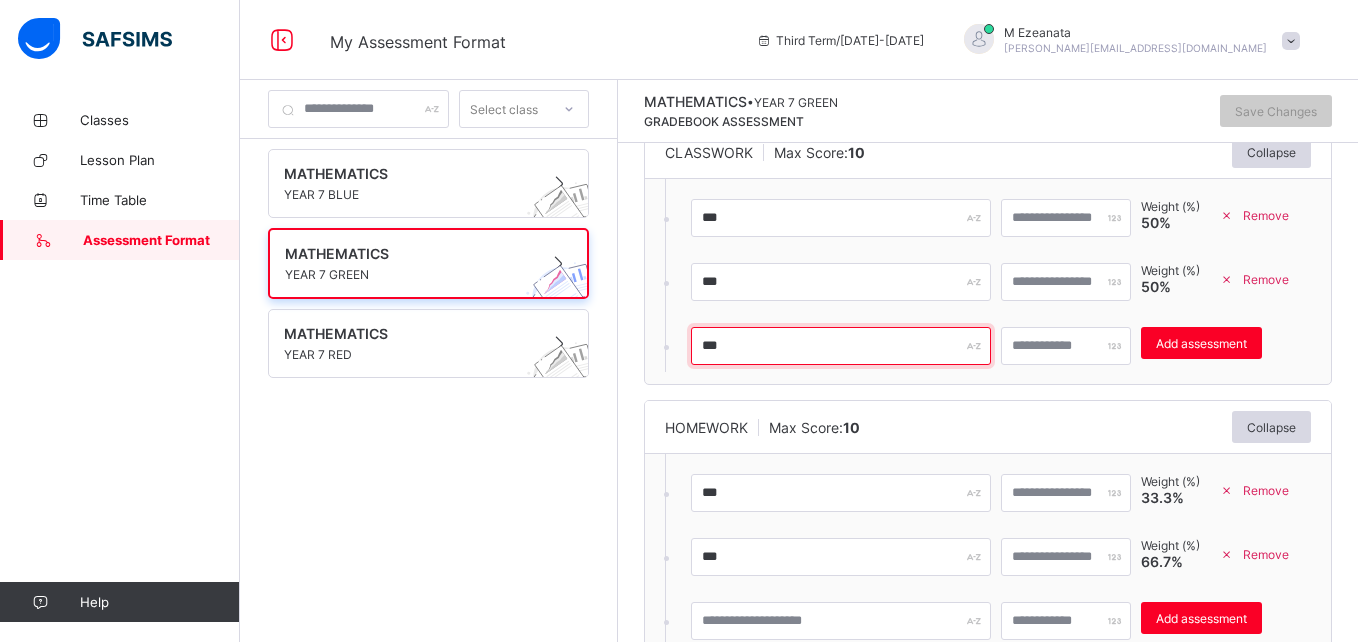 type on "***" 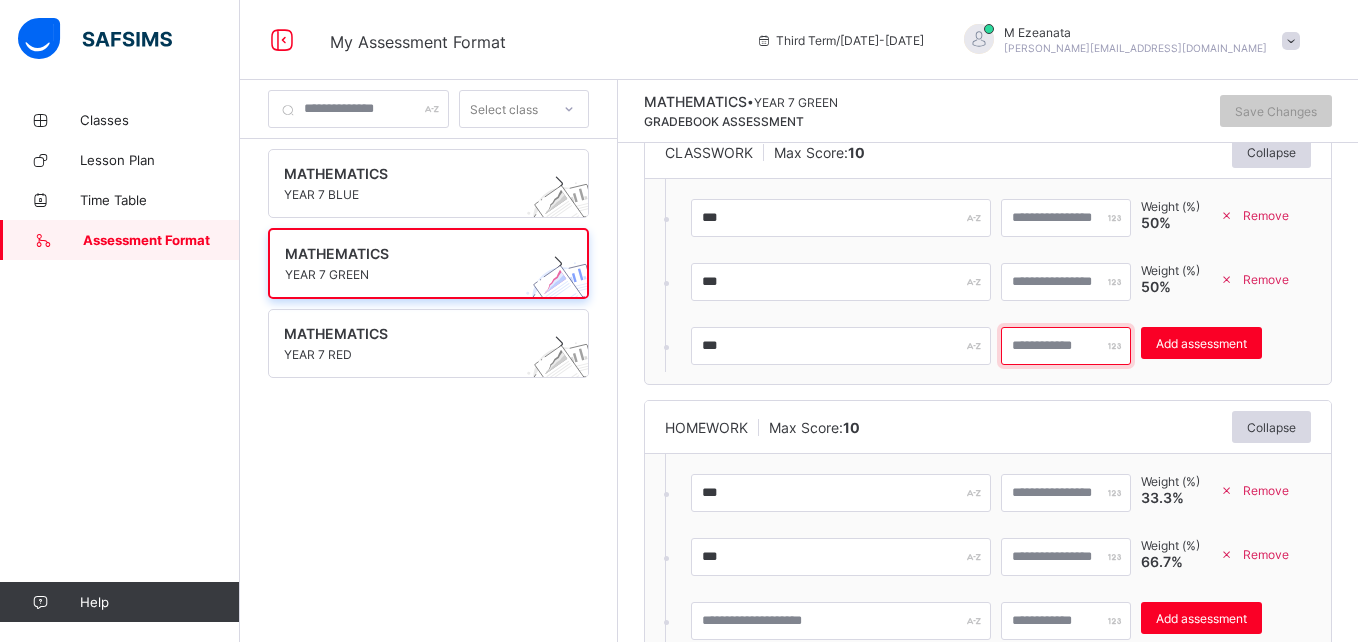 click at bounding box center [1066, 346] 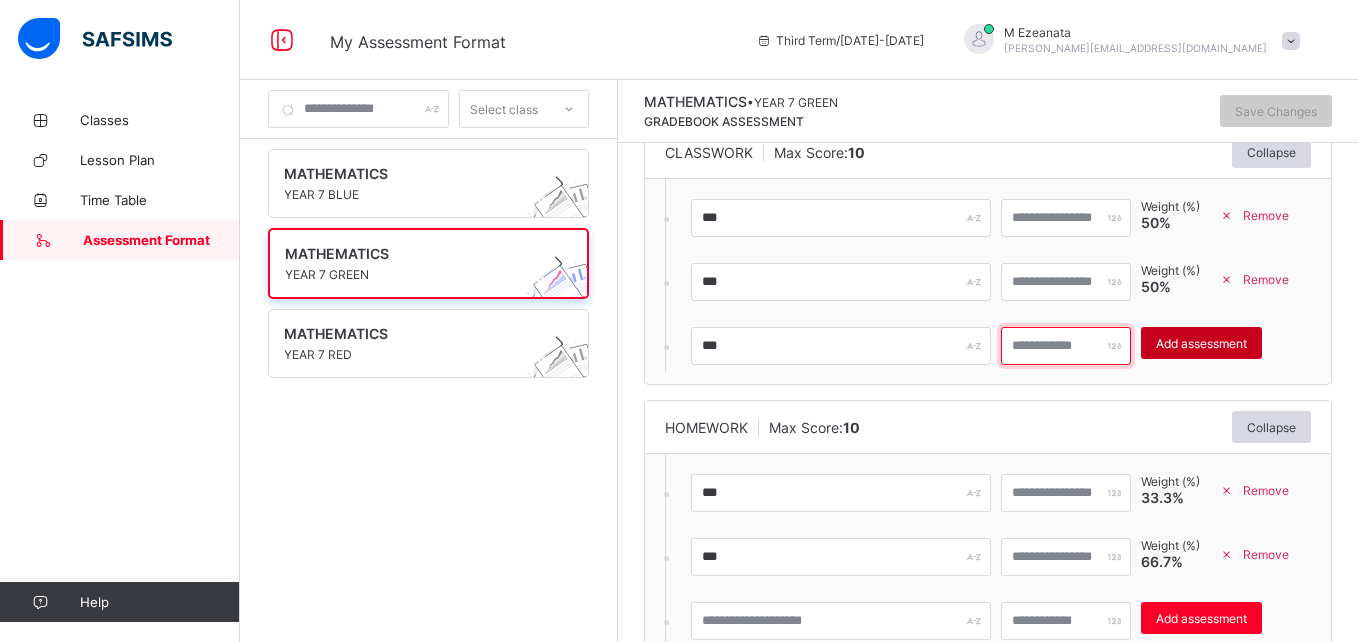 type on "*" 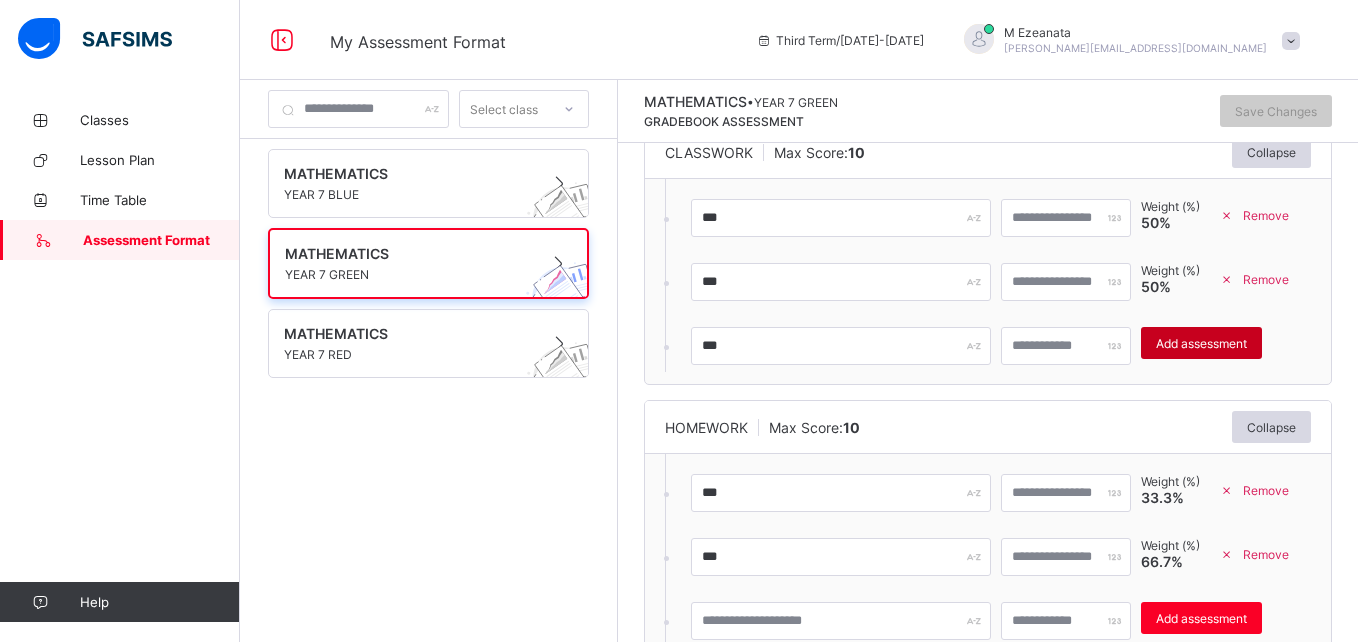 click on "Add assessment" at bounding box center [1201, 343] 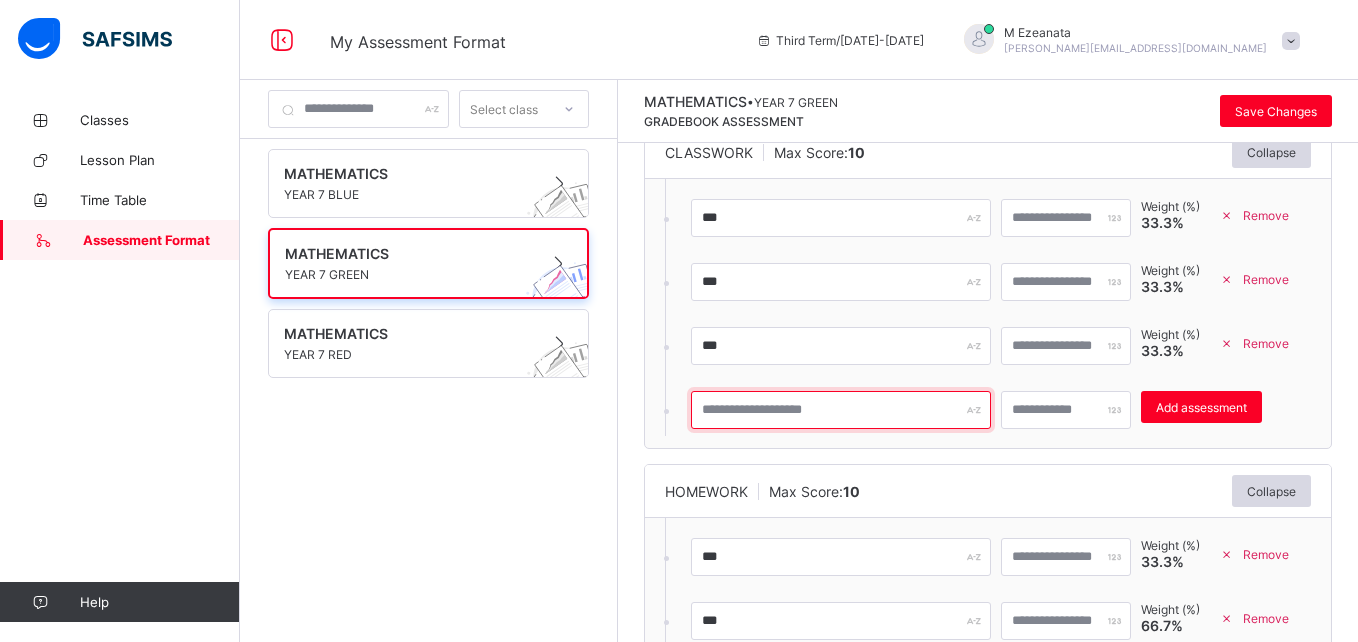 click at bounding box center [841, 410] 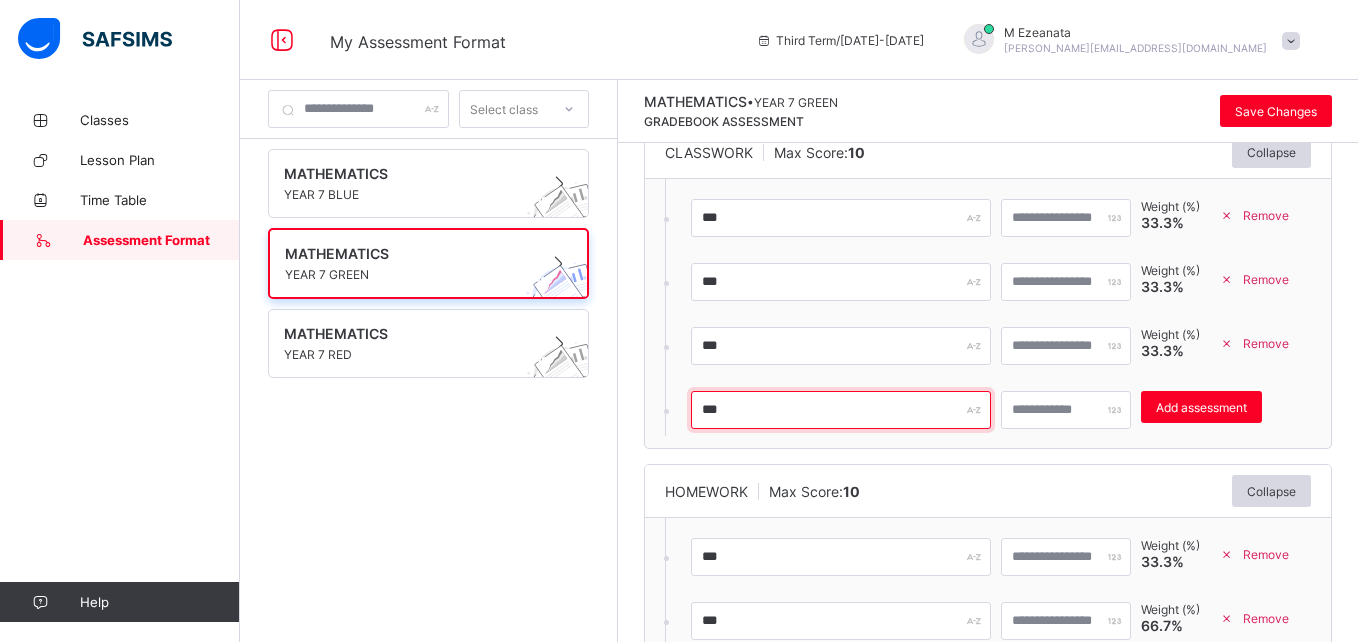 type on "***" 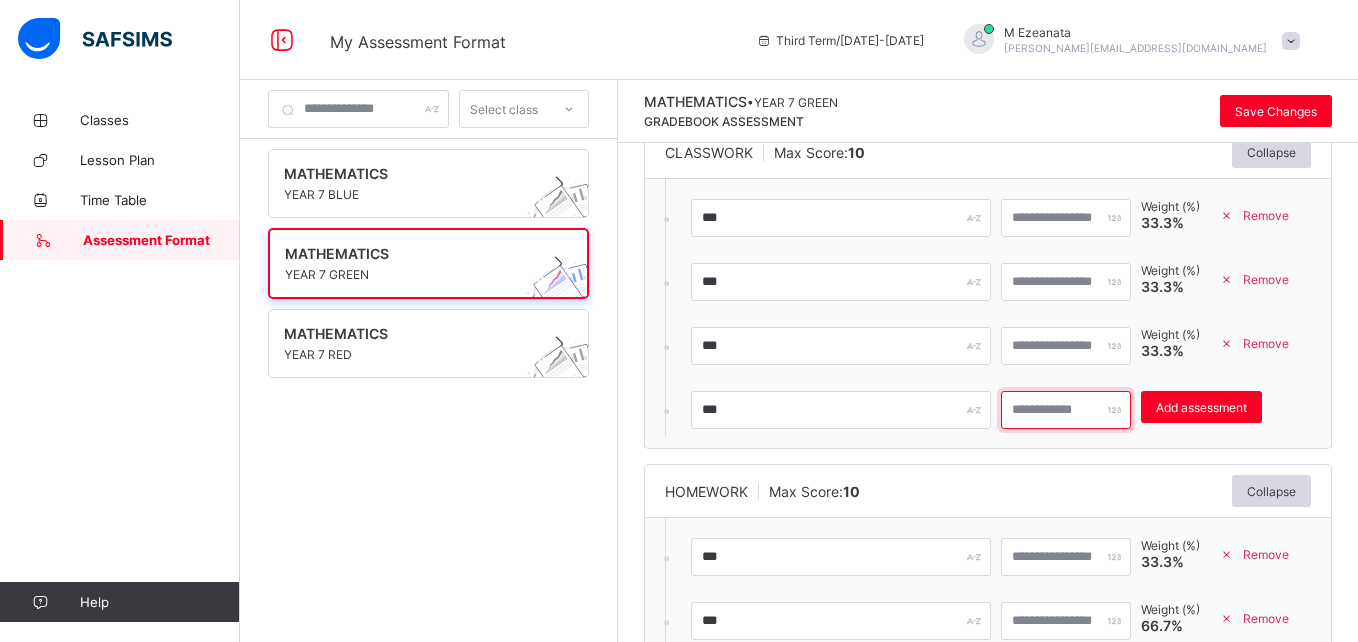 click on "*" at bounding box center (1066, 410) 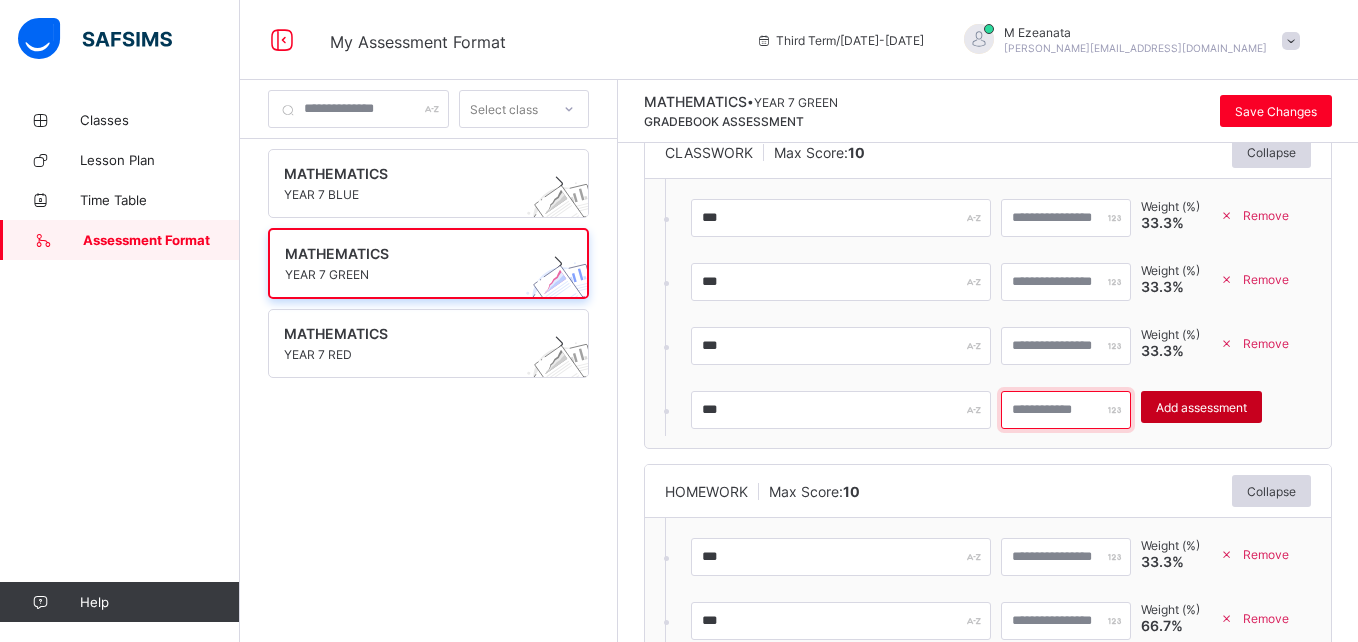 type on "**" 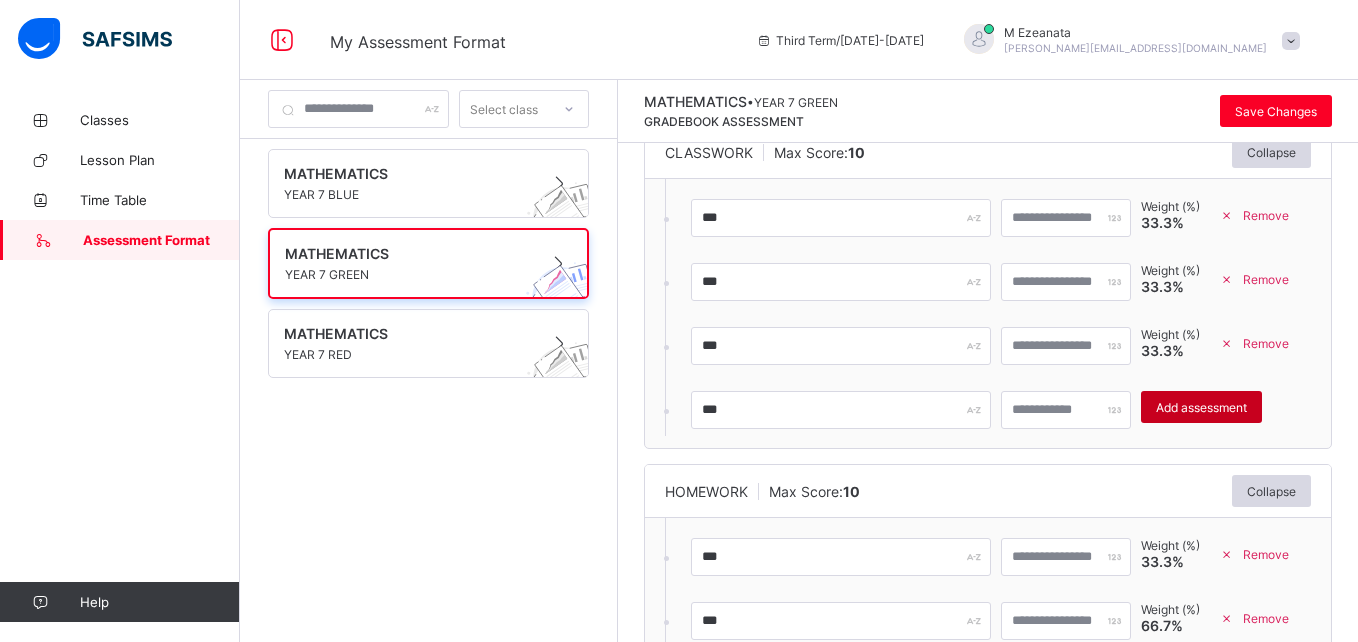 click on "Add assessment" at bounding box center [1201, 407] 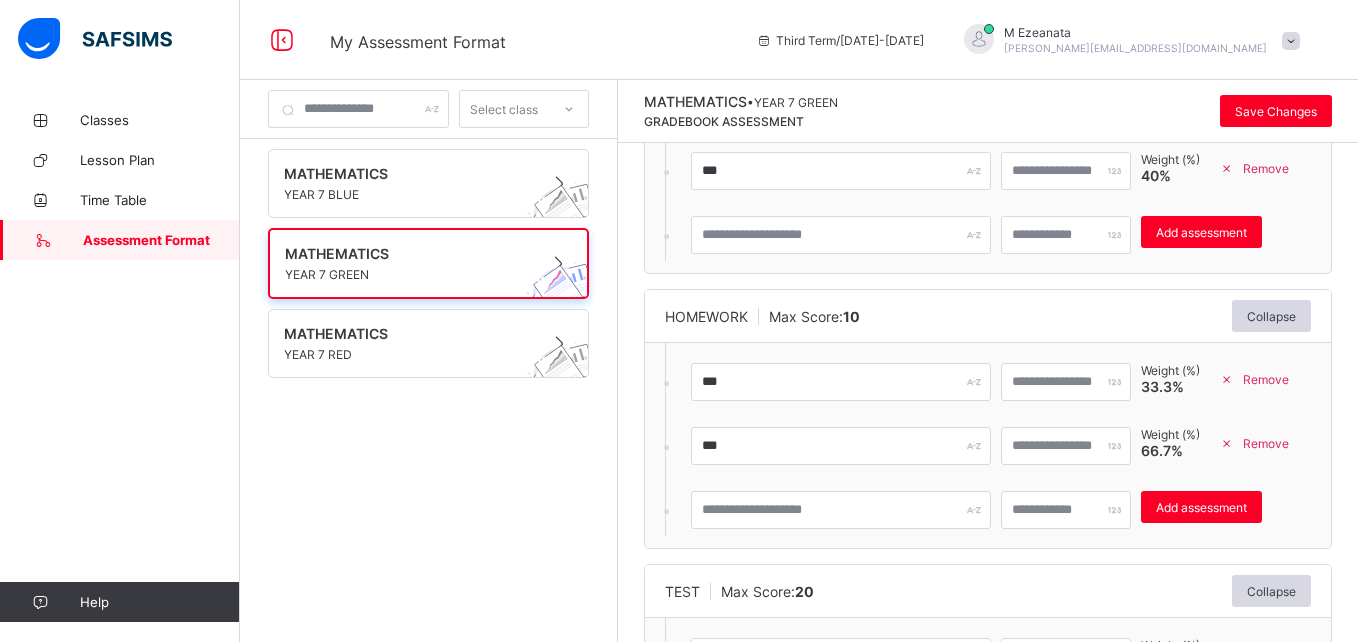 scroll, scrollTop: 357, scrollLeft: 0, axis: vertical 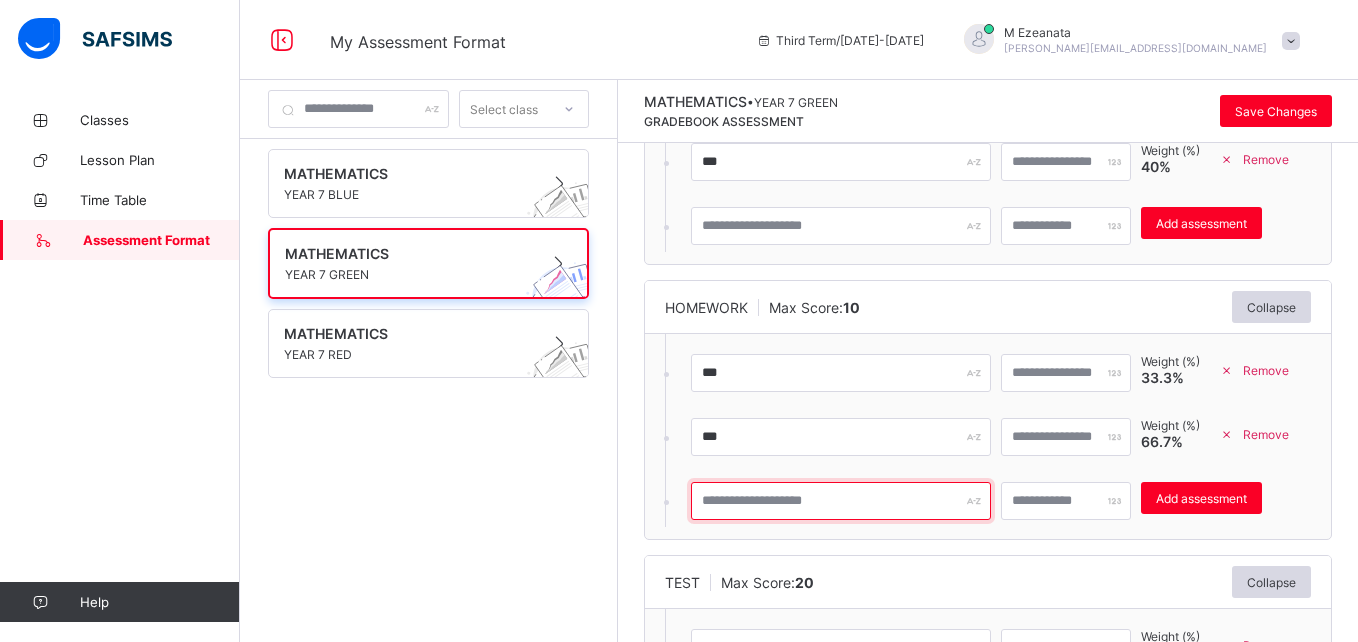 click at bounding box center (841, 501) 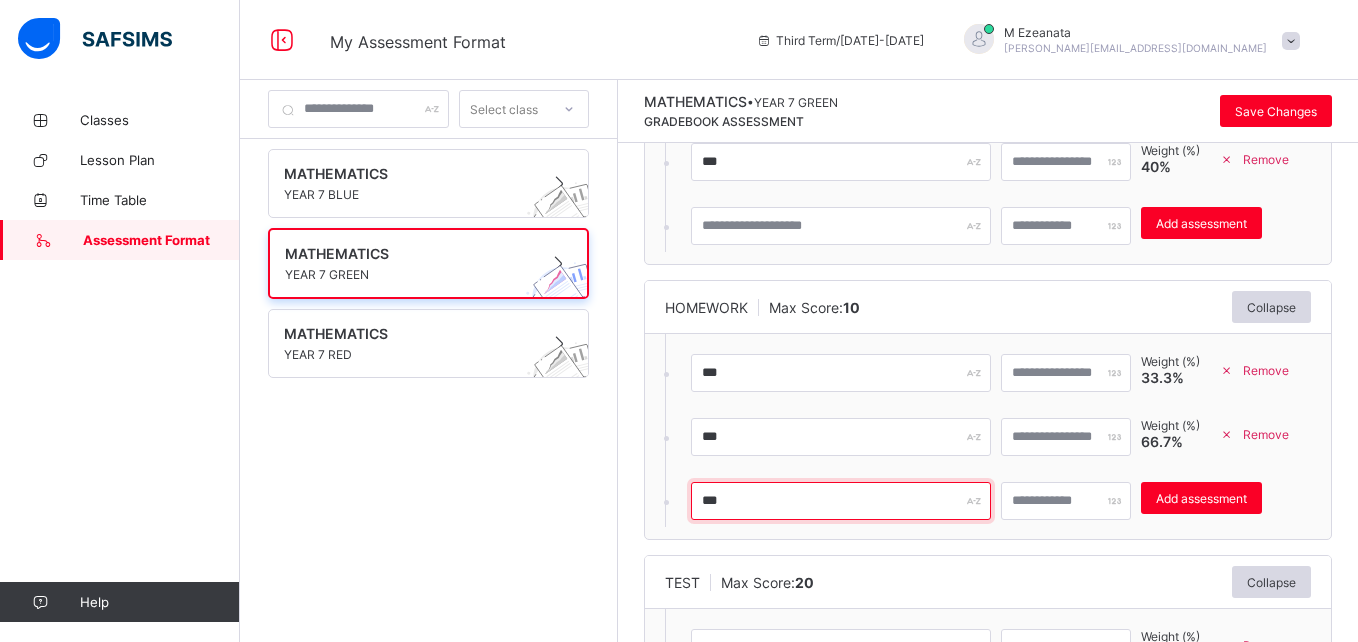 type on "***" 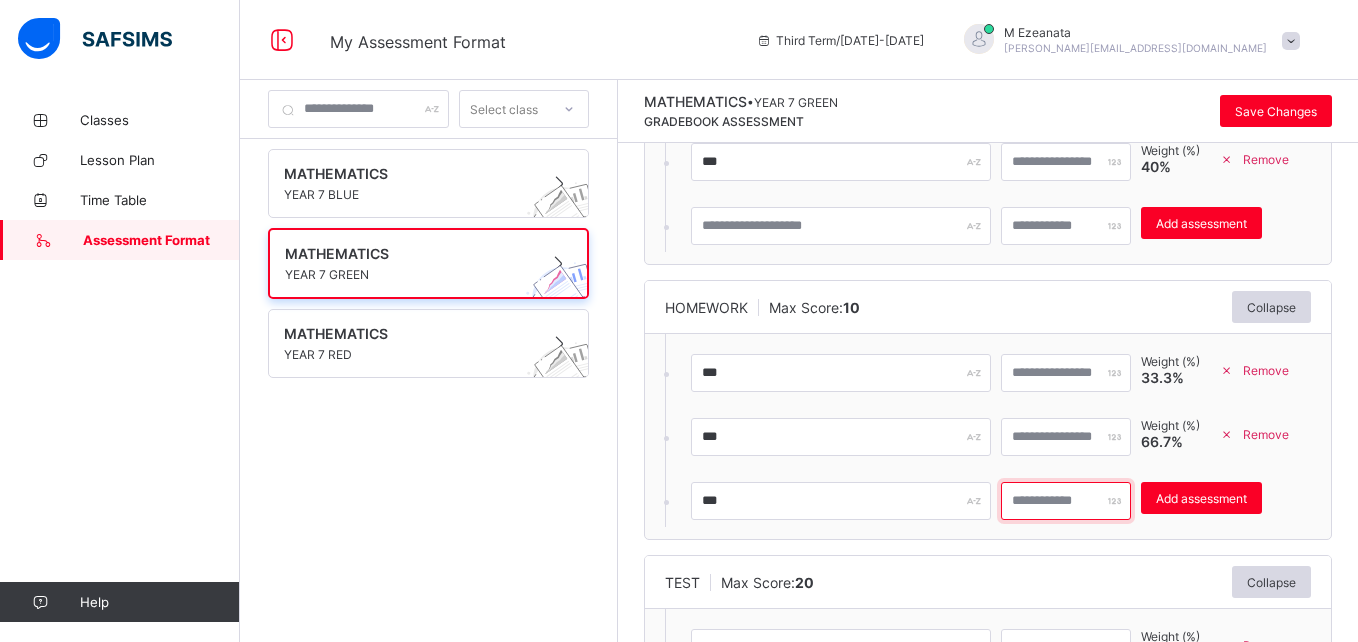 click at bounding box center [1066, 501] 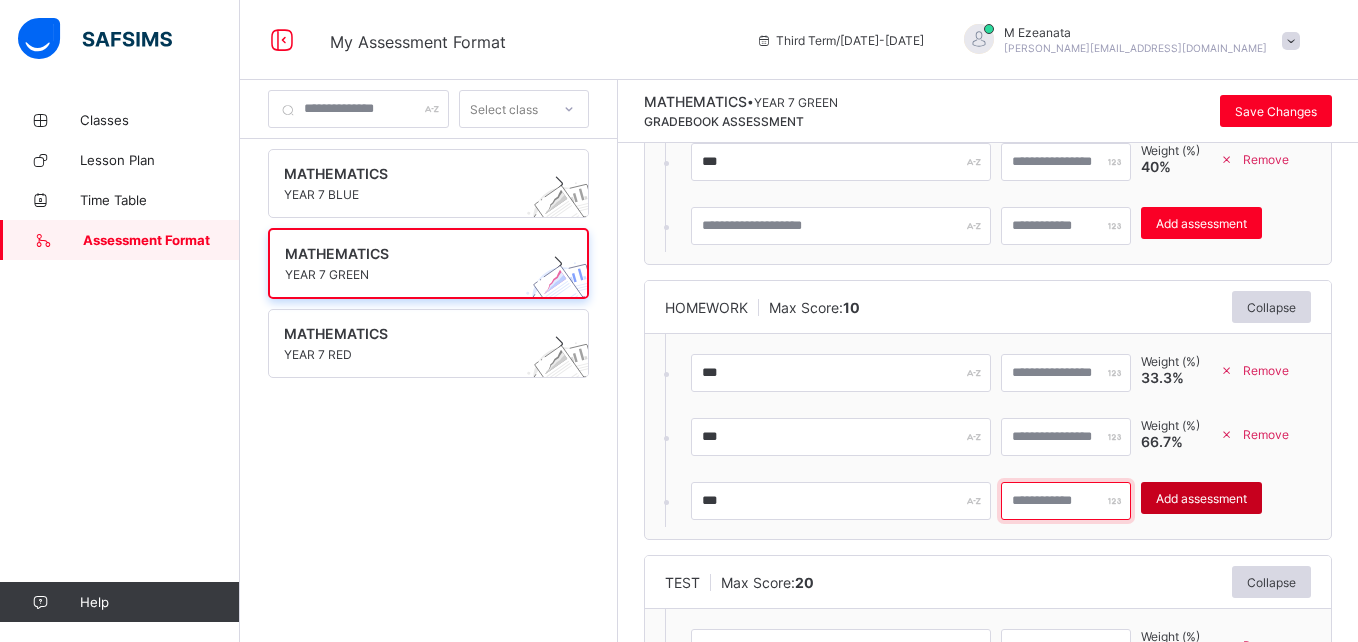type on "*" 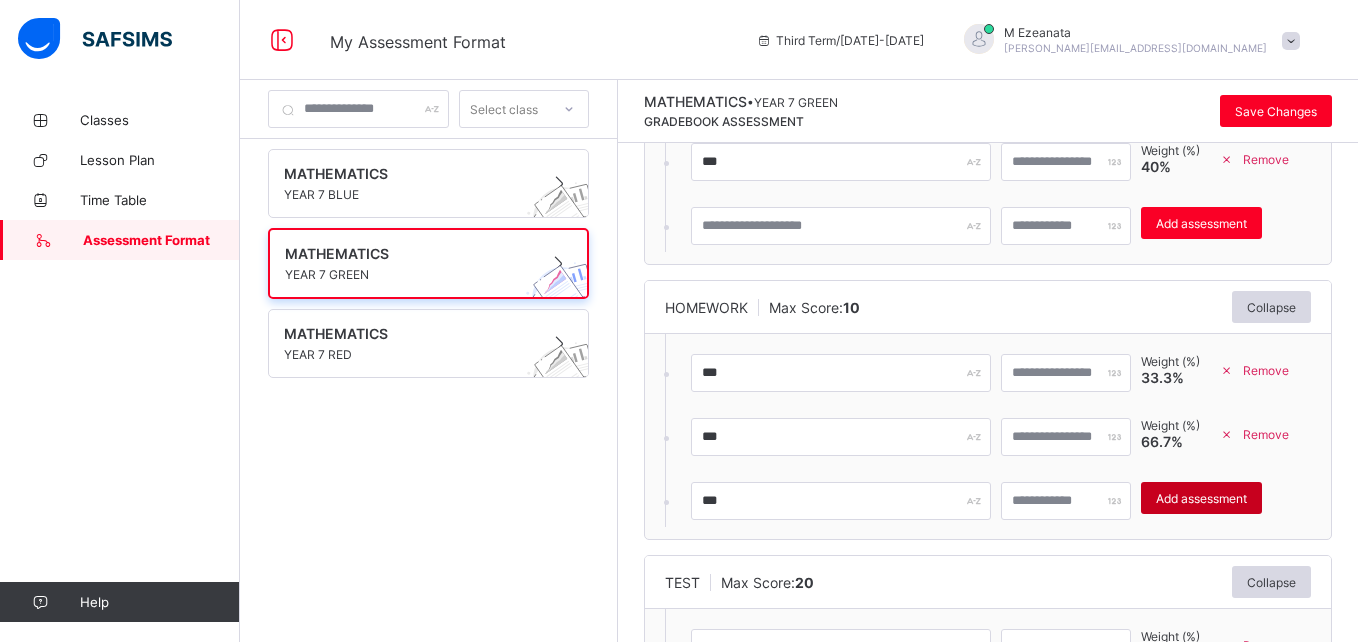 click on "Add assessment" at bounding box center (1201, 498) 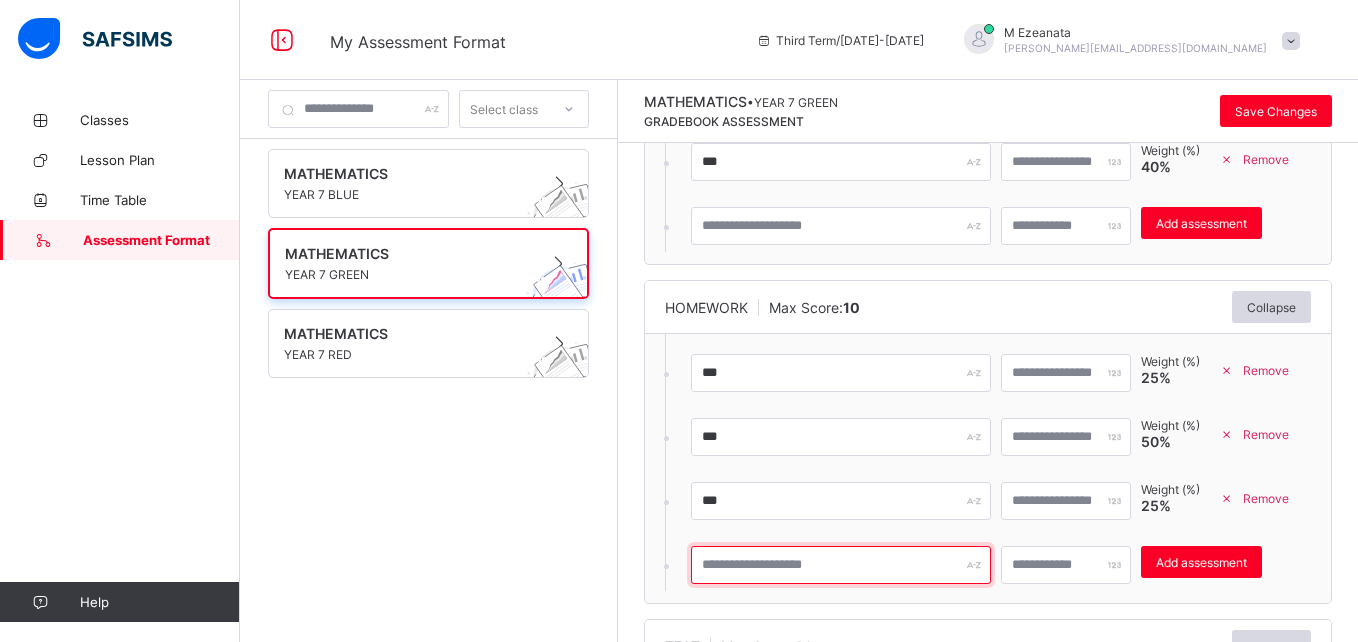 click at bounding box center [841, 565] 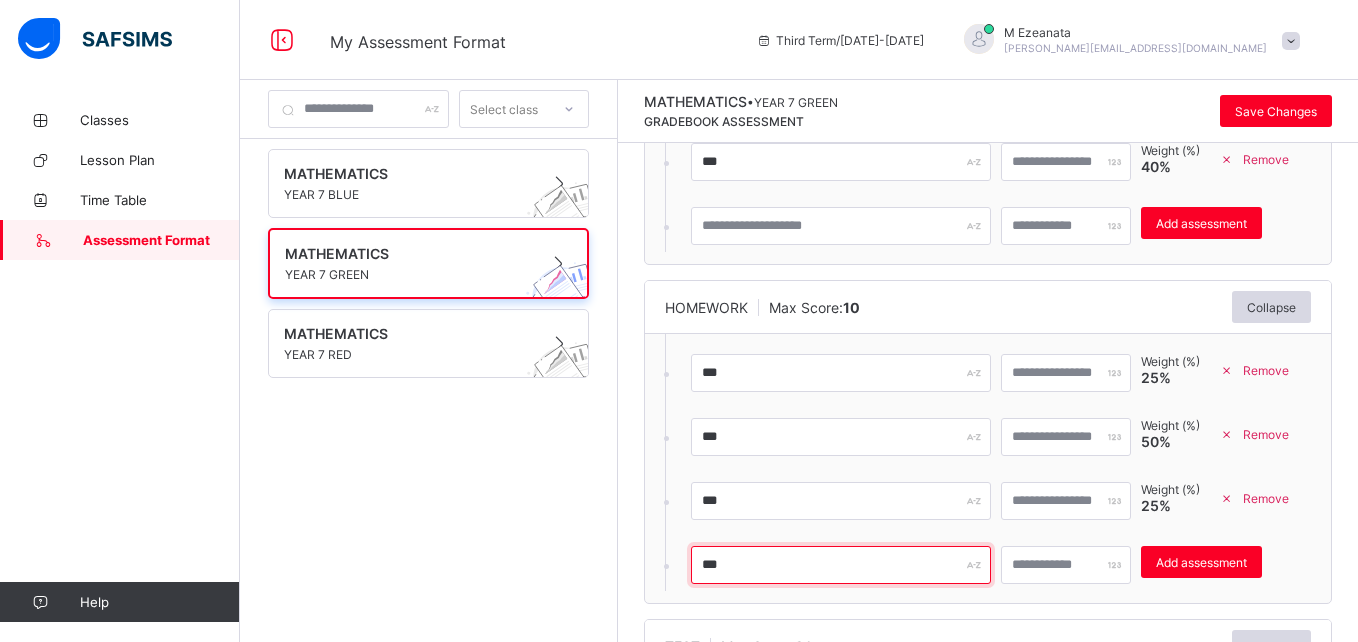 type on "***" 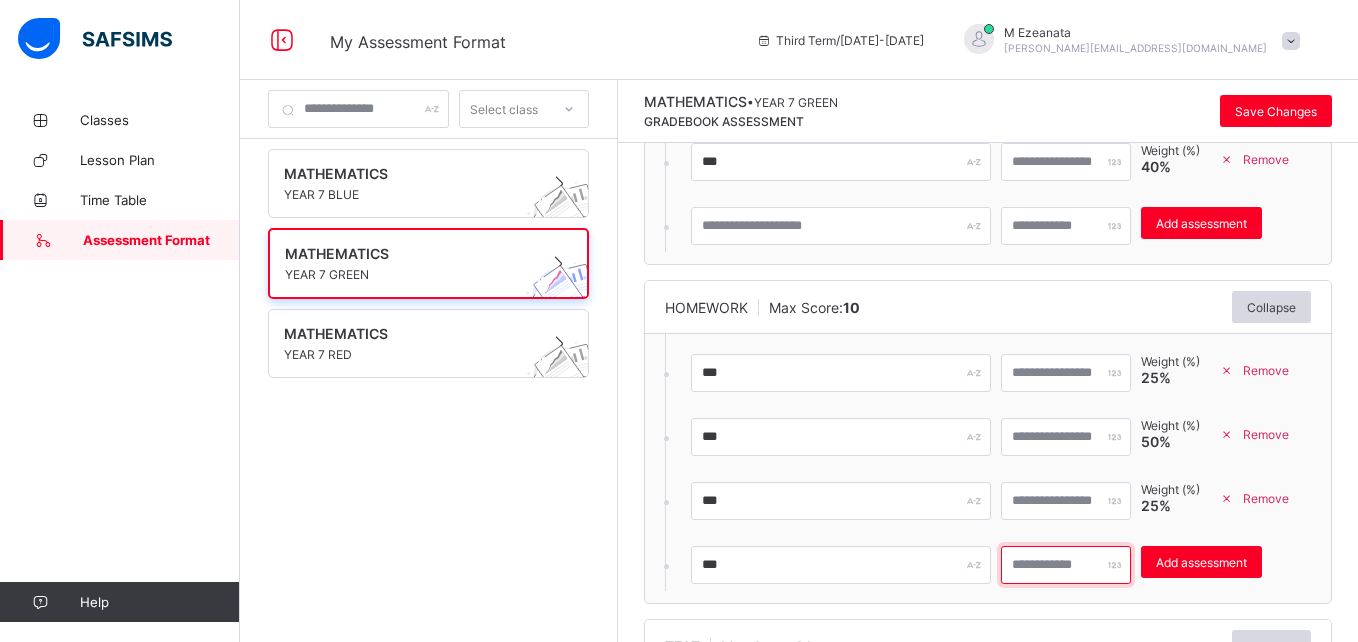 click on "*" at bounding box center [1066, 565] 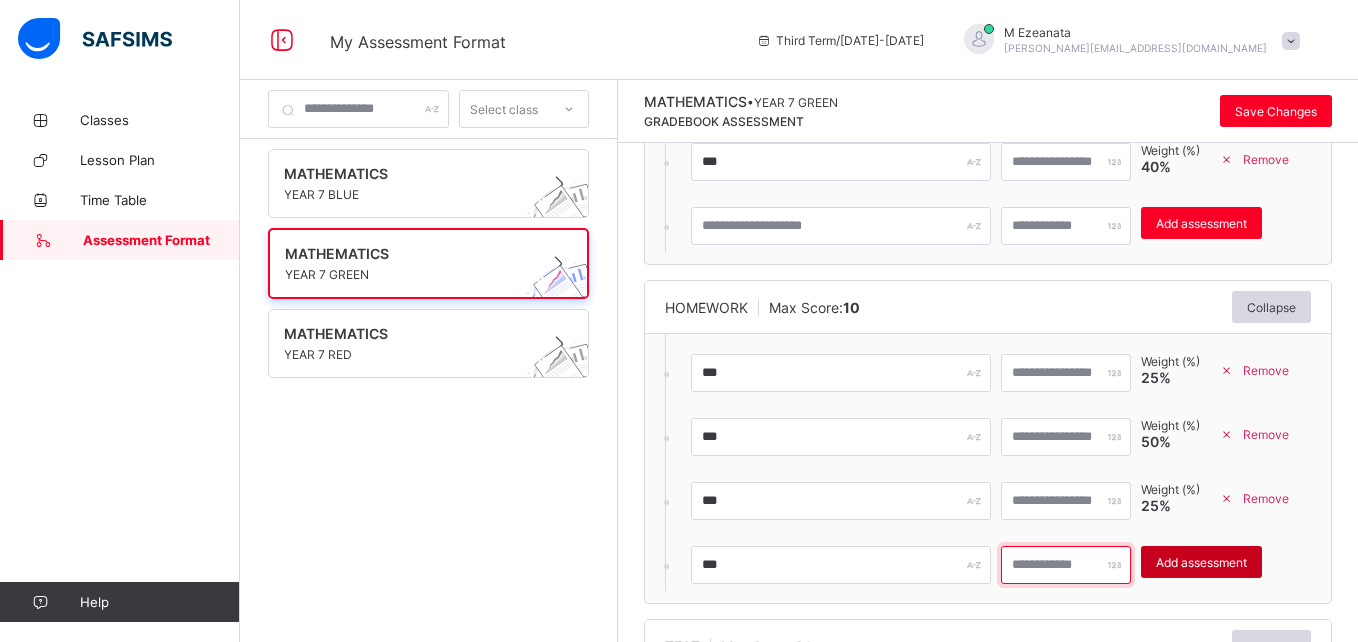 type on "*" 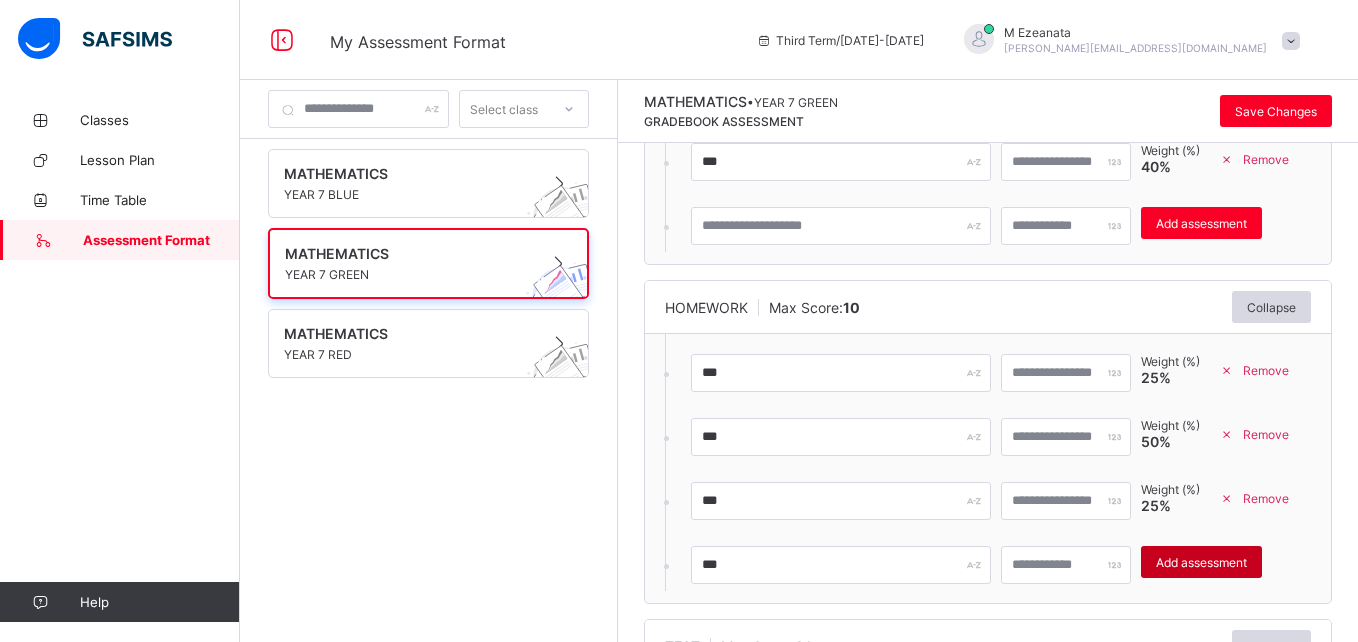 click on "Add assessment" at bounding box center (1201, 562) 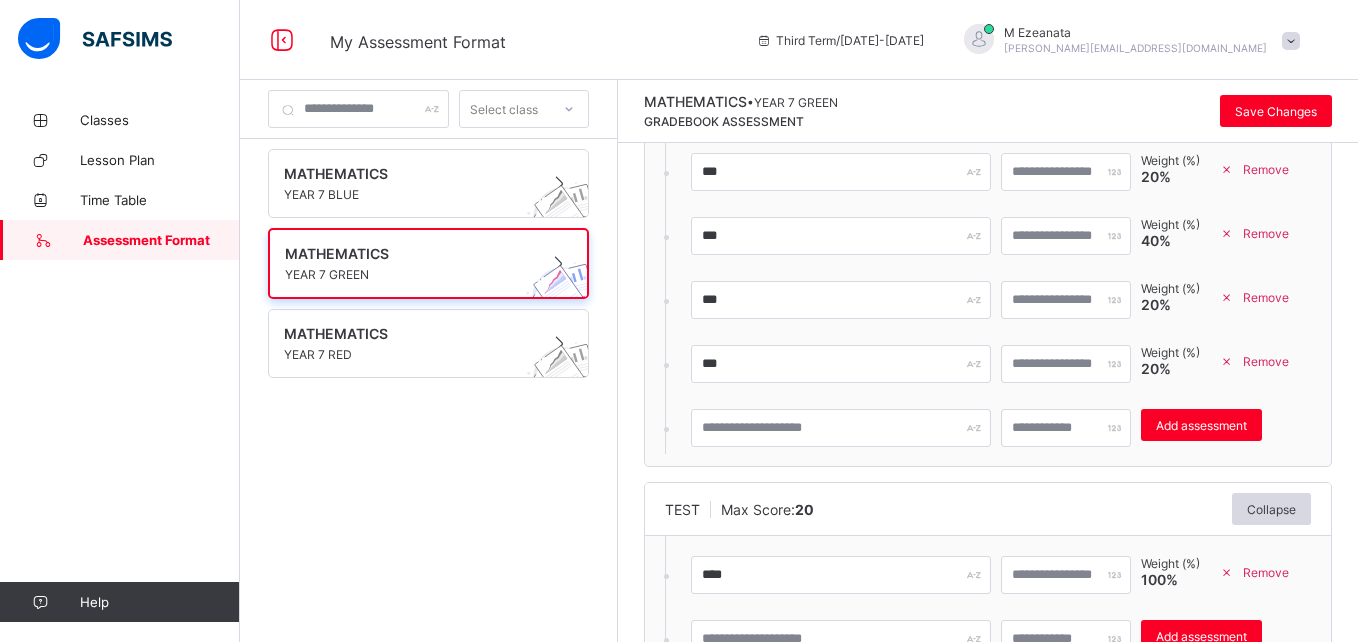 scroll, scrollTop: 644, scrollLeft: 0, axis: vertical 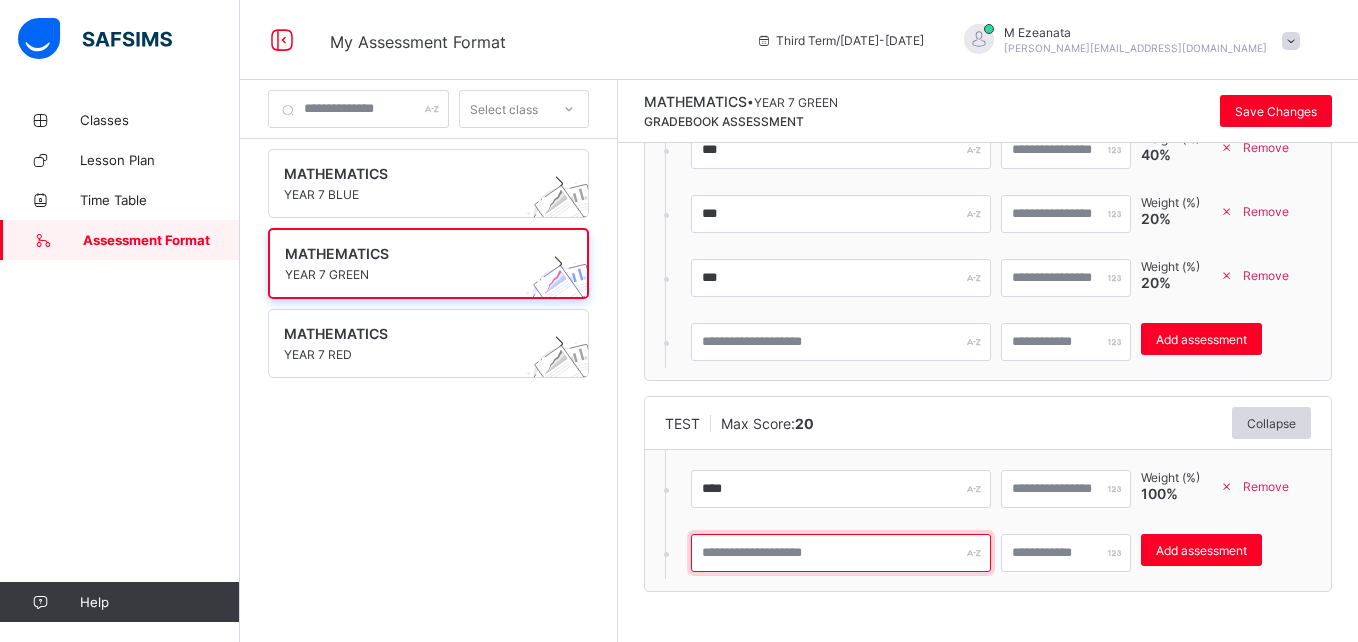 click at bounding box center [841, 553] 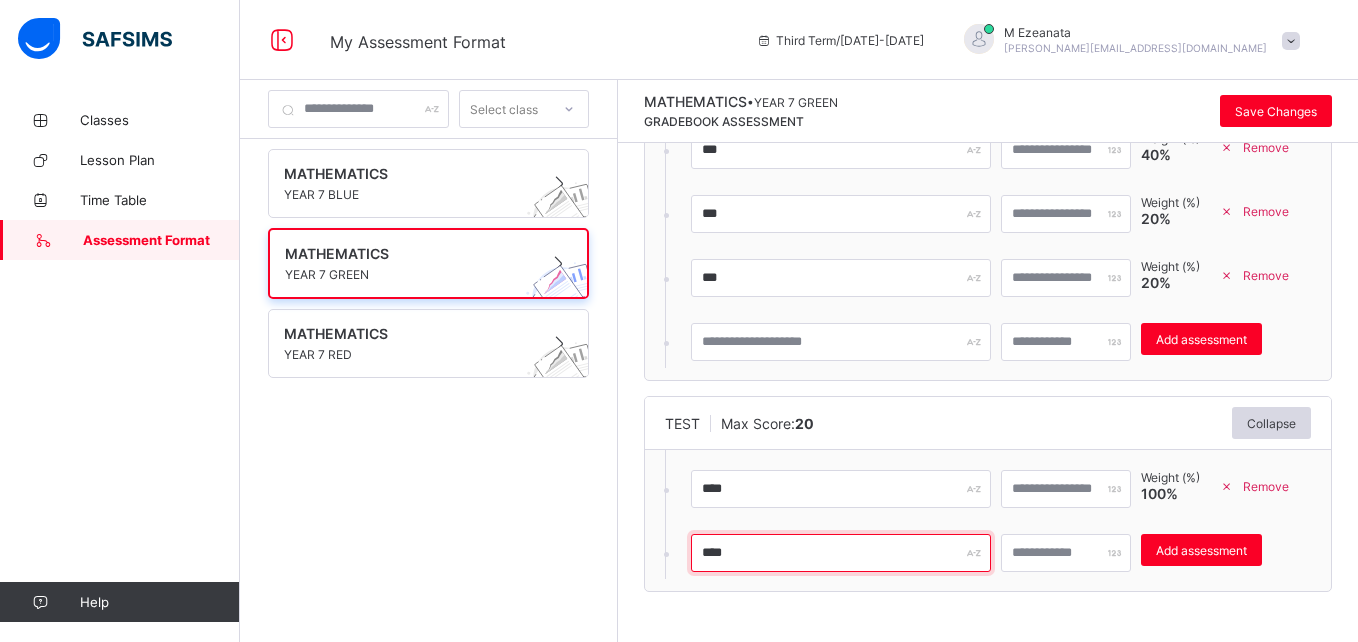 type on "****" 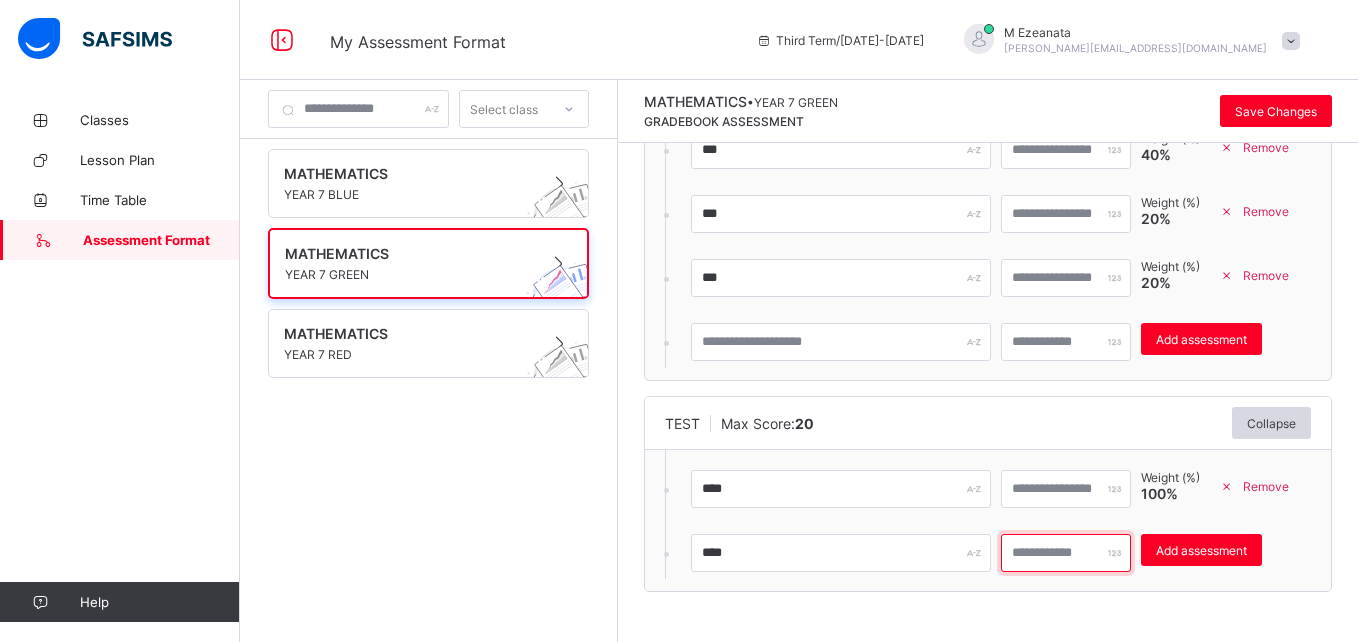 click at bounding box center (1066, 553) 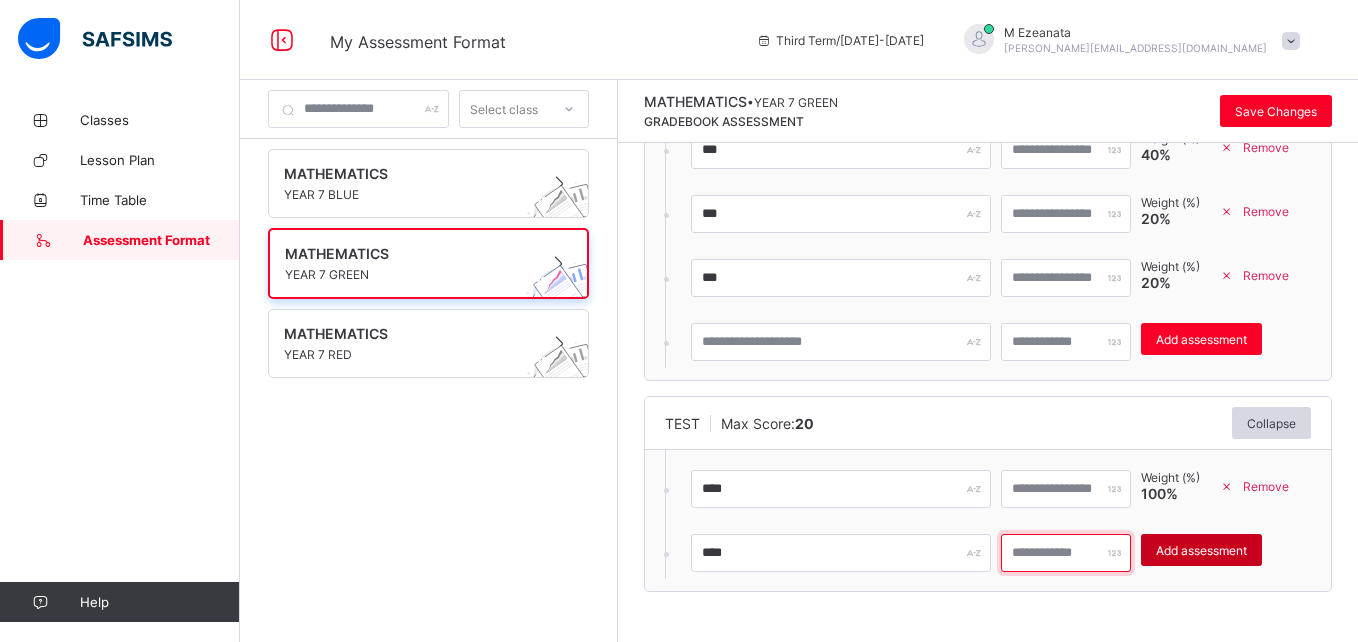 type on "**" 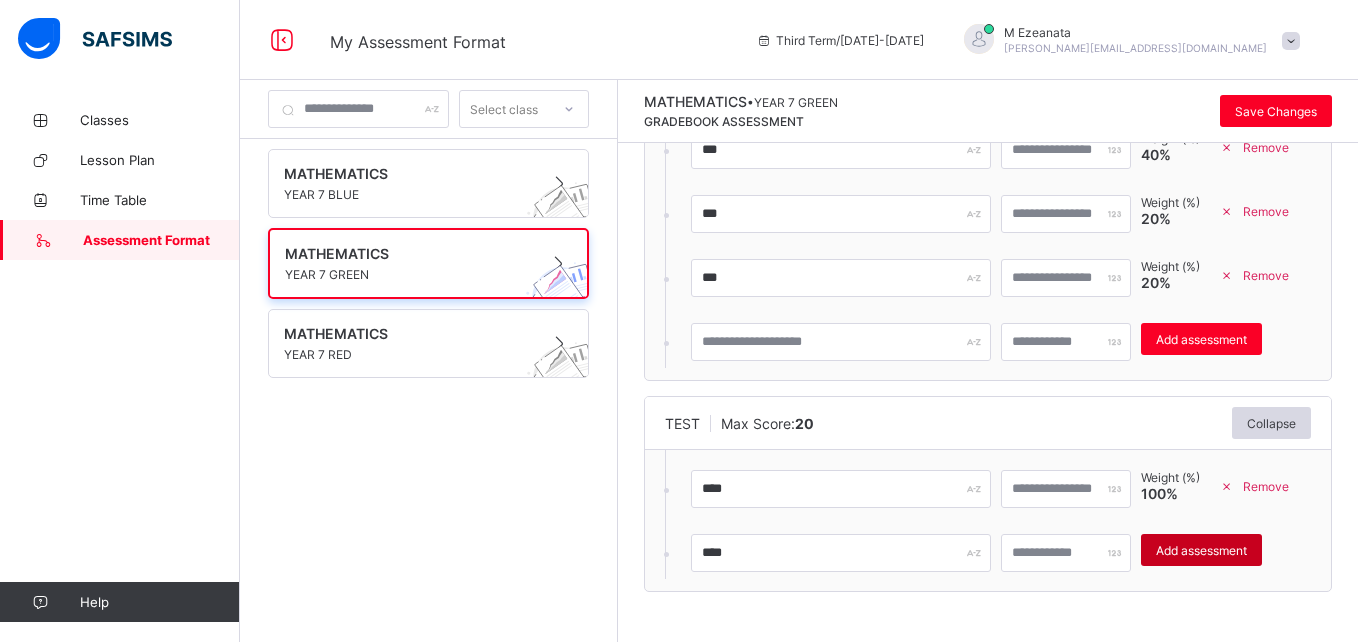 click on "Add assessment" at bounding box center [1201, 550] 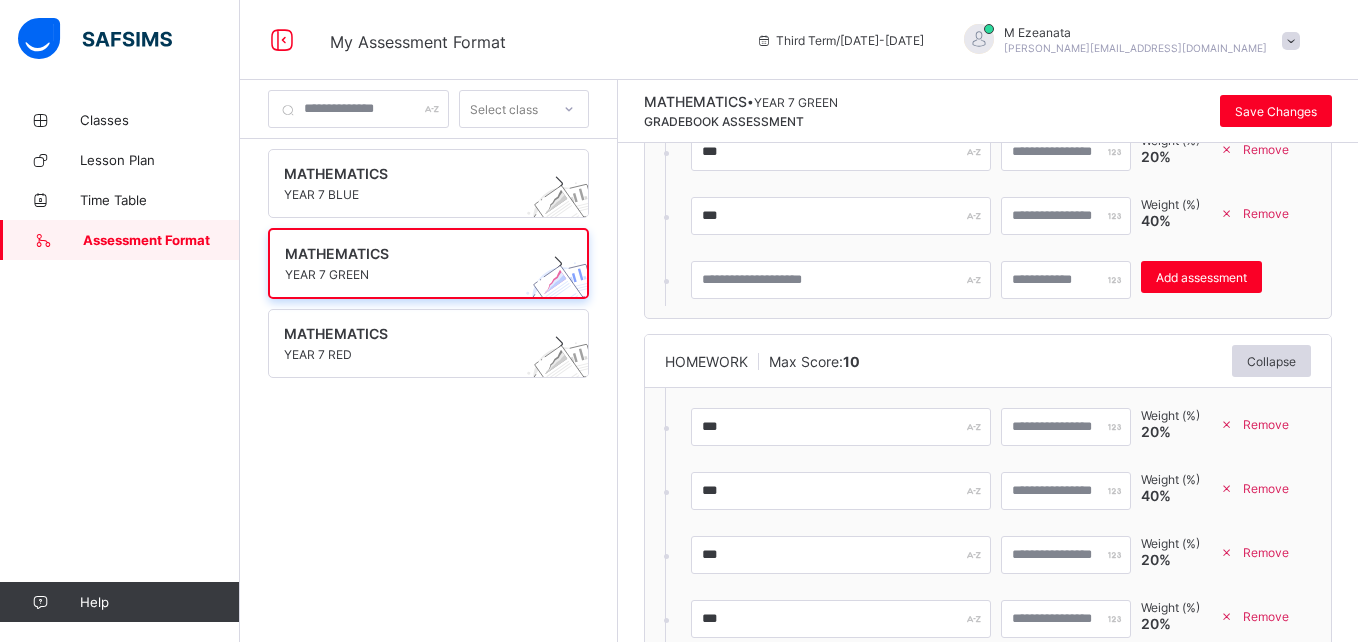 scroll, scrollTop: 304, scrollLeft: 0, axis: vertical 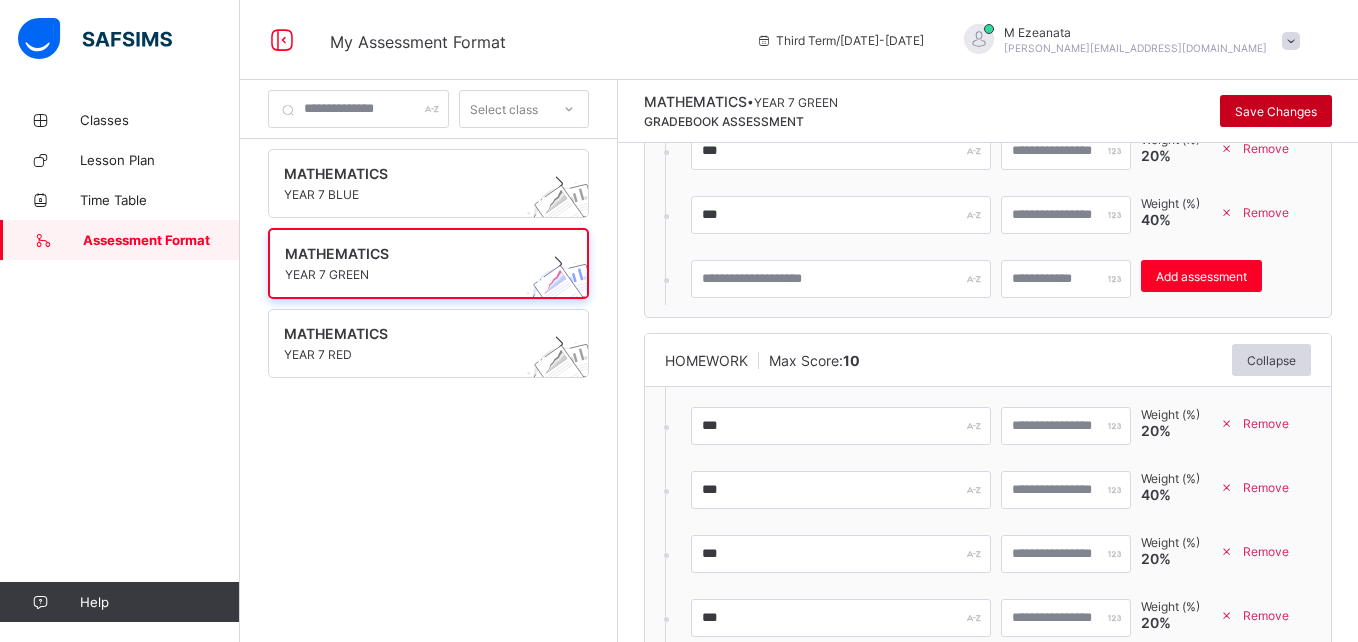 click on "Save Changes" at bounding box center (1276, 111) 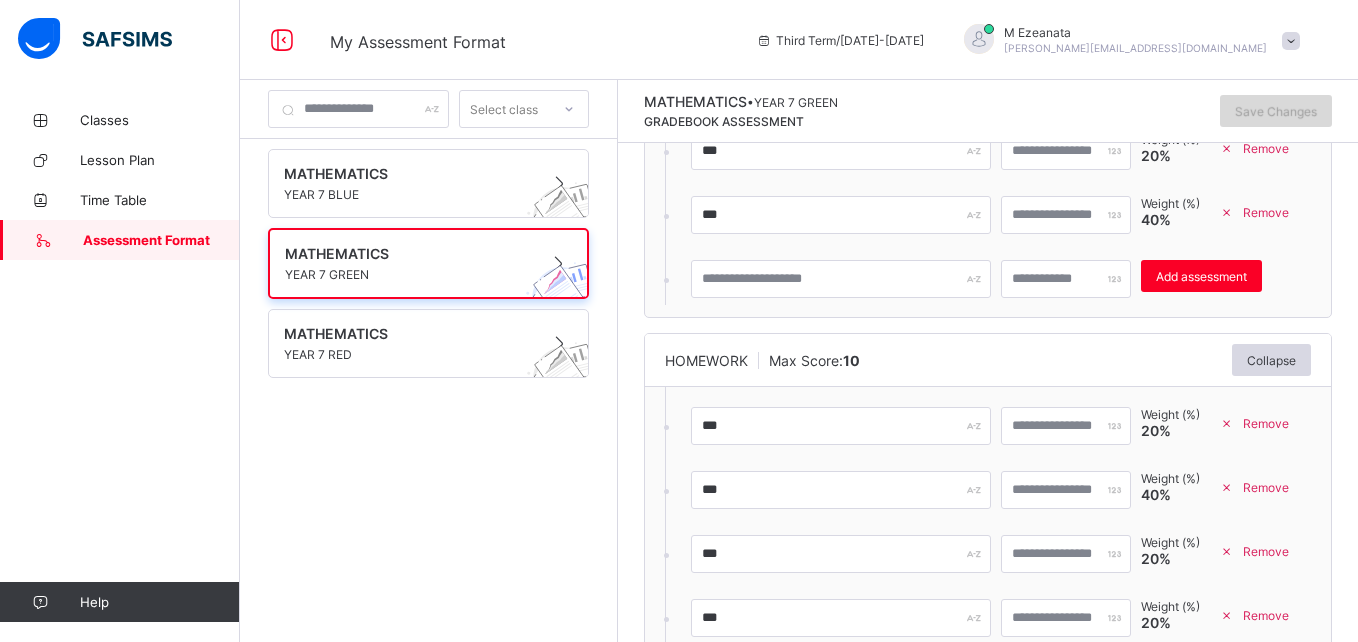 scroll, scrollTop: 0, scrollLeft: 0, axis: both 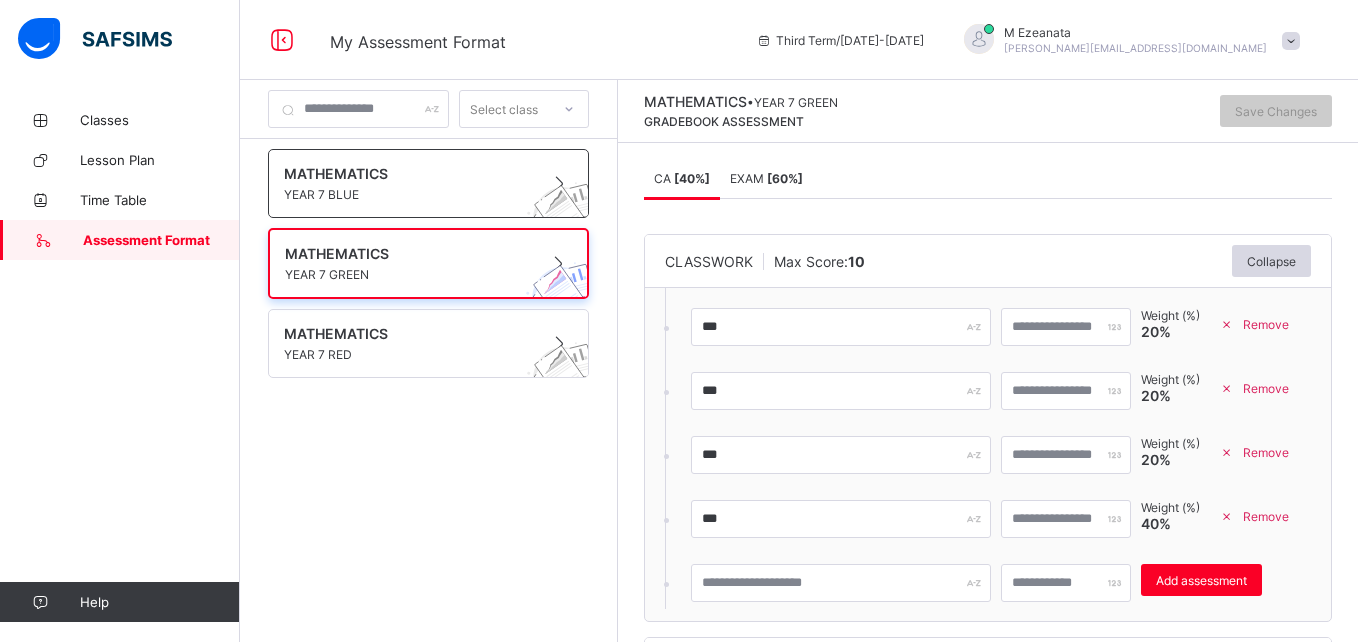click on "MATHEMATICS" at bounding box center [409, 173] 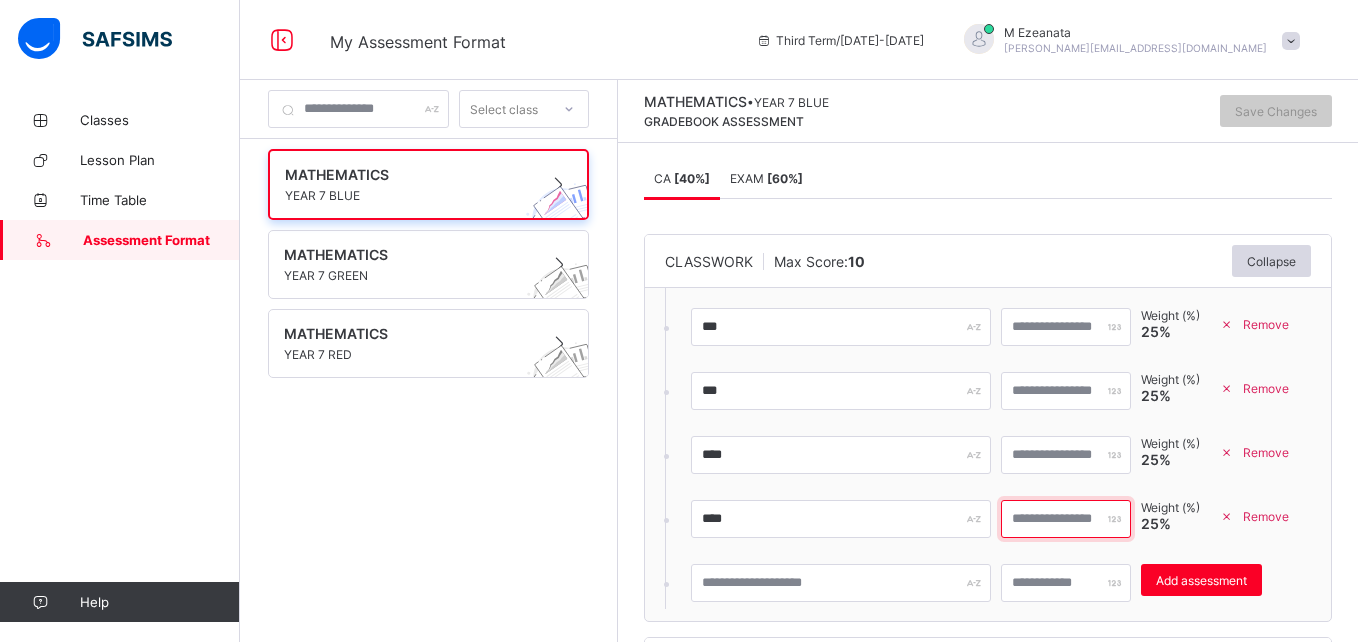 click on "*" at bounding box center [1066, 519] 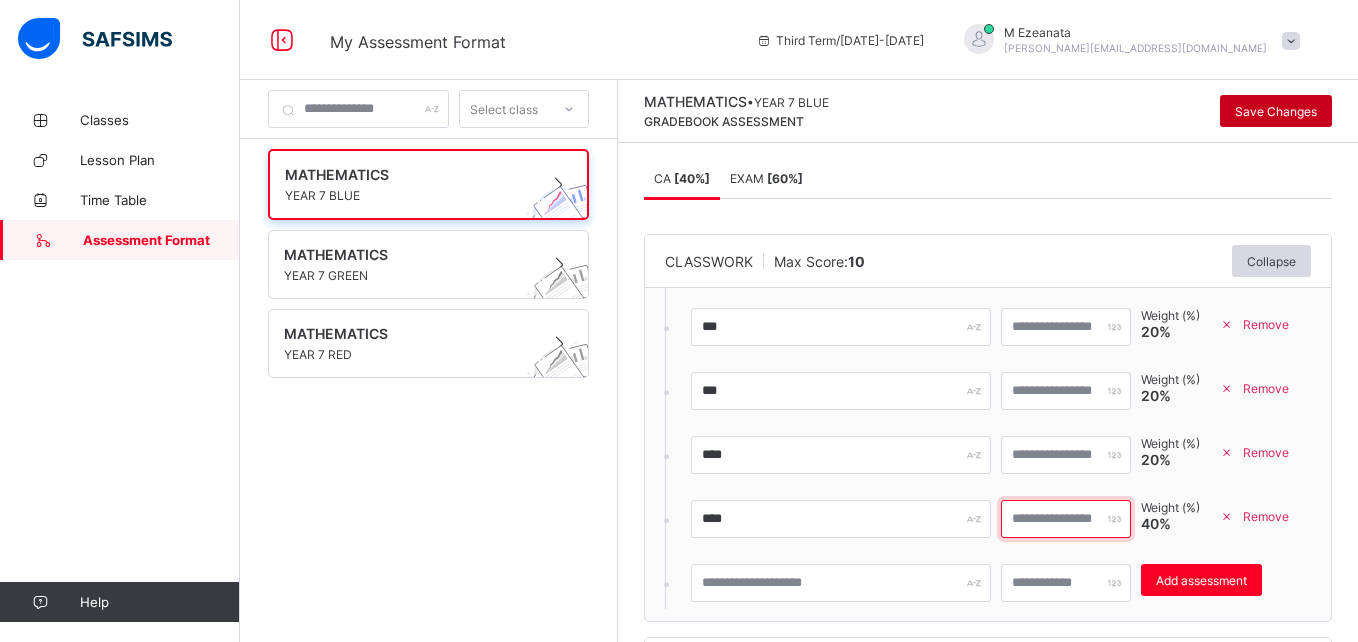 type on "**" 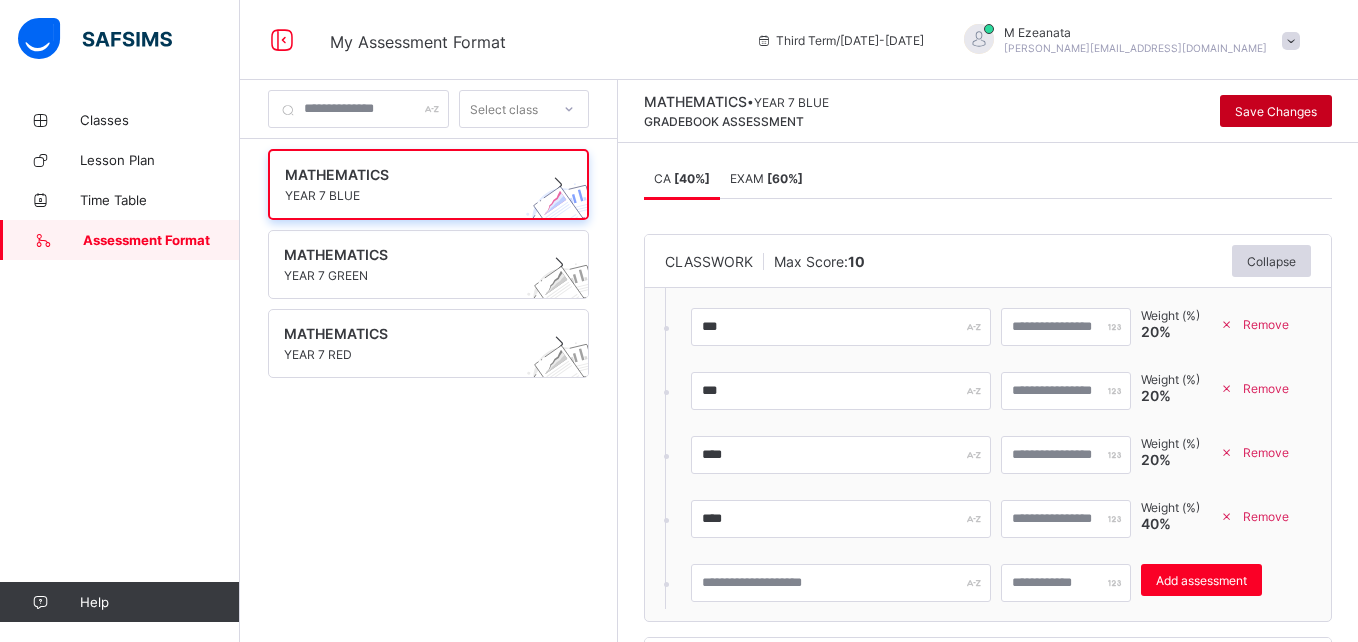 click on "Save Changes" at bounding box center [1276, 111] 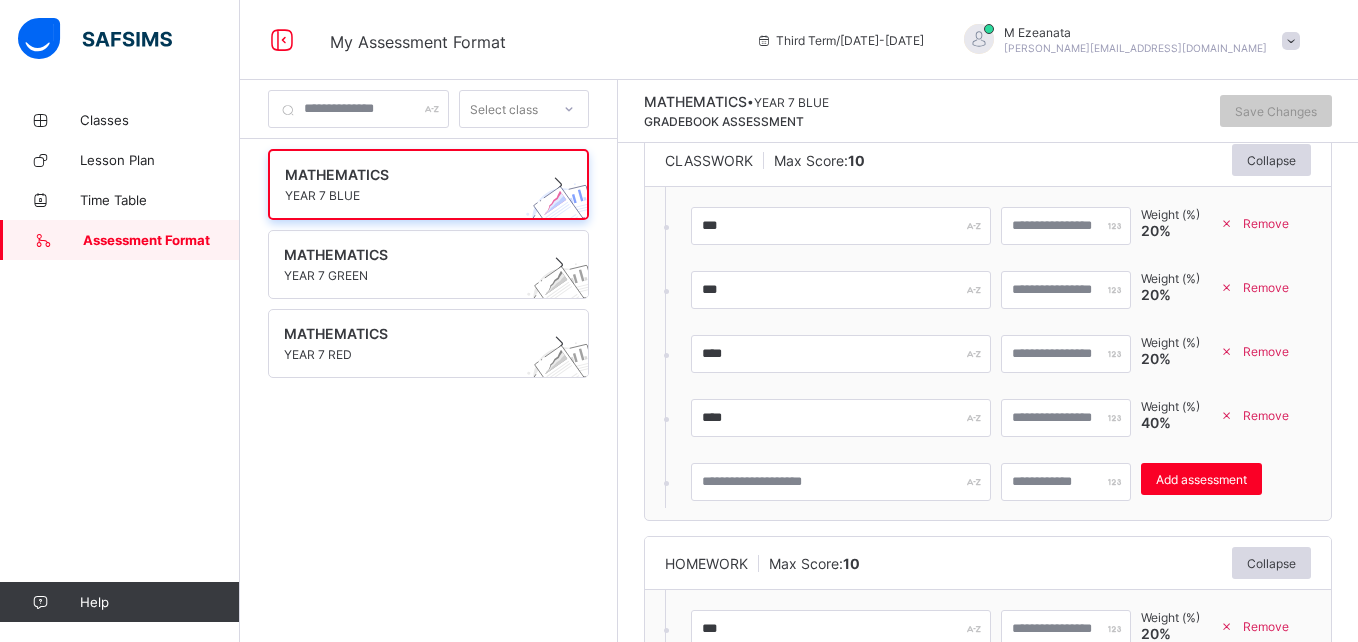 scroll, scrollTop: 102, scrollLeft: 0, axis: vertical 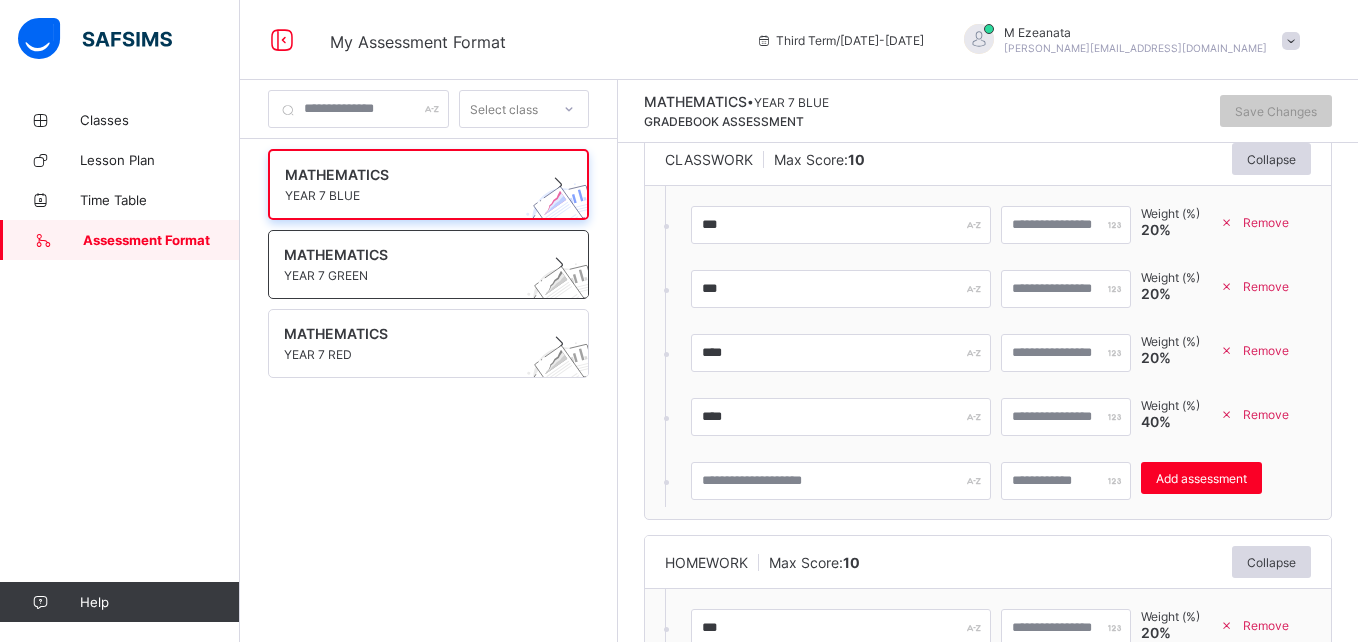 click on "YEAR 7 GREEN" at bounding box center (409, 275) 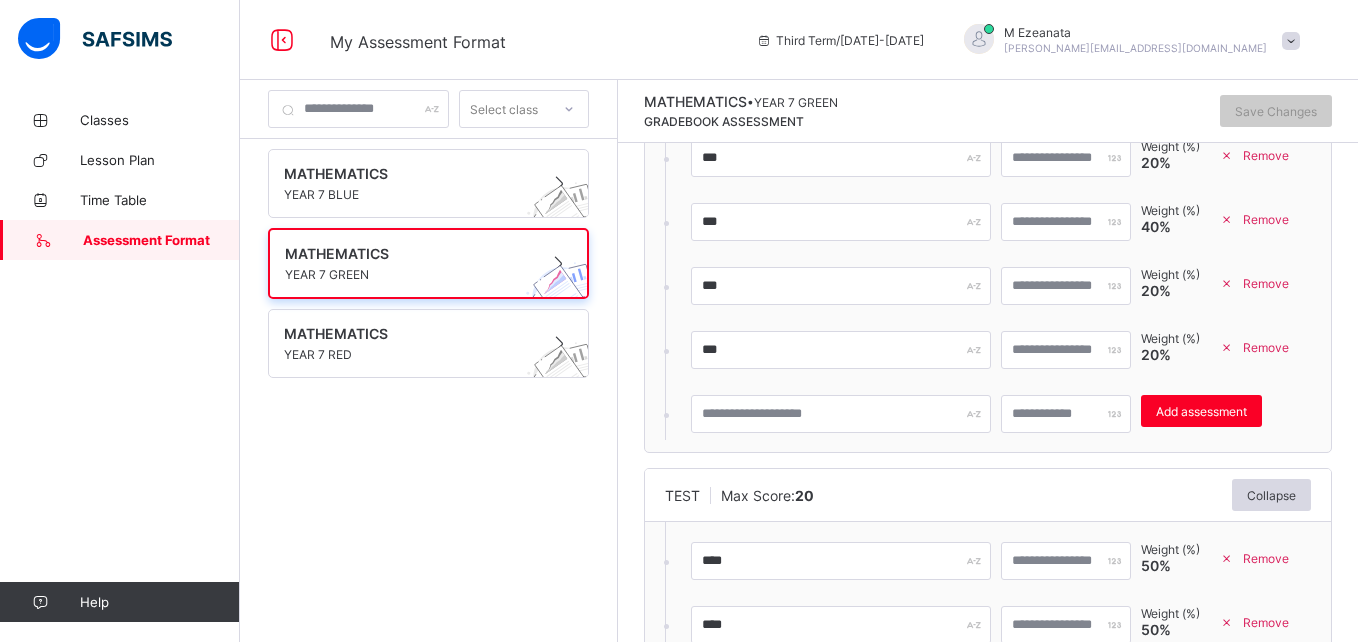 scroll, scrollTop: 708, scrollLeft: 0, axis: vertical 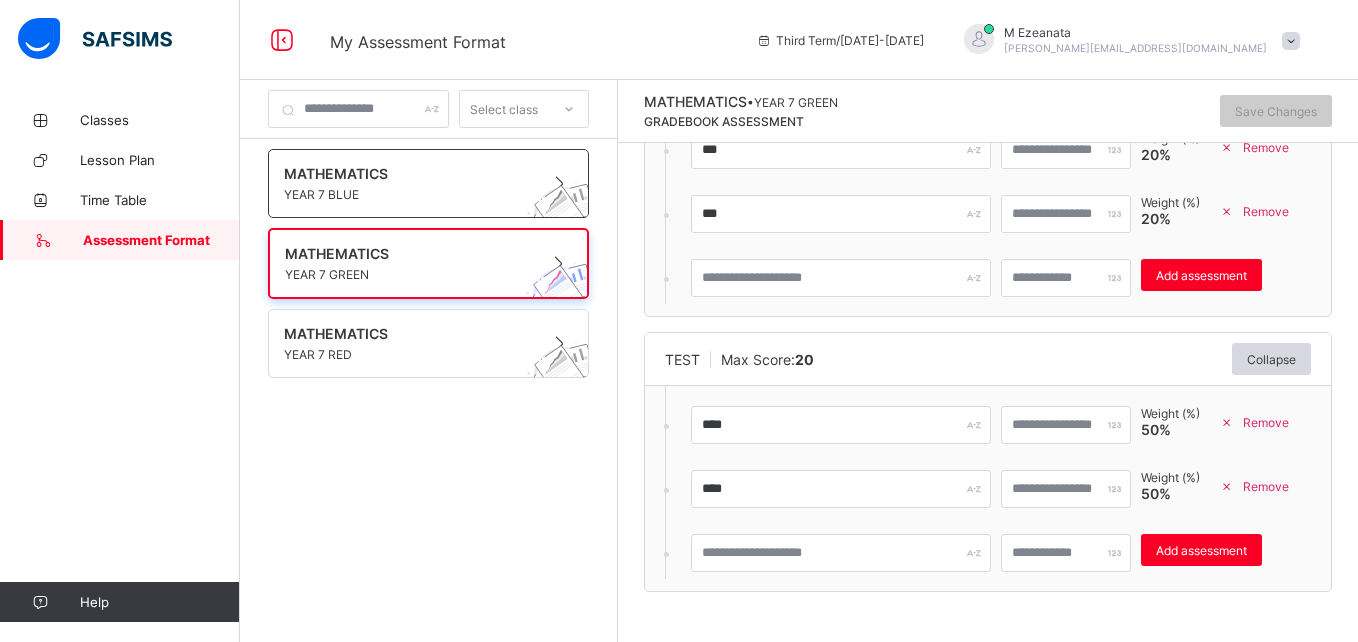 click on "YEAR 7 BLUE" at bounding box center [409, 194] 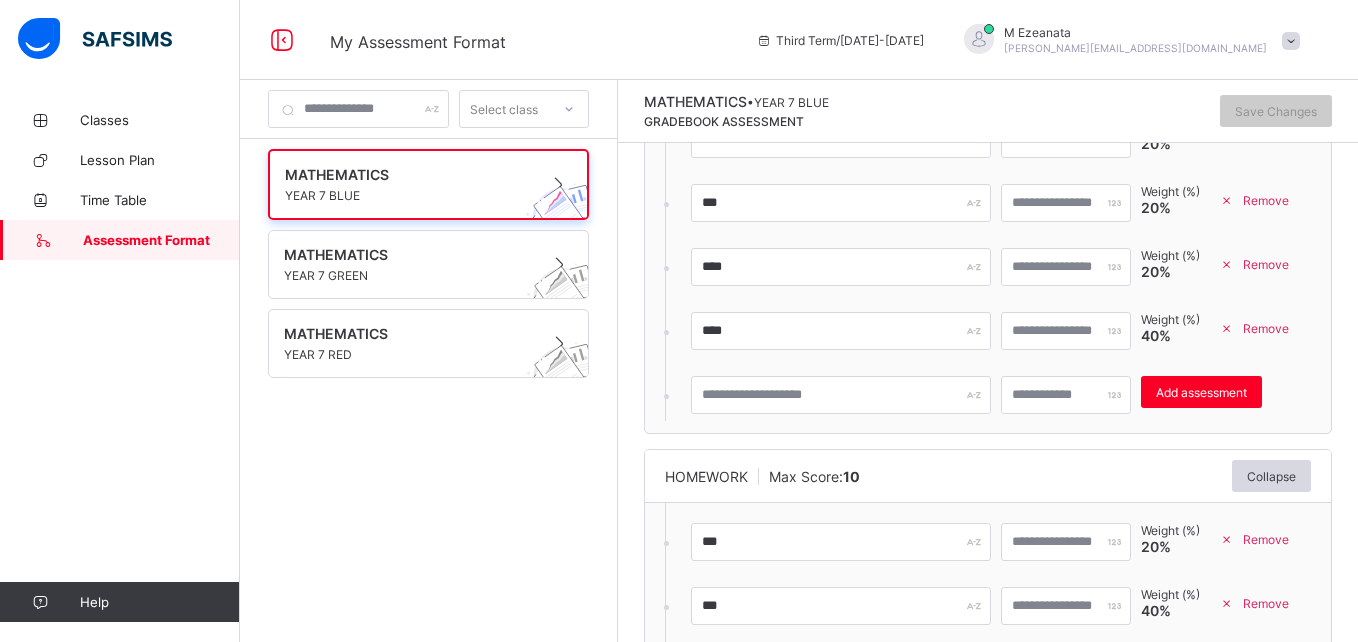 scroll, scrollTop: 189, scrollLeft: 0, axis: vertical 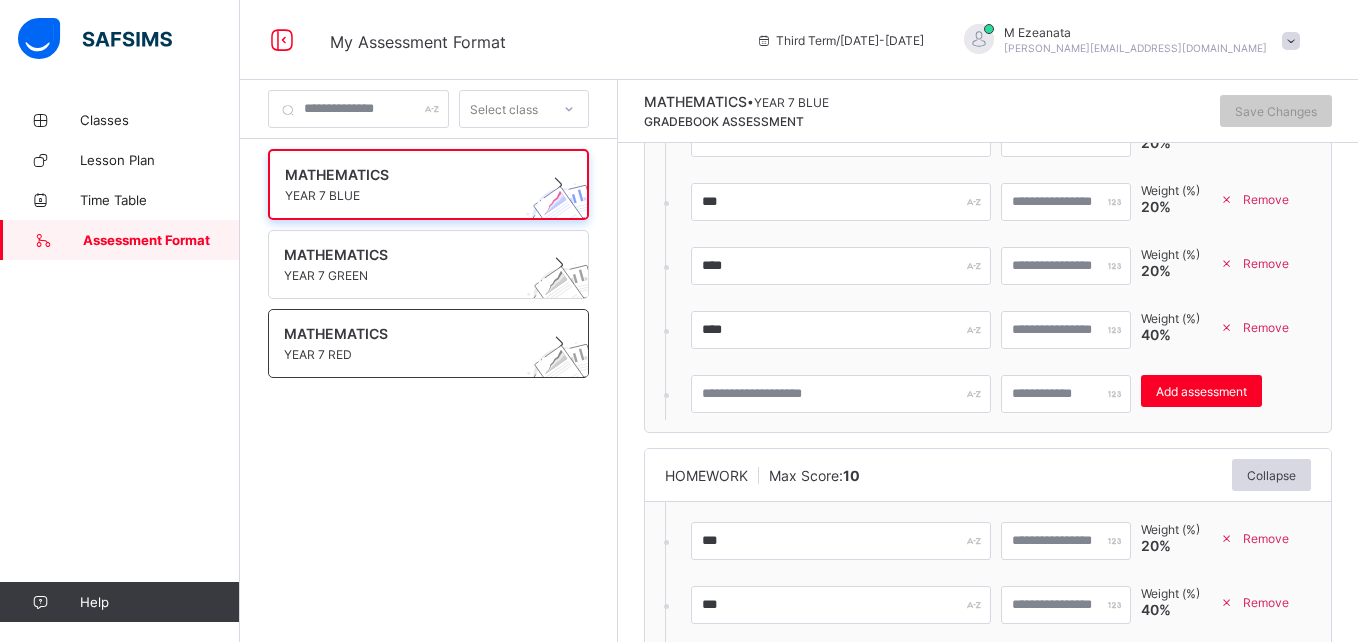 click on "MATHEMATICS" at bounding box center [409, 333] 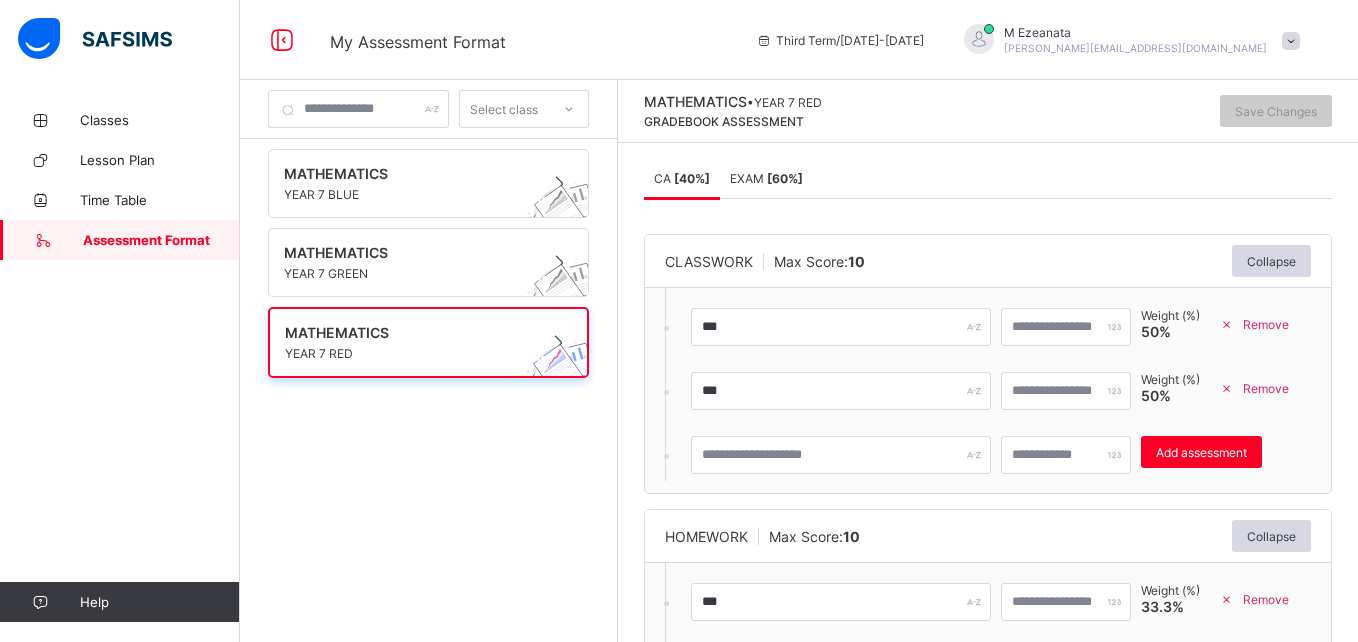 scroll, scrollTop: 75, scrollLeft: 0, axis: vertical 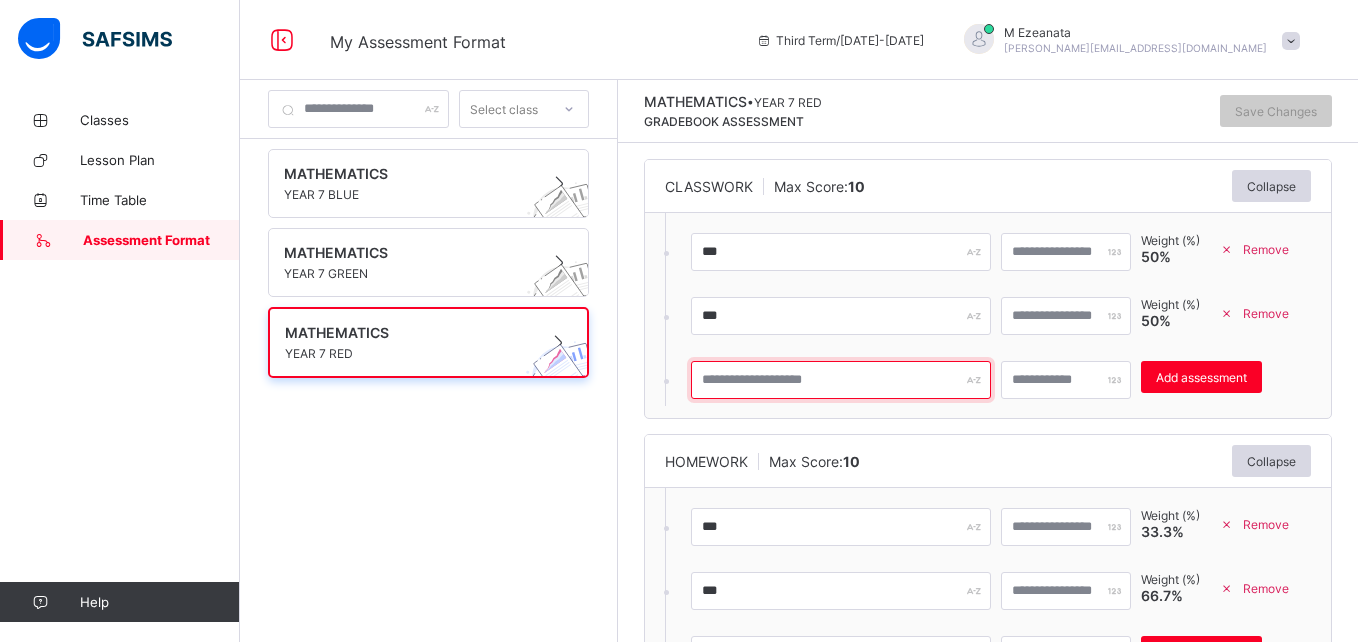 click at bounding box center (841, 380) 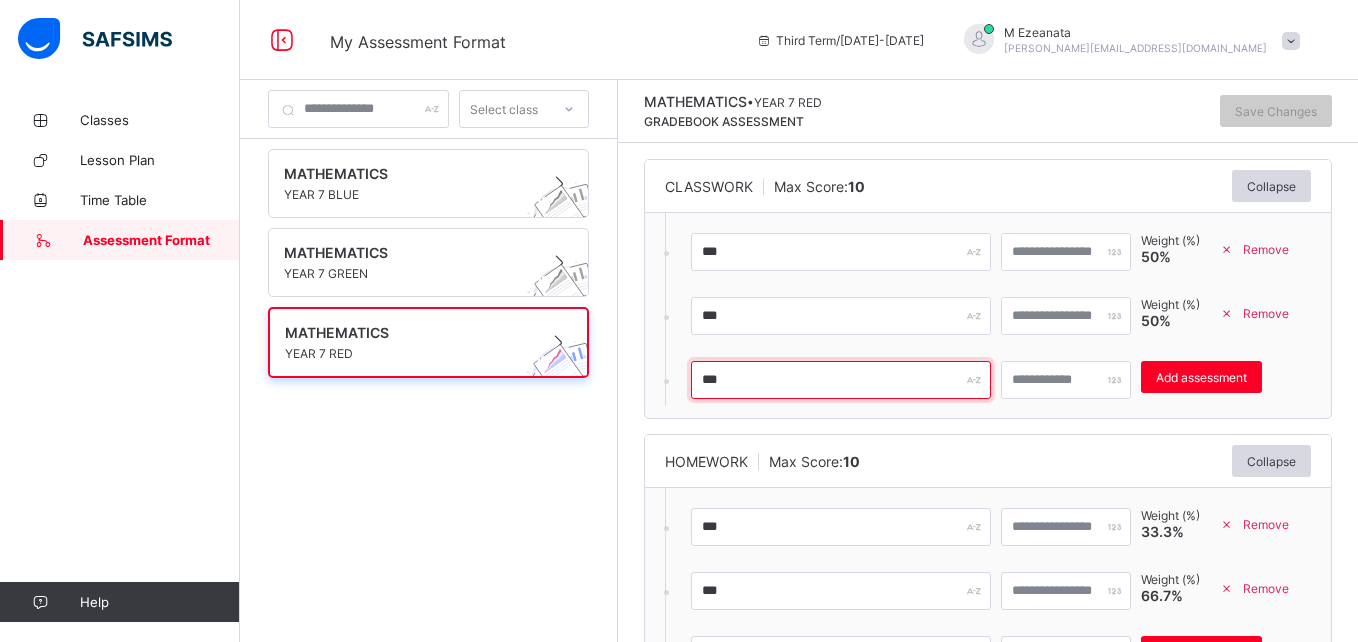 type on "***" 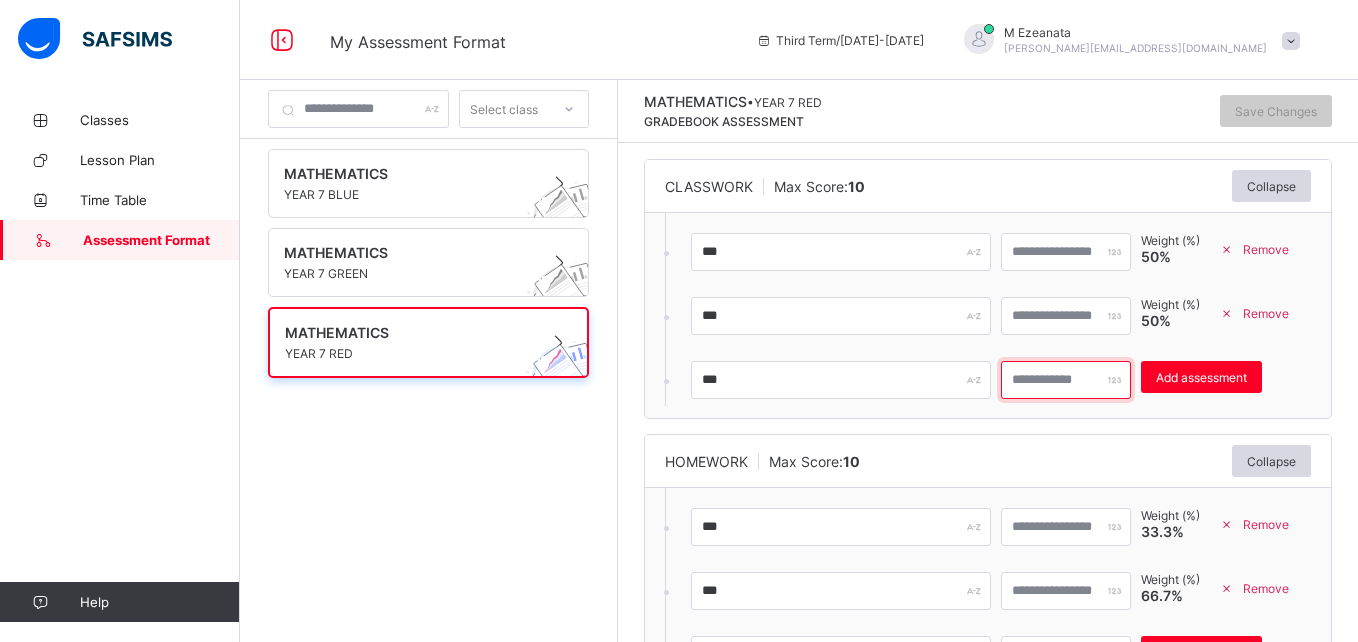 click at bounding box center (1066, 380) 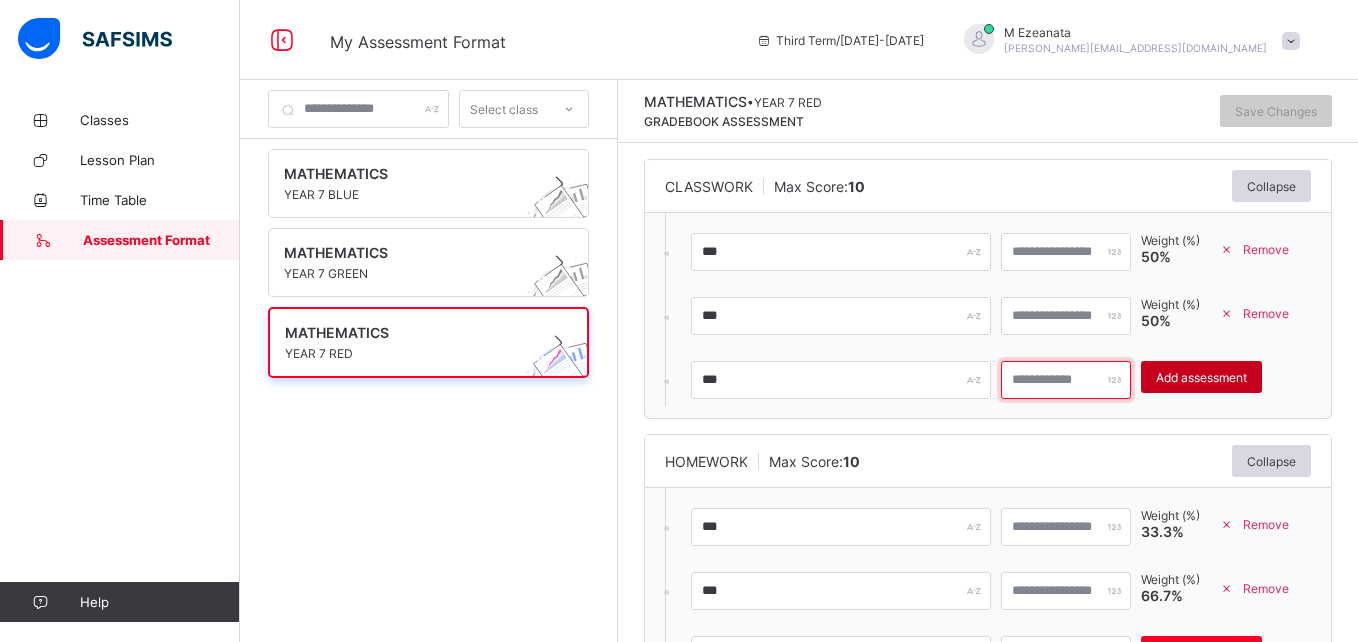 type on "*" 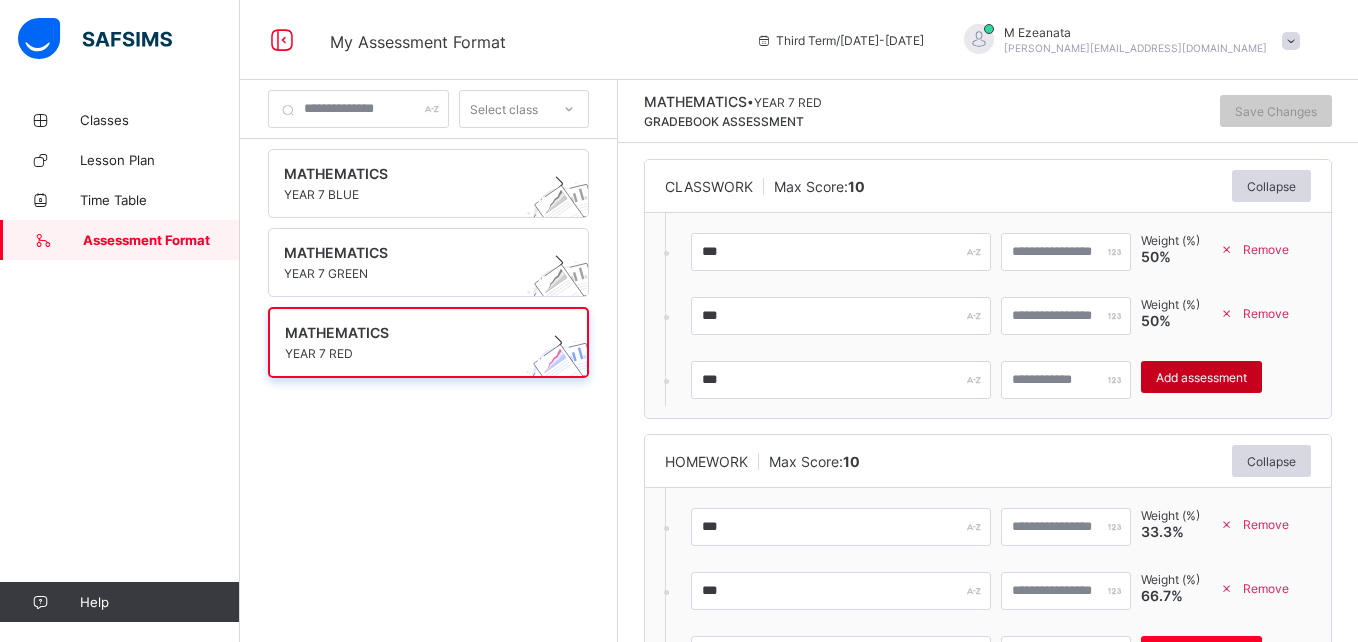 click on "Add assessment" at bounding box center [1201, 377] 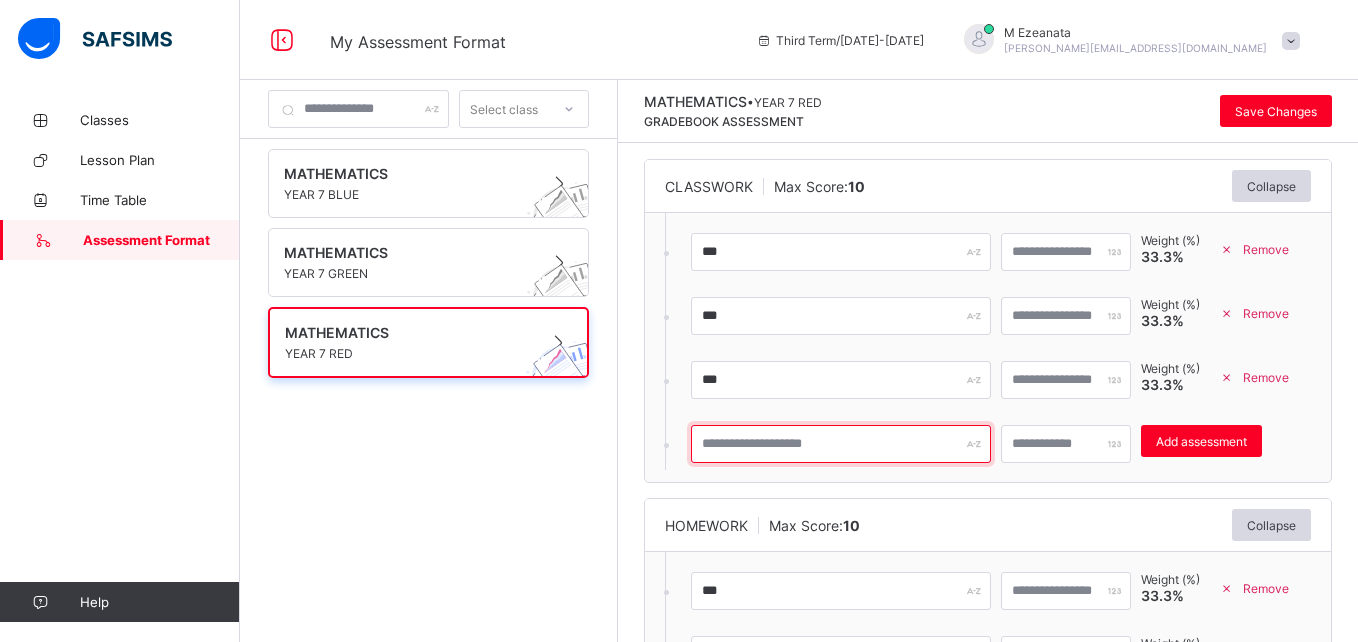 click at bounding box center (841, 444) 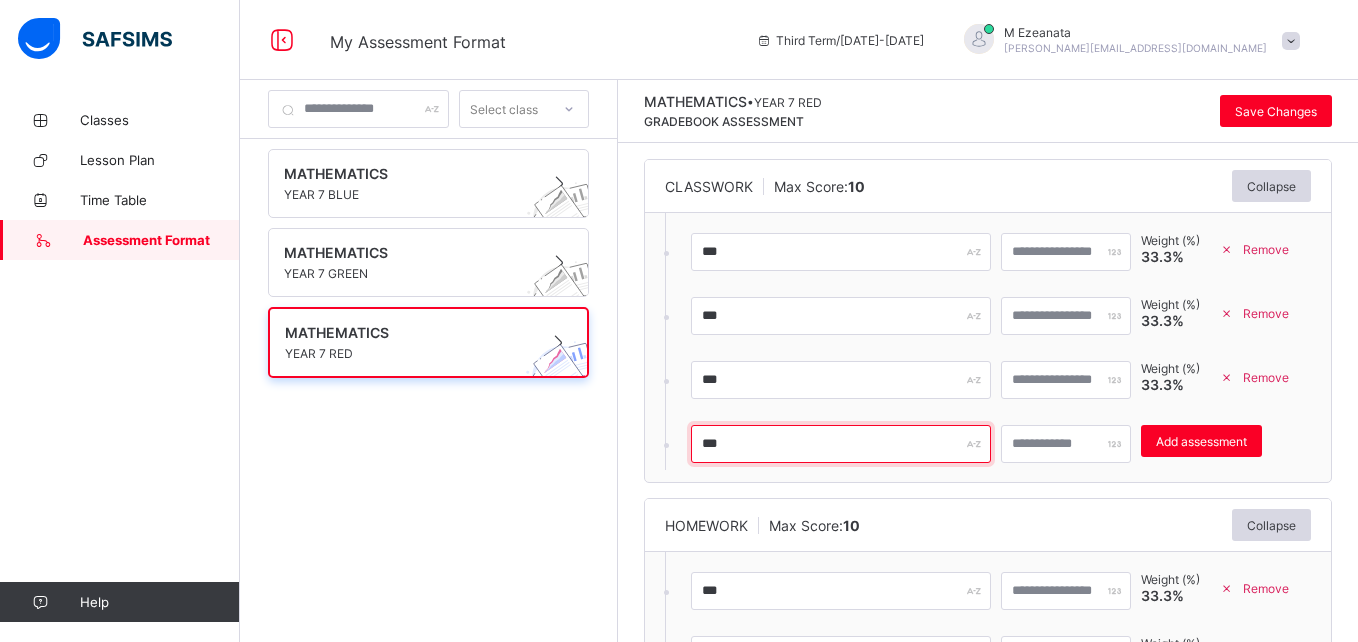 type on "***" 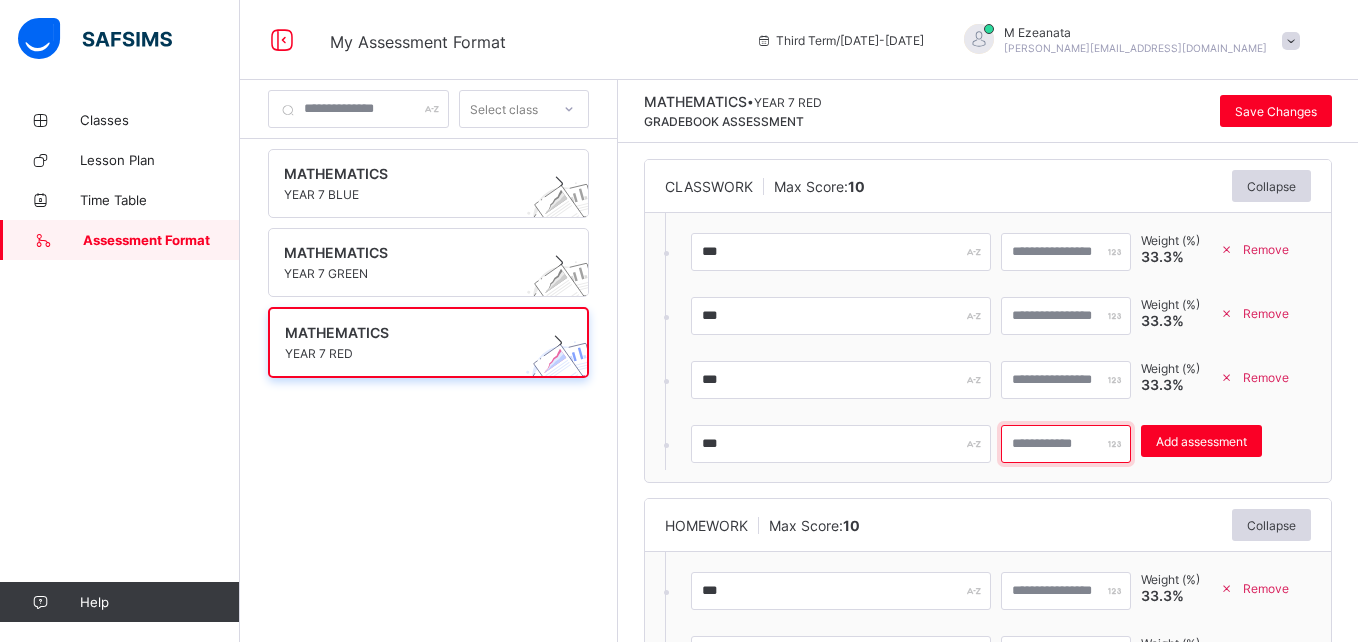 type on "**" 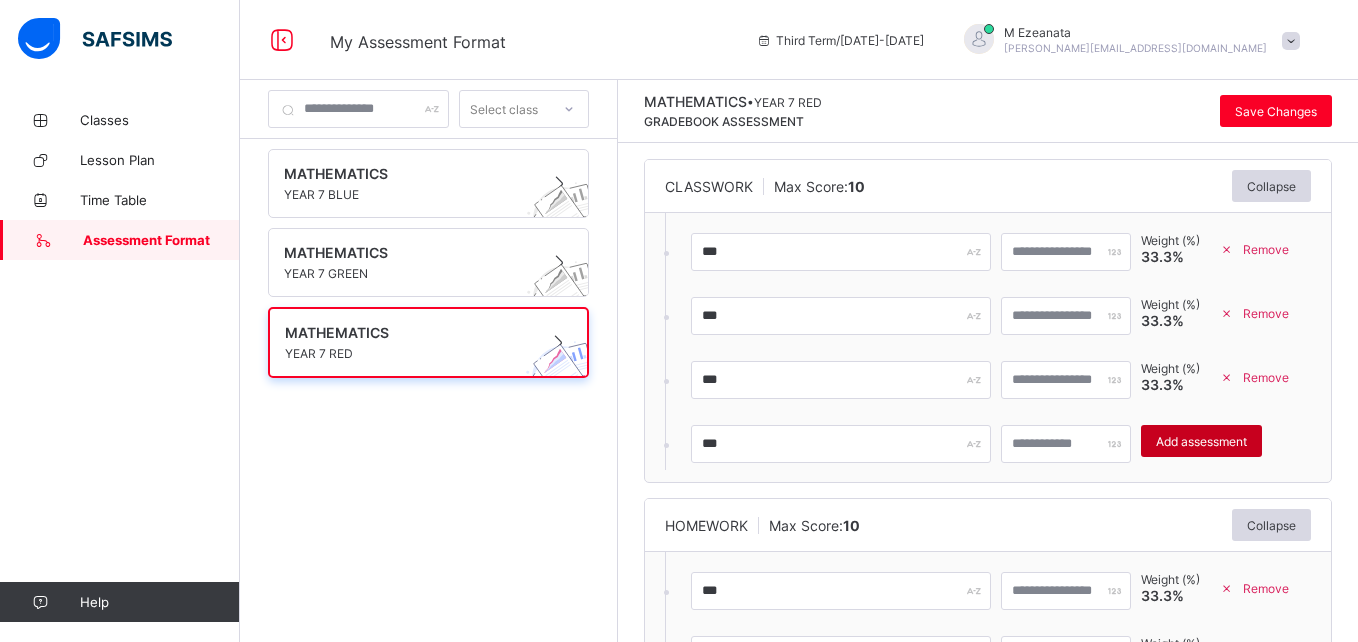 click on "Add assessment" at bounding box center (1201, 441) 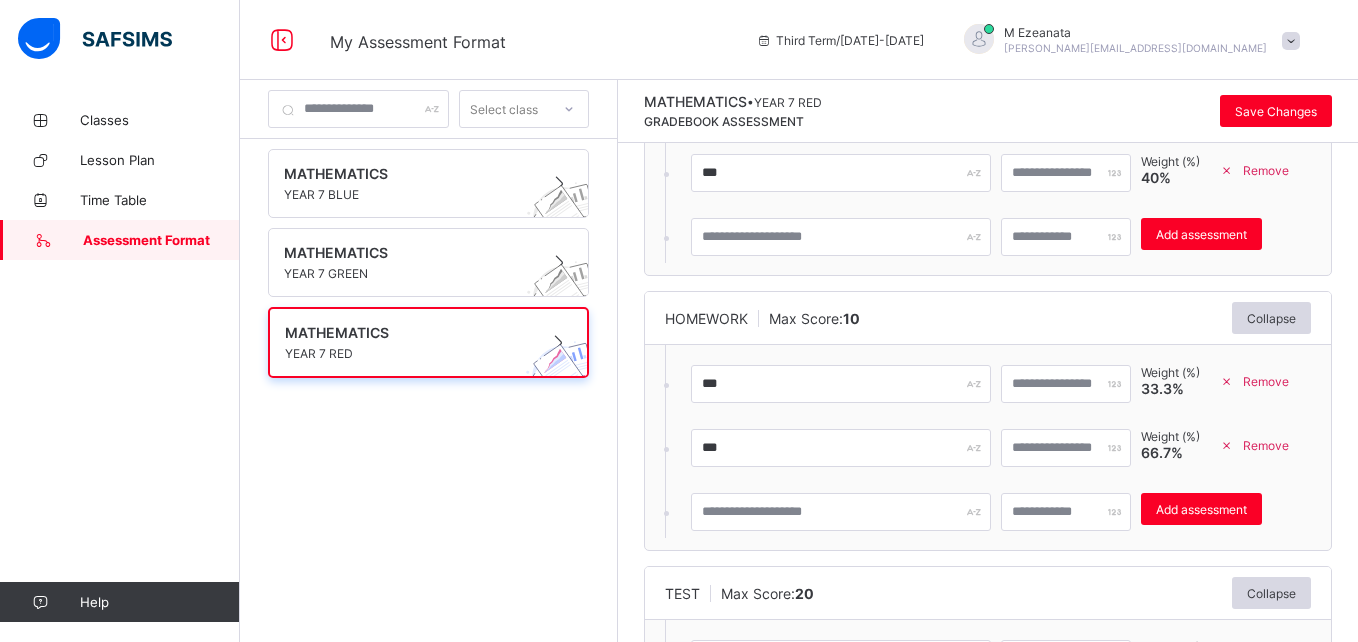 scroll, scrollTop: 347, scrollLeft: 0, axis: vertical 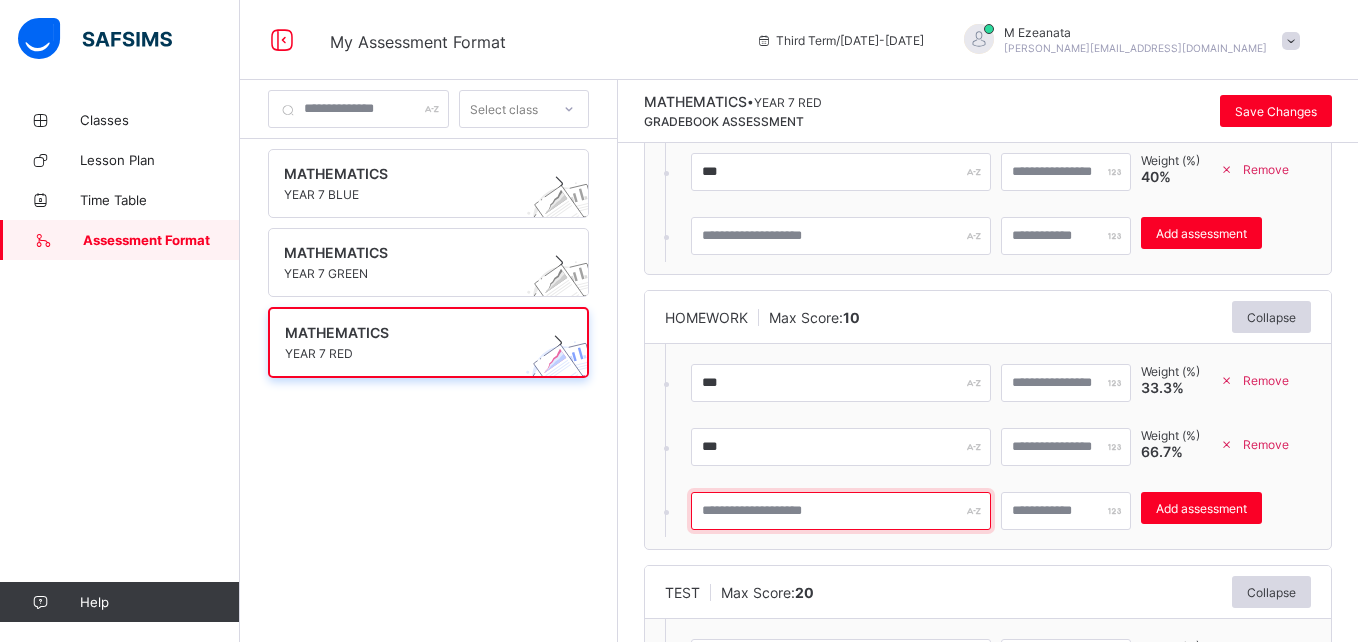 click at bounding box center (841, 511) 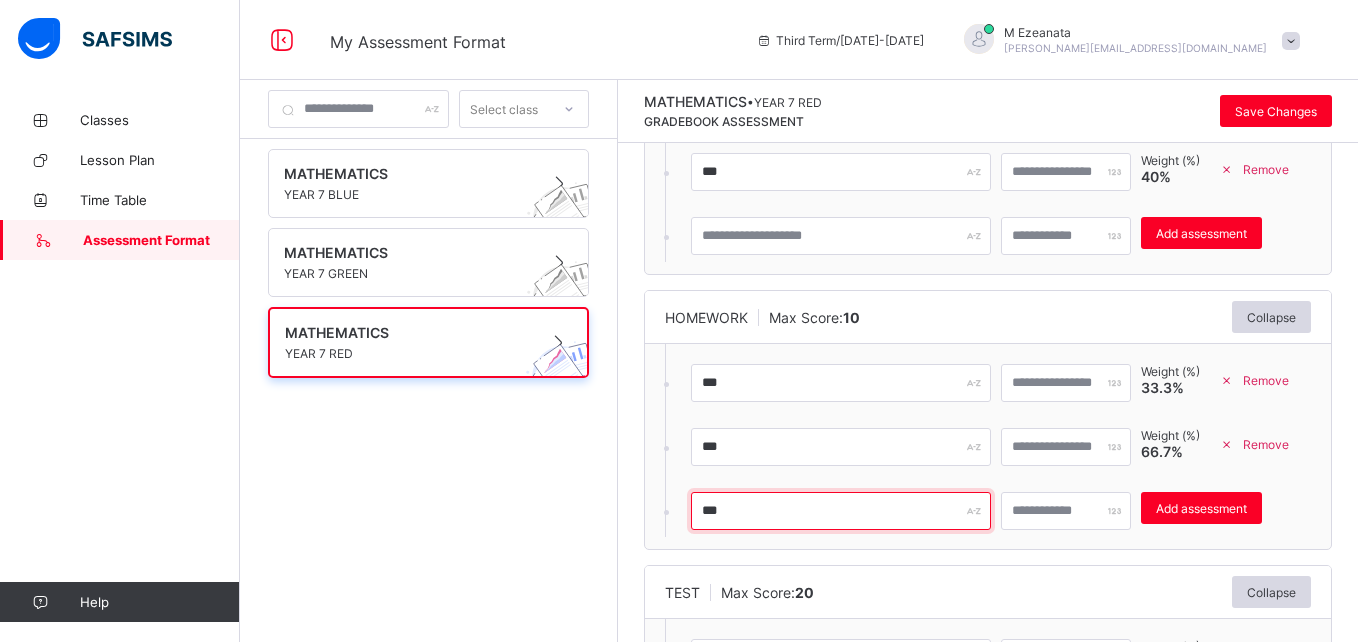 type on "***" 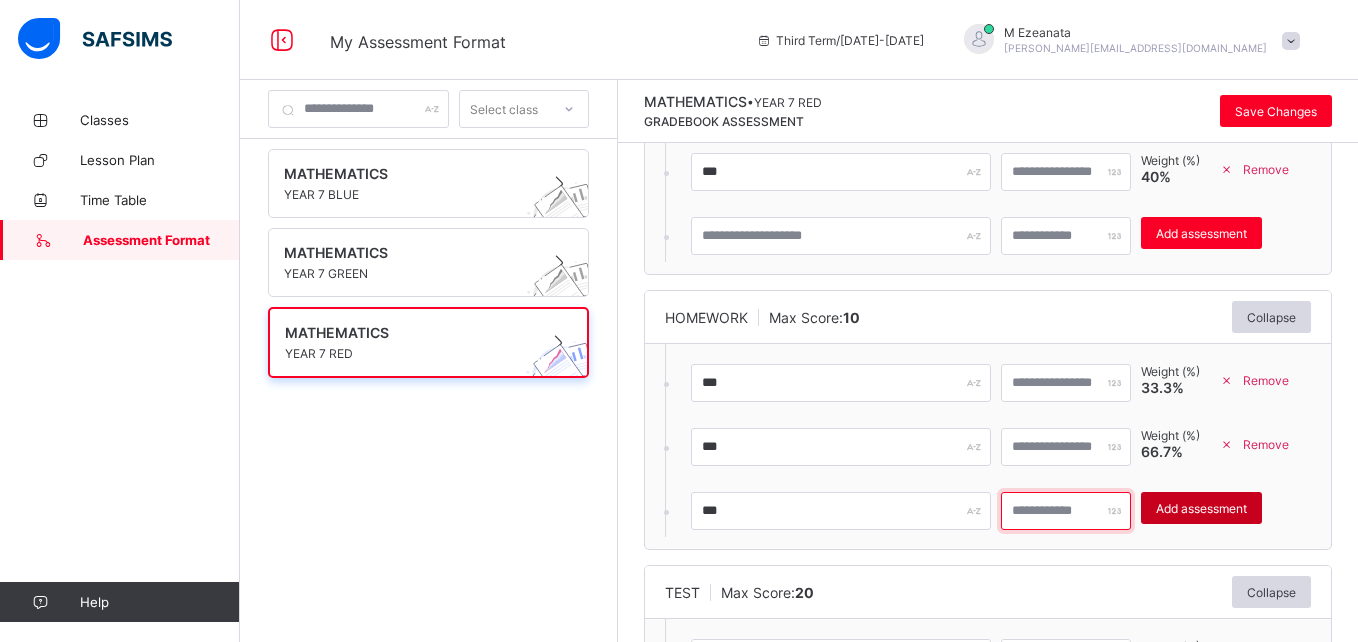 type on "*" 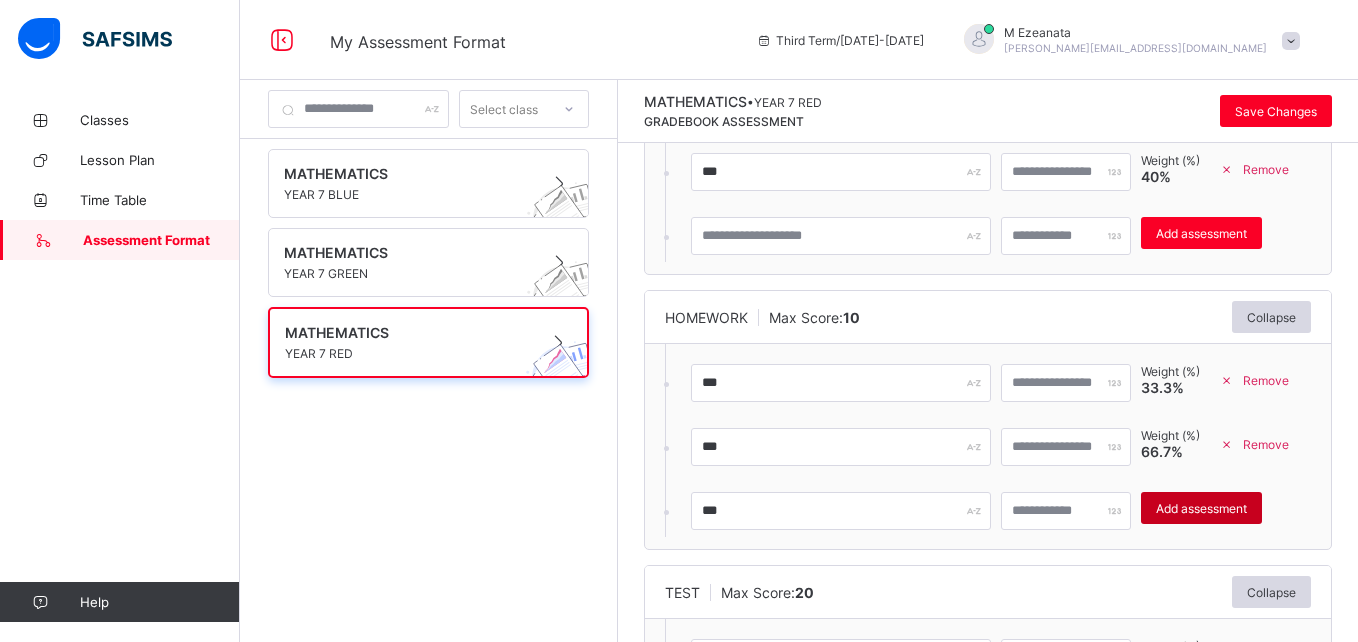 click on "Add assessment" at bounding box center (1201, 508) 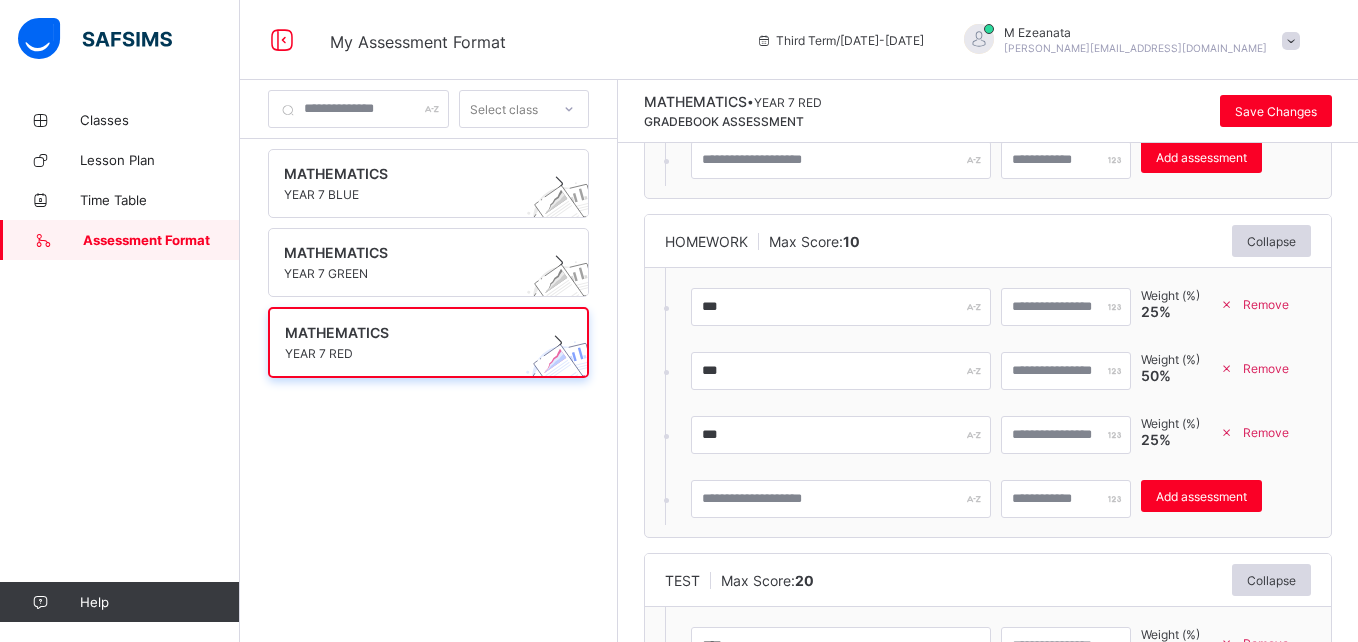 scroll, scrollTop: 427, scrollLeft: 0, axis: vertical 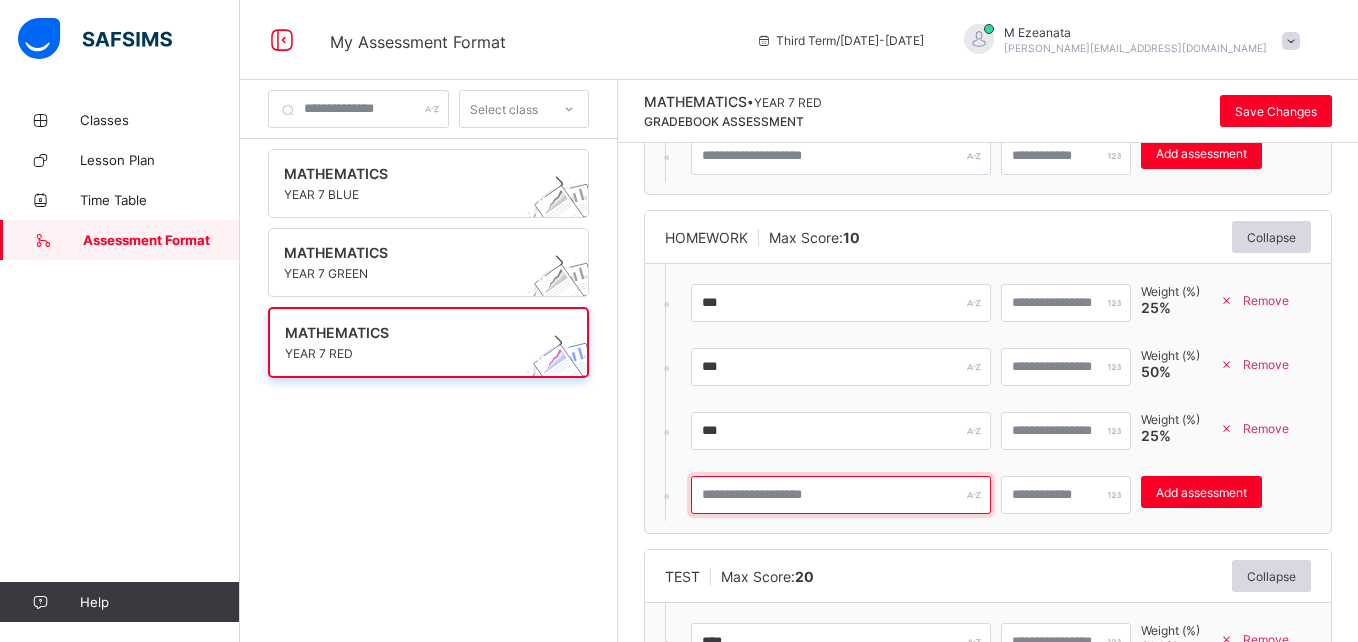 click at bounding box center (841, 495) 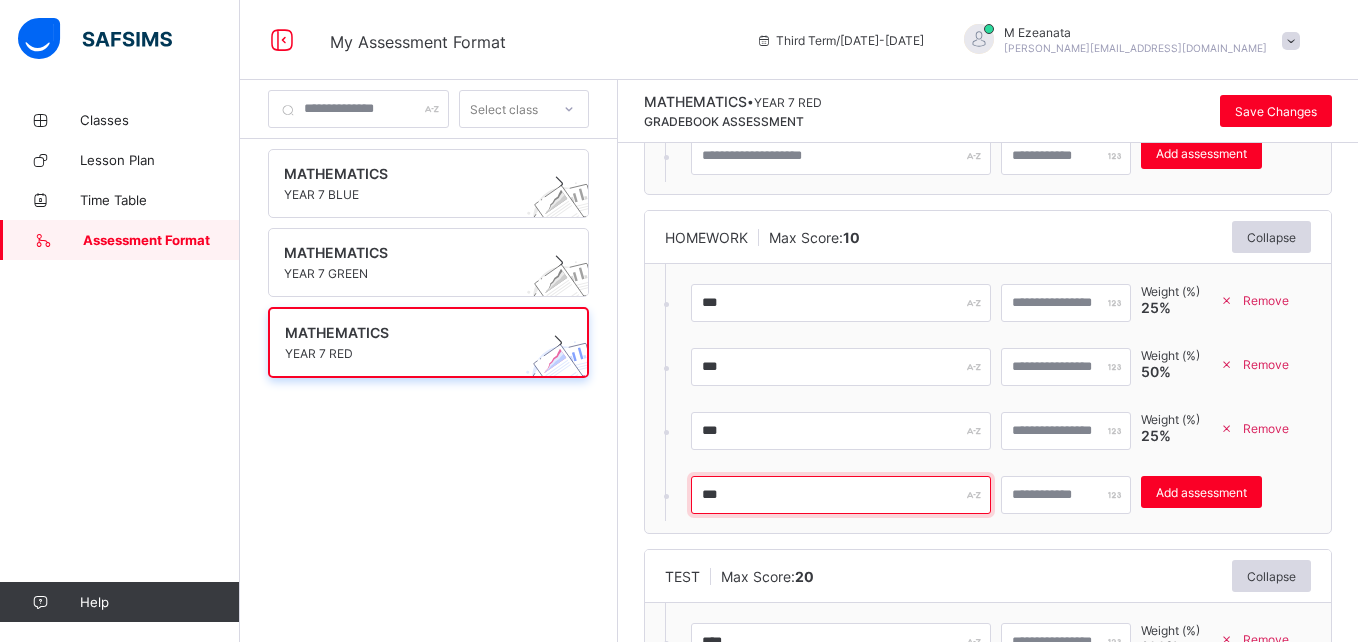 type on "***" 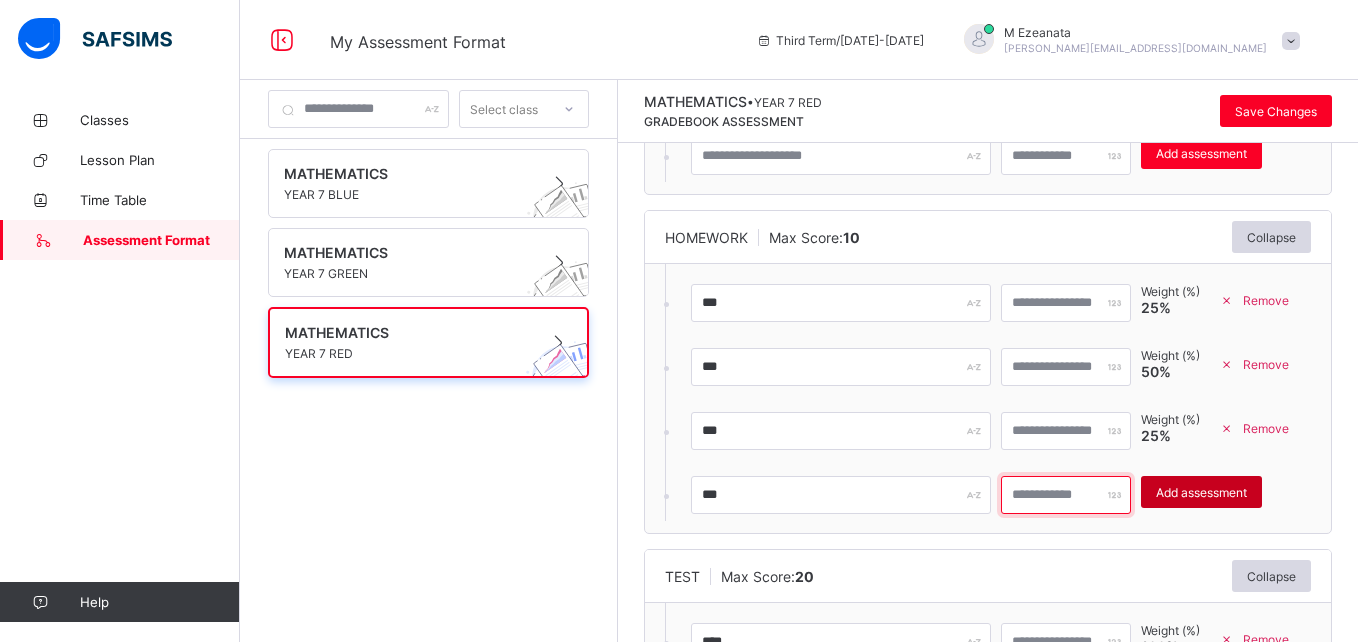 type on "*" 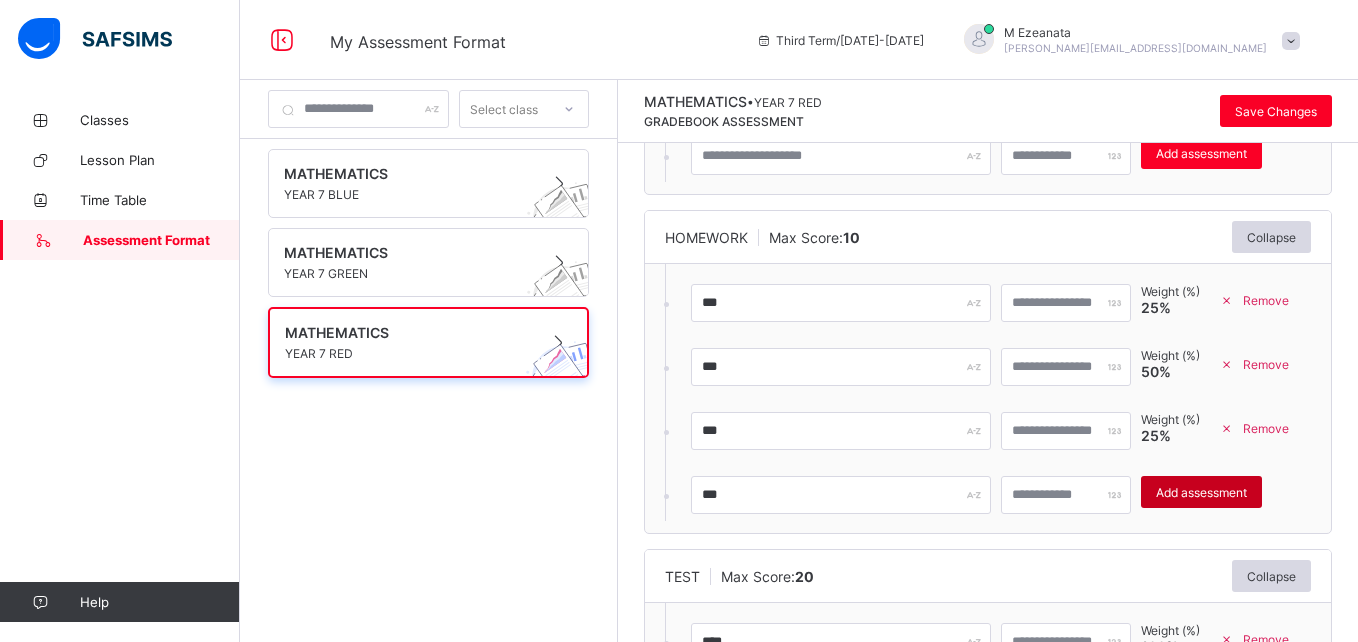 click on "Add assessment" at bounding box center [1201, 492] 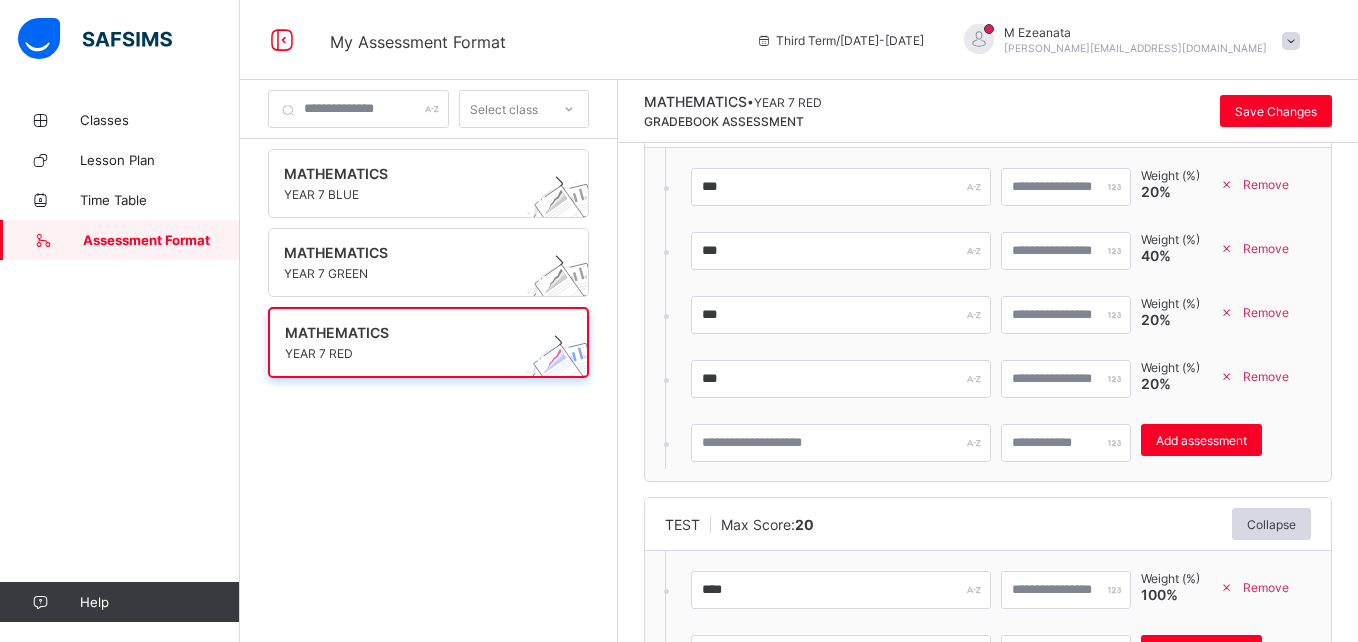 scroll, scrollTop: 644, scrollLeft: 0, axis: vertical 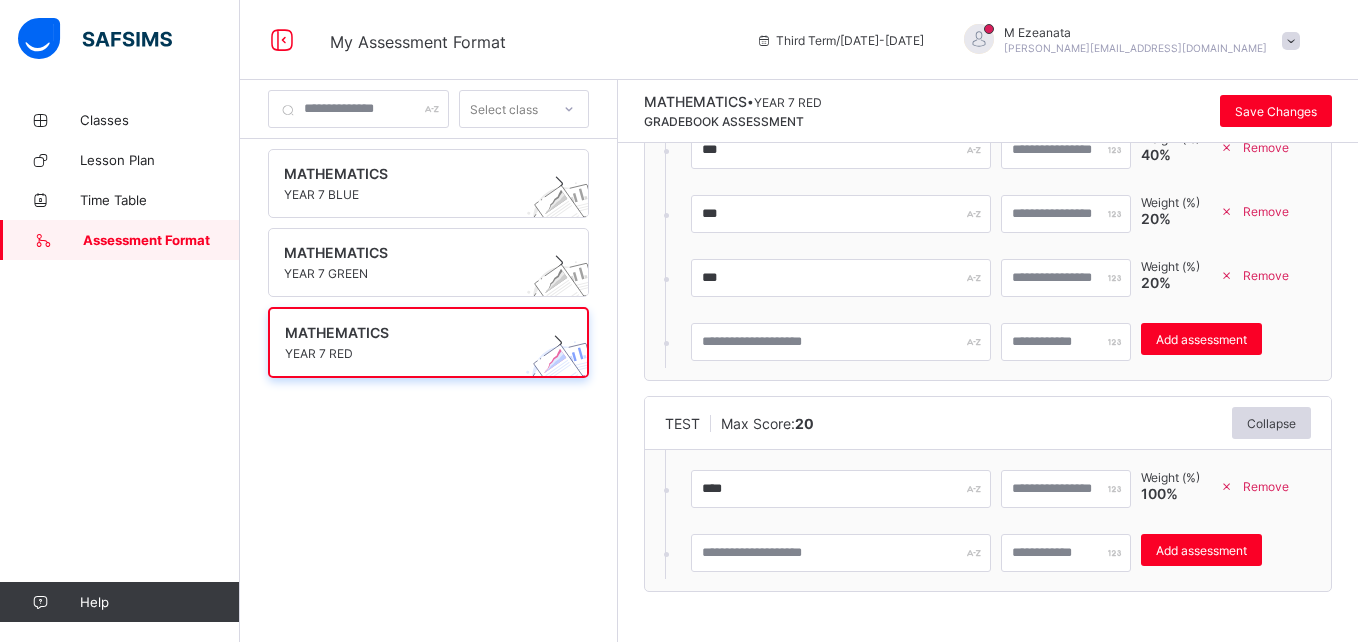 click on "TEST Max Score:  20 Collapse **** **  Weight (%)  100 %   Remove   Add assessment × Deleting Sub-assessment Note:  that this sub-assessment has scores in it.  Deleting  this sub-assessment will also  delete  the  scores  associated with it. Are you sure you want to continue? Cancel Yes, Delete sub-assessment." at bounding box center (988, 494) 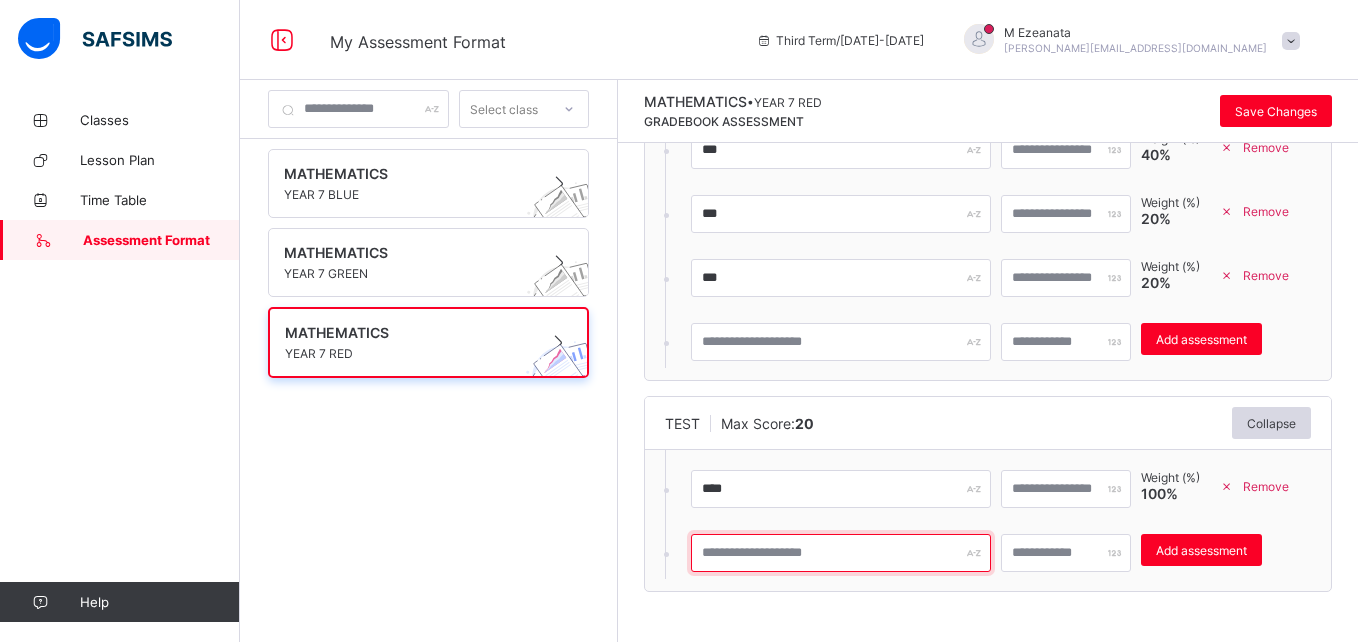 click at bounding box center (841, 553) 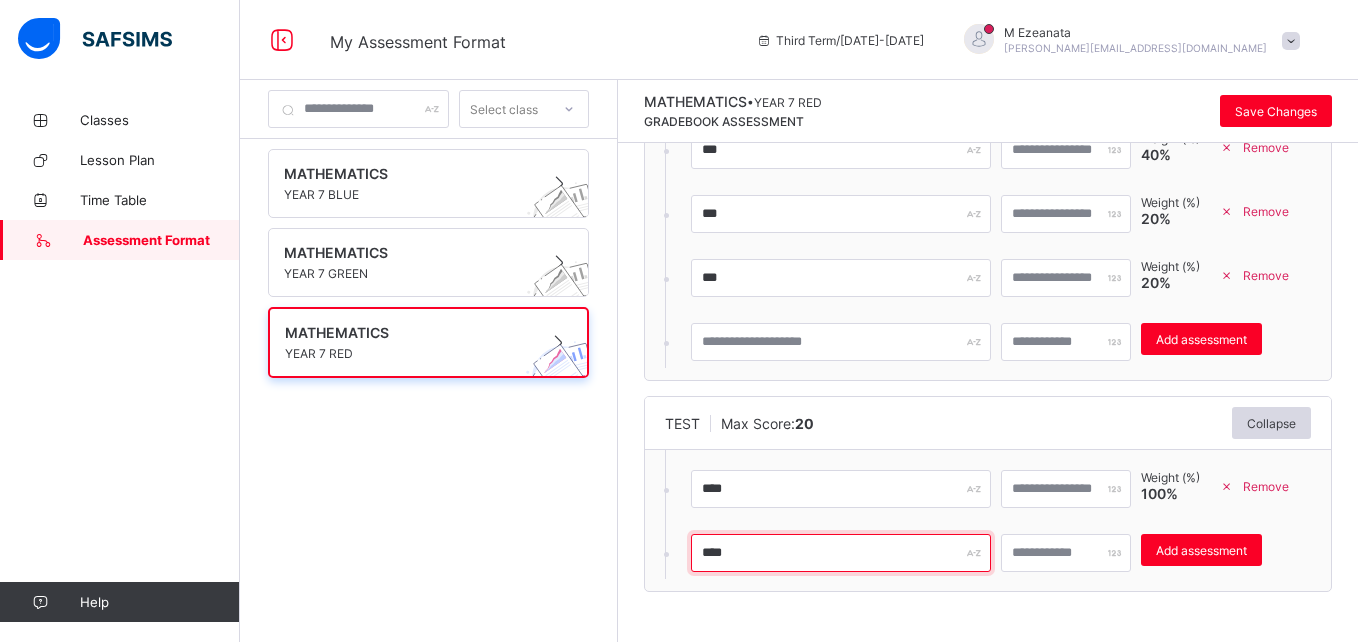 type on "****" 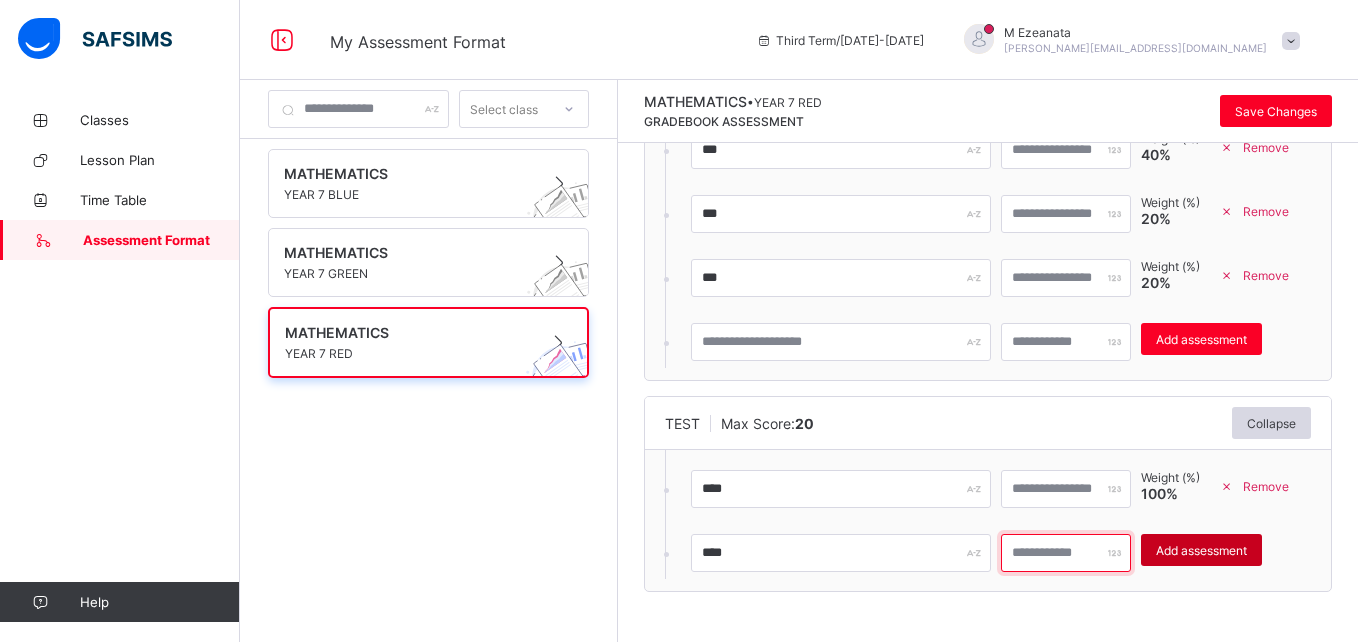 type on "**" 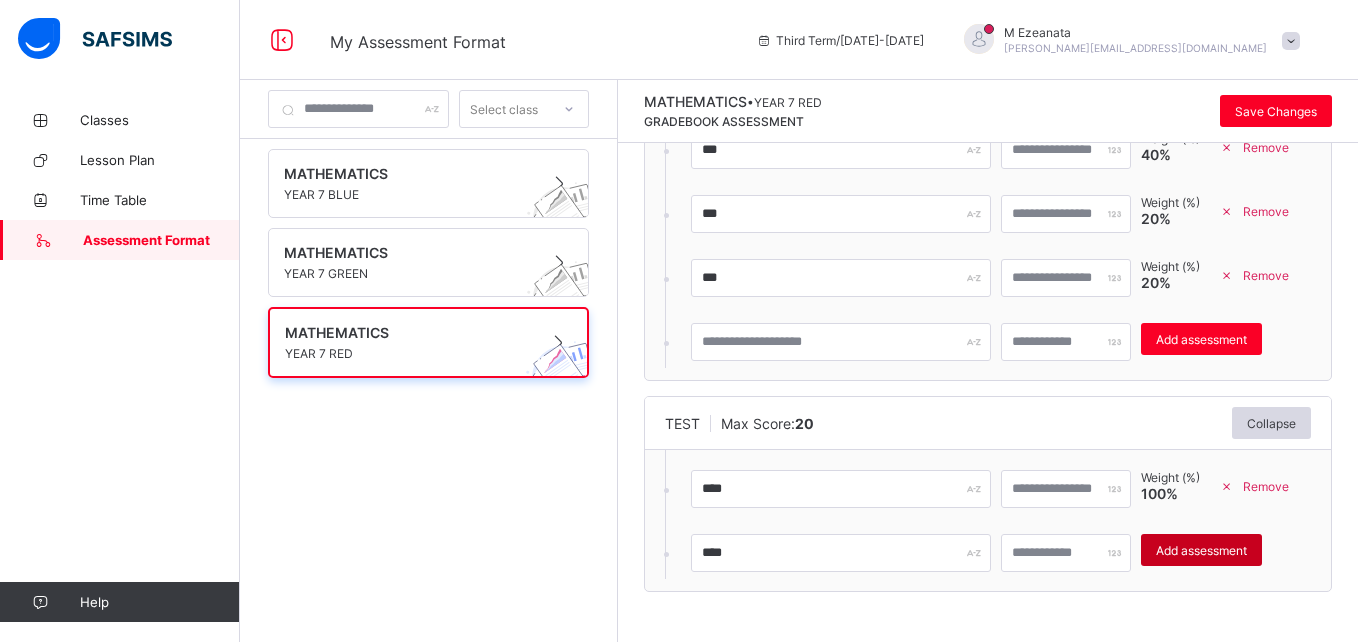 click on "Add assessment" at bounding box center [1201, 550] 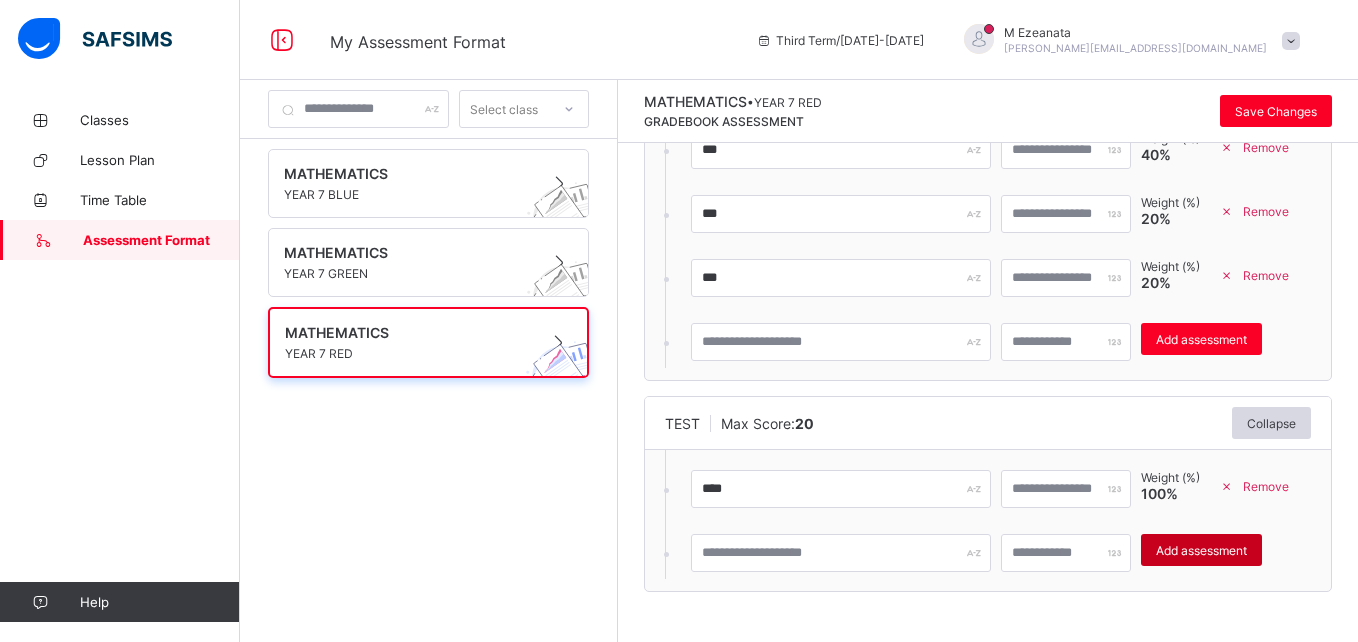 type on "*" 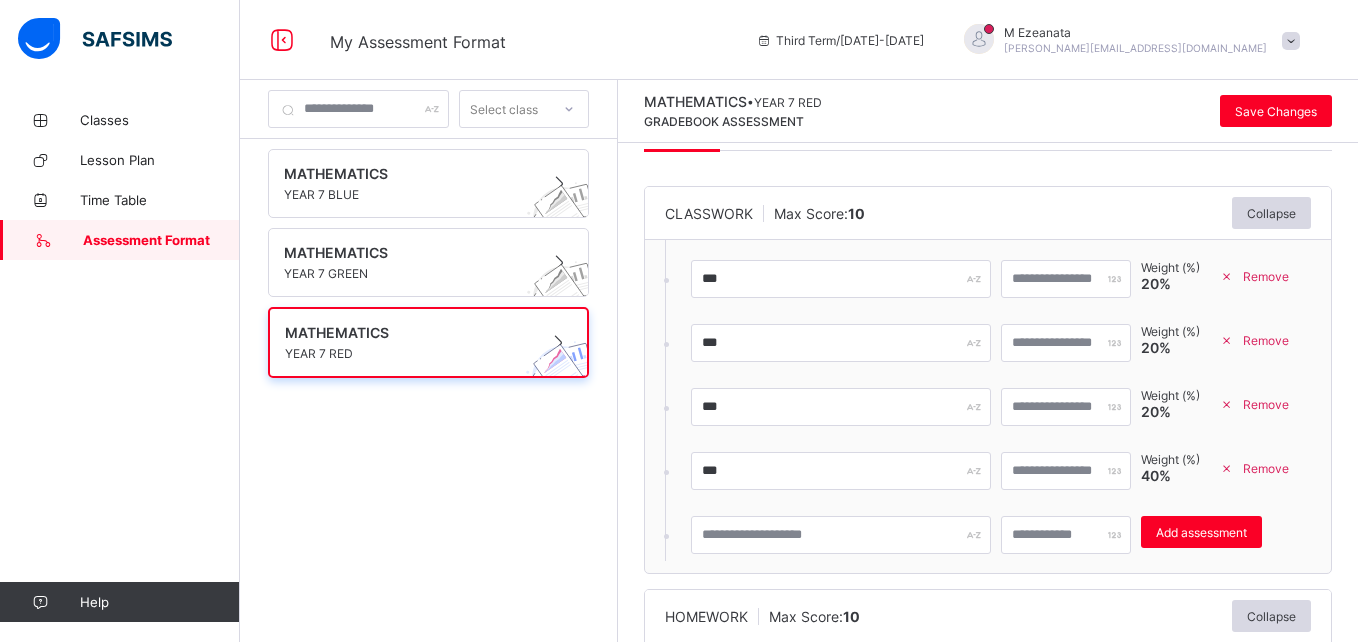 scroll, scrollTop: 0, scrollLeft: 0, axis: both 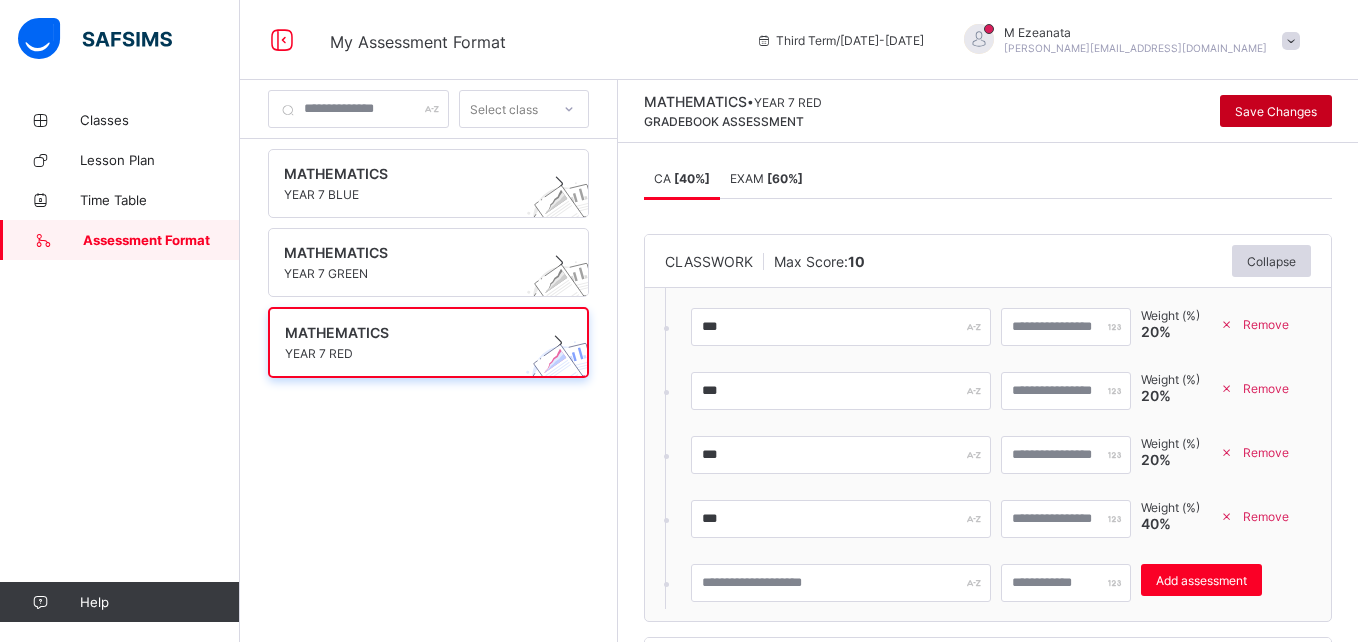 click on "Save Changes" at bounding box center (1276, 111) 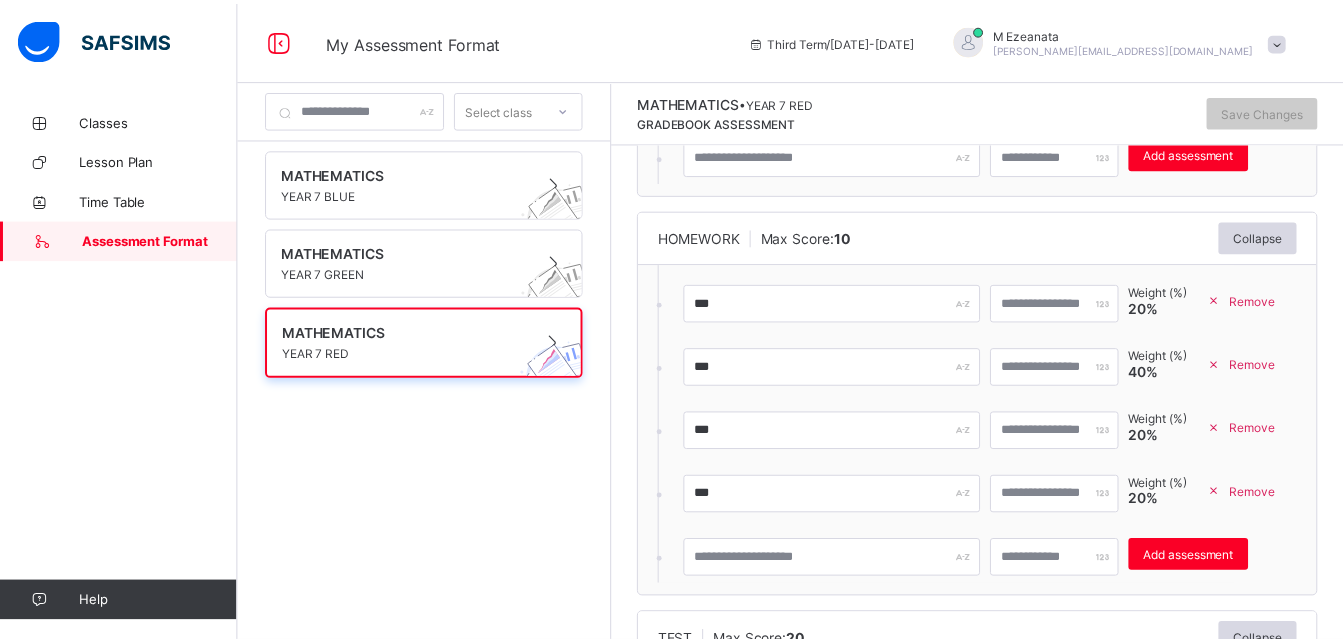 scroll, scrollTop: 428, scrollLeft: 0, axis: vertical 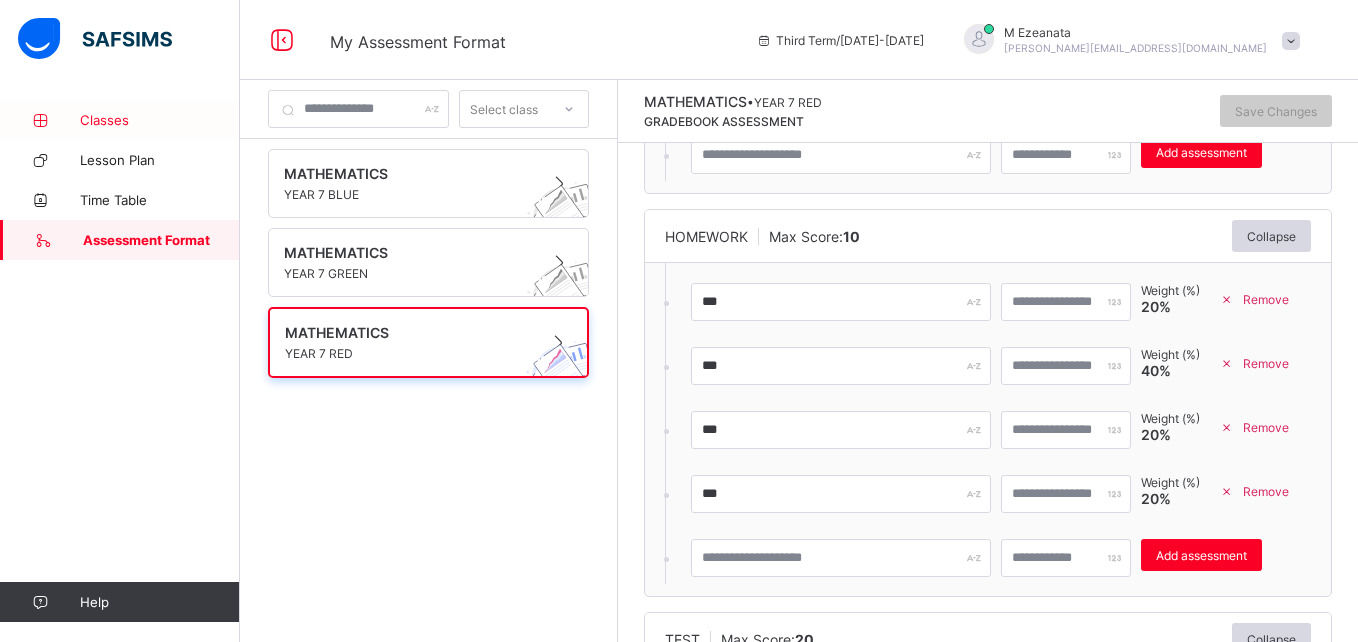 click on "Classes" at bounding box center (160, 120) 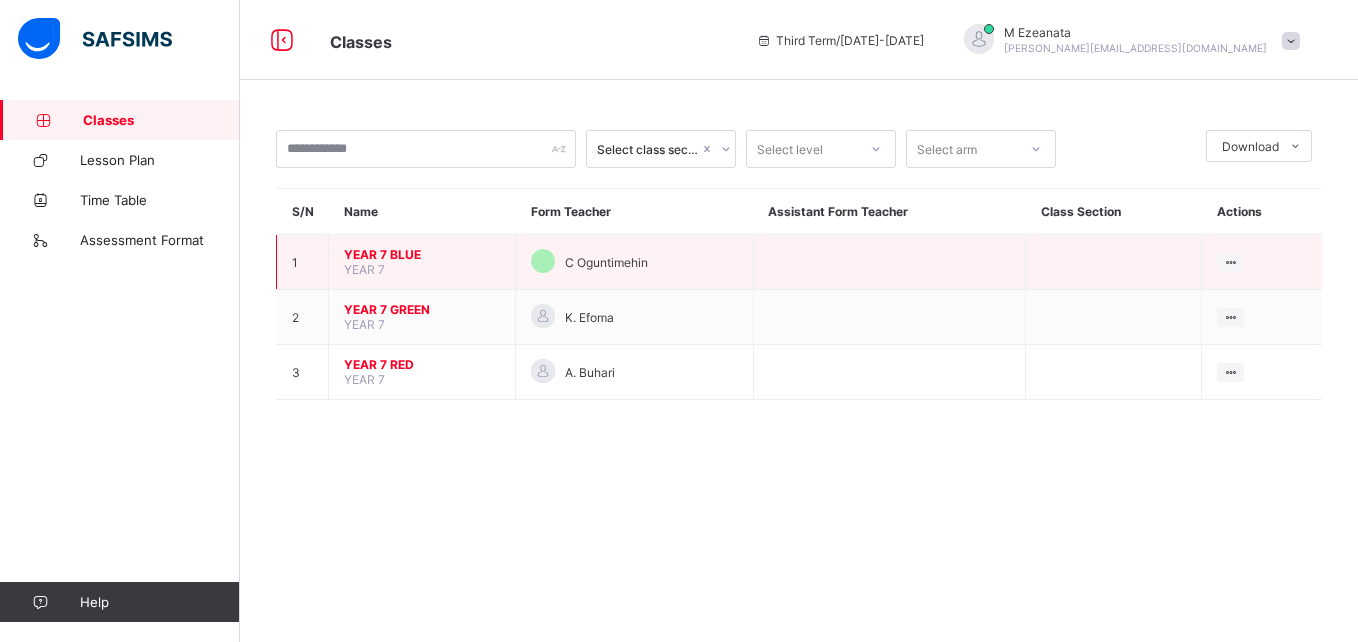 click on "C Oguntimehin" at bounding box center (634, 262) 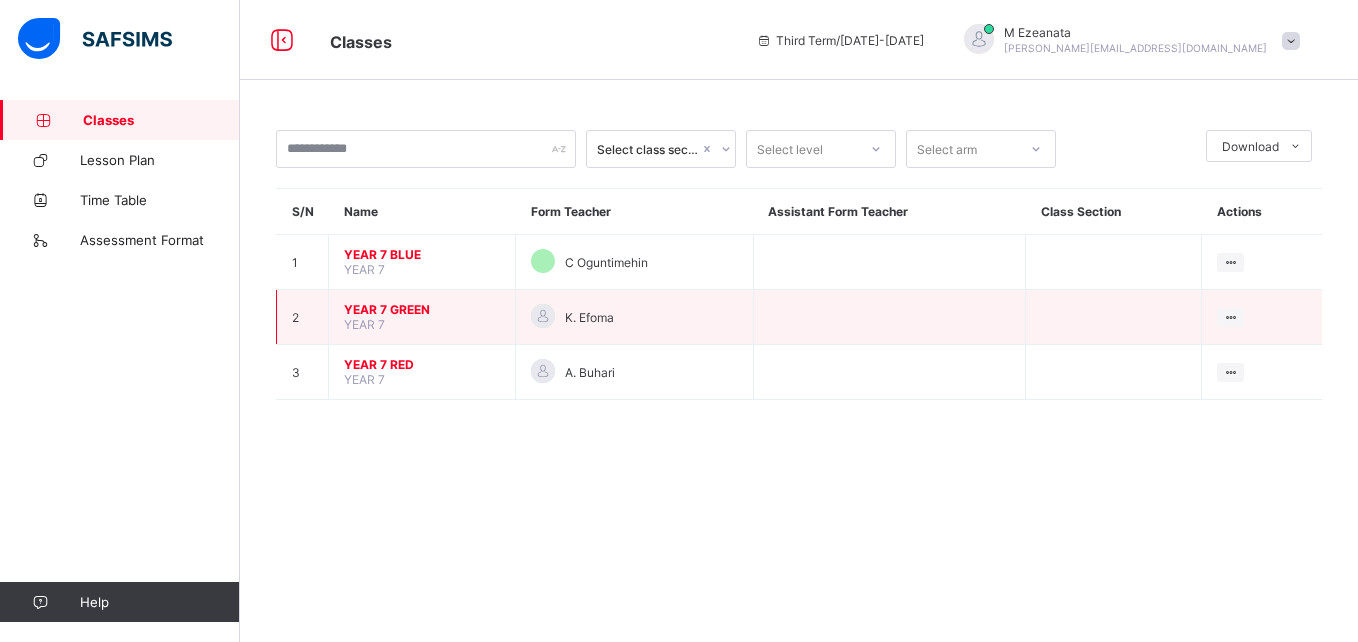 click on "YEAR 7   GREEN" at bounding box center (422, 309) 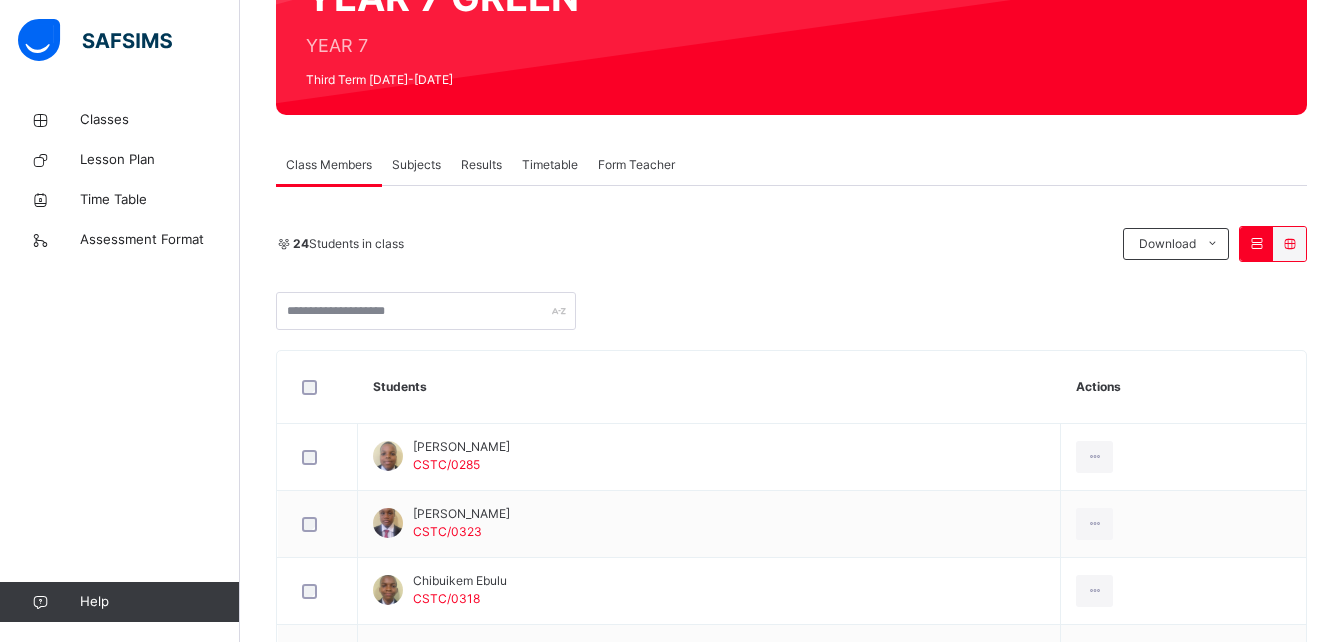 scroll, scrollTop: 234, scrollLeft: 0, axis: vertical 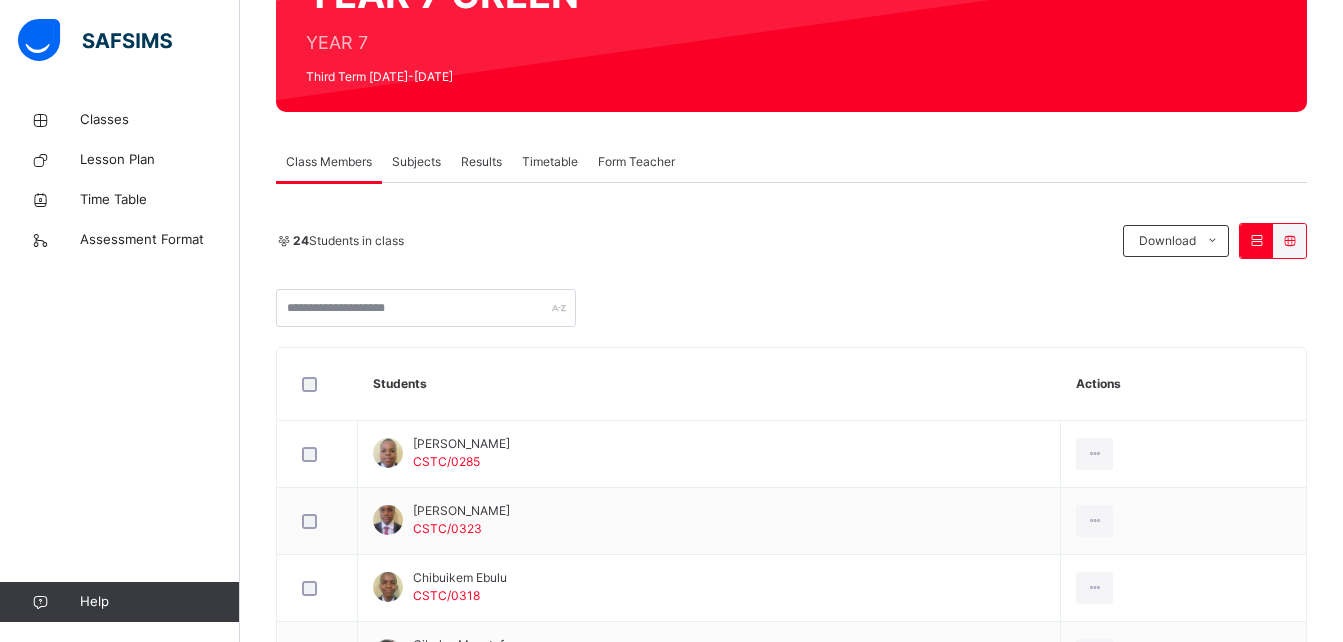 click on "Subjects" at bounding box center (416, 162) 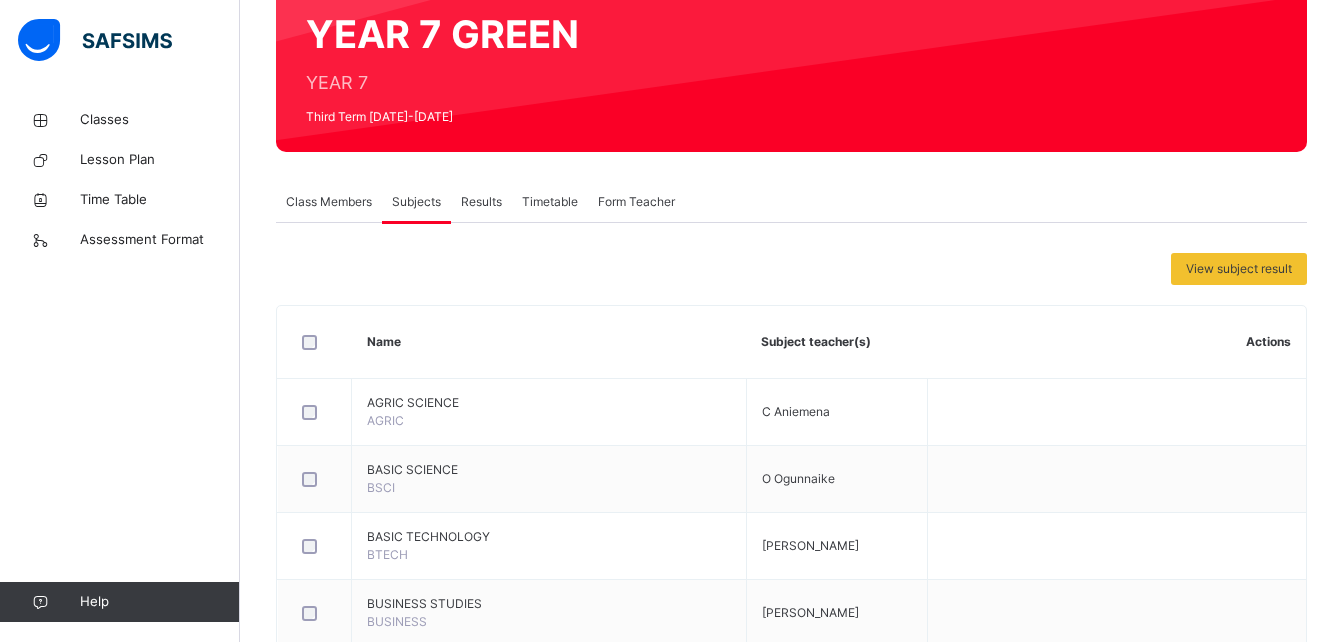 scroll, scrollTop: 0, scrollLeft: 0, axis: both 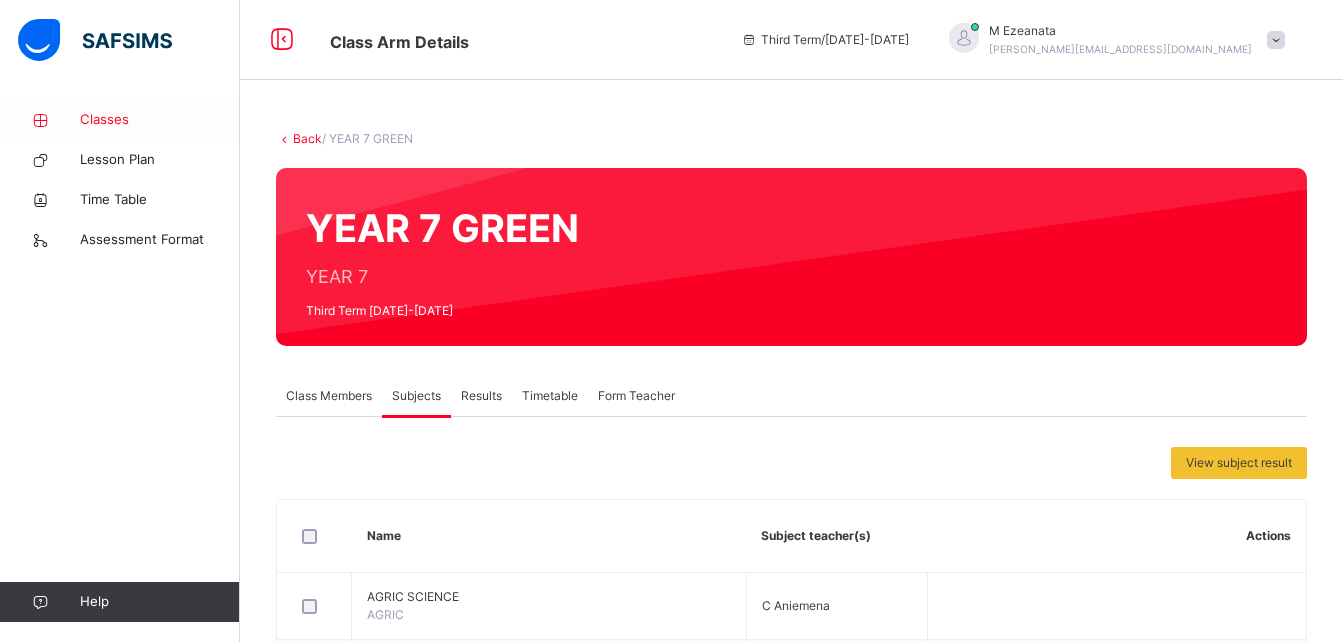 click on "Classes" at bounding box center (160, 120) 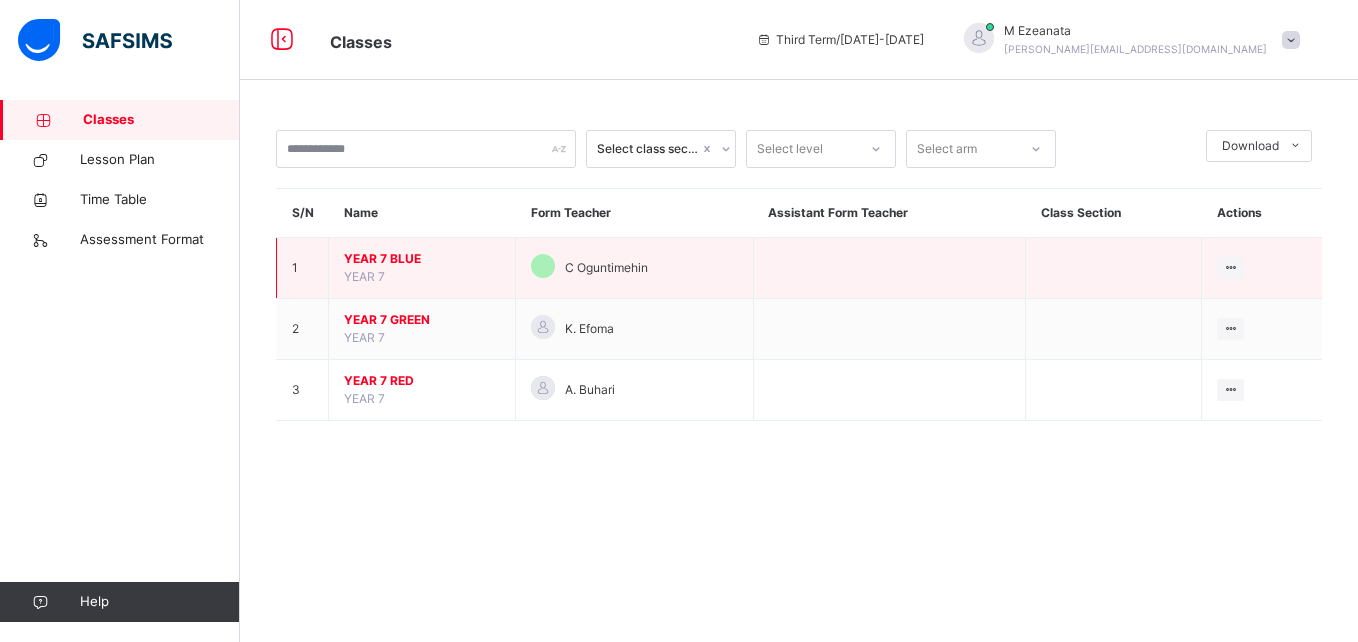 click on "YEAR 7   BLUE" at bounding box center (422, 259) 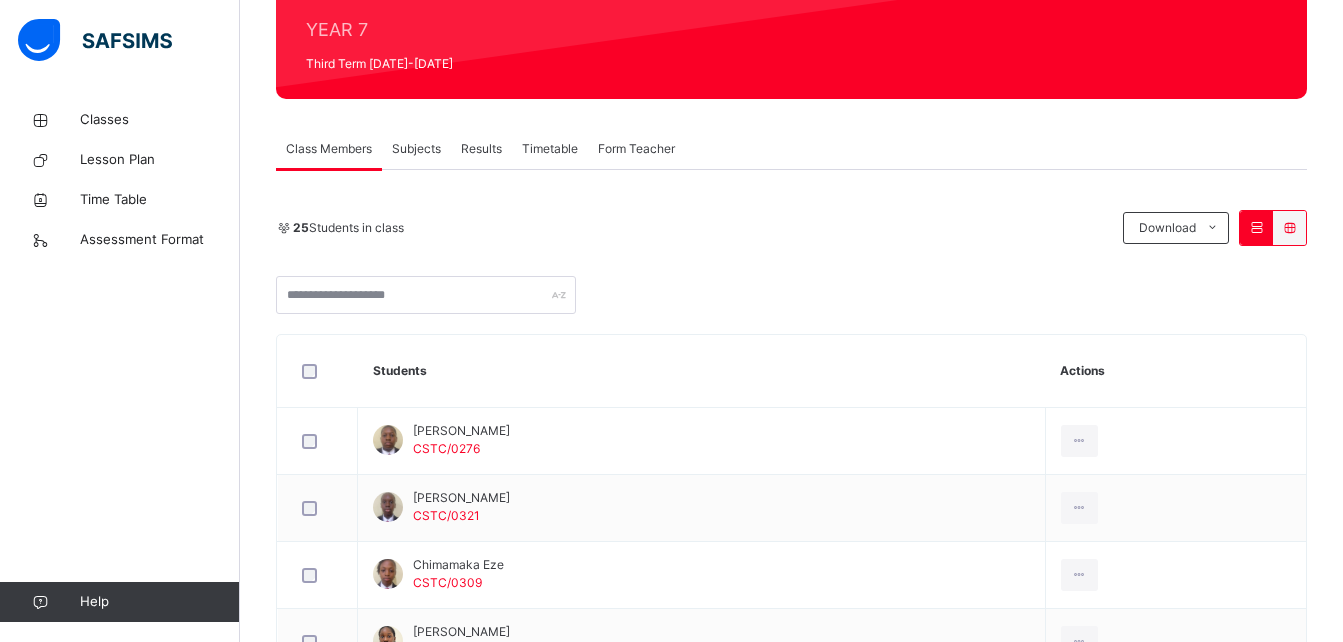 scroll, scrollTop: 0, scrollLeft: 0, axis: both 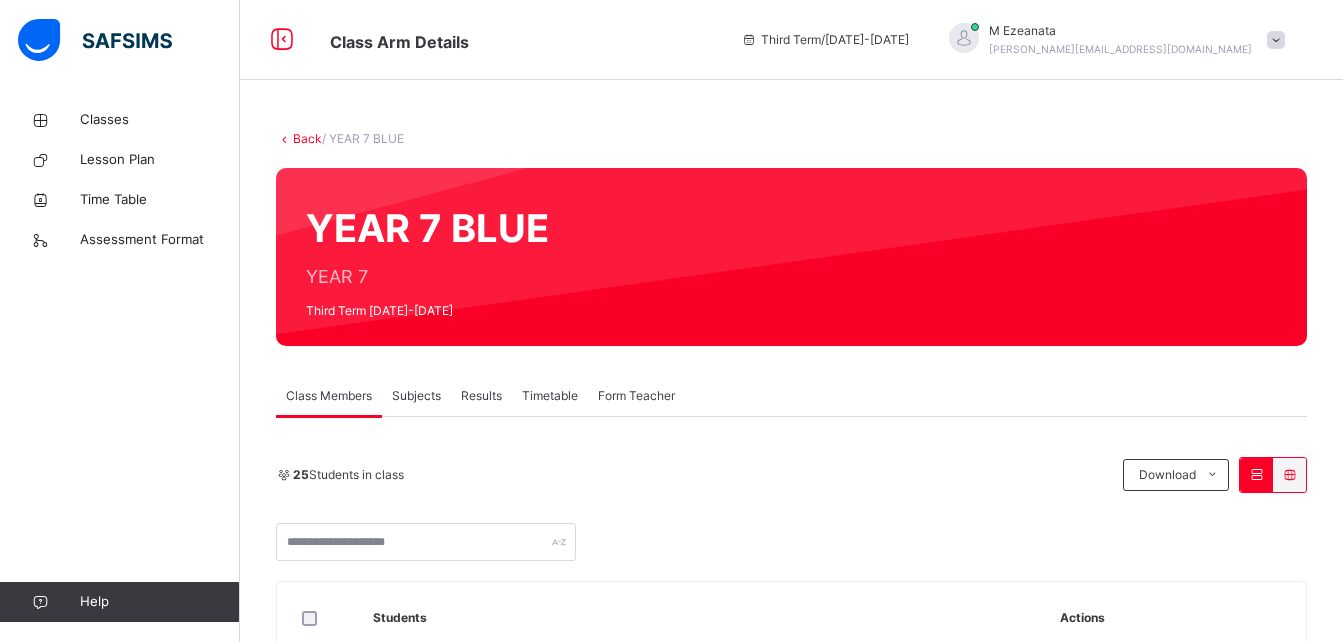 click on "Subjects" at bounding box center (416, 396) 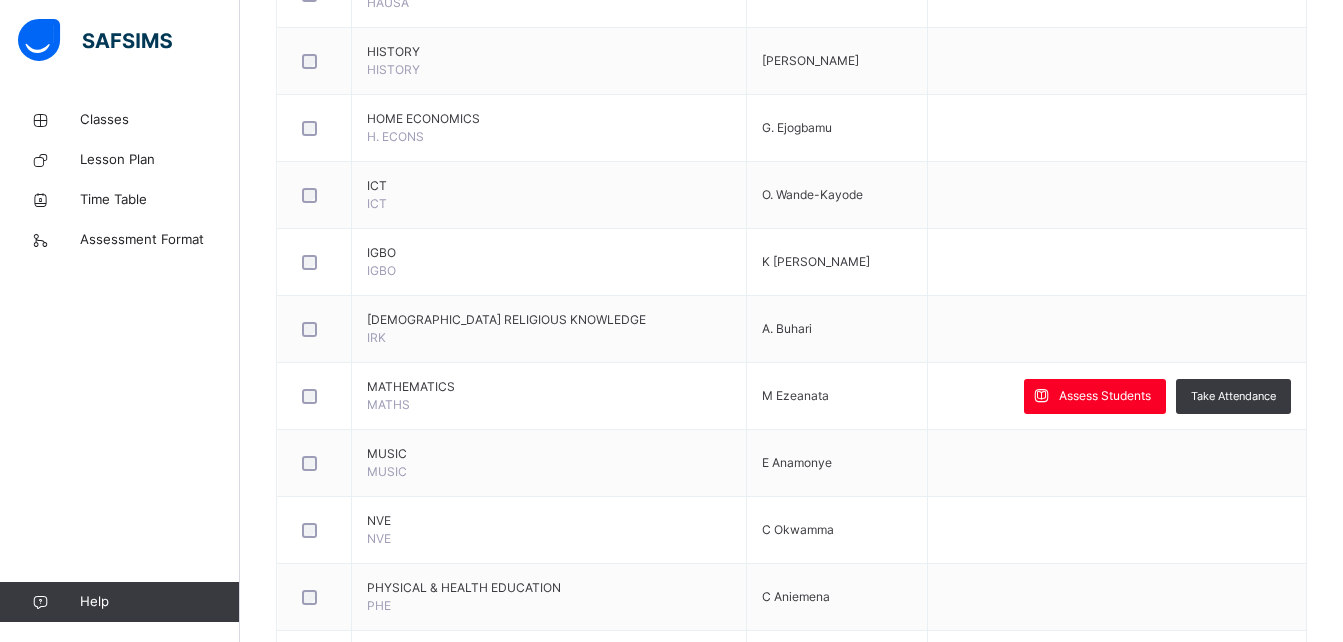 scroll, scrollTop: 1150, scrollLeft: 0, axis: vertical 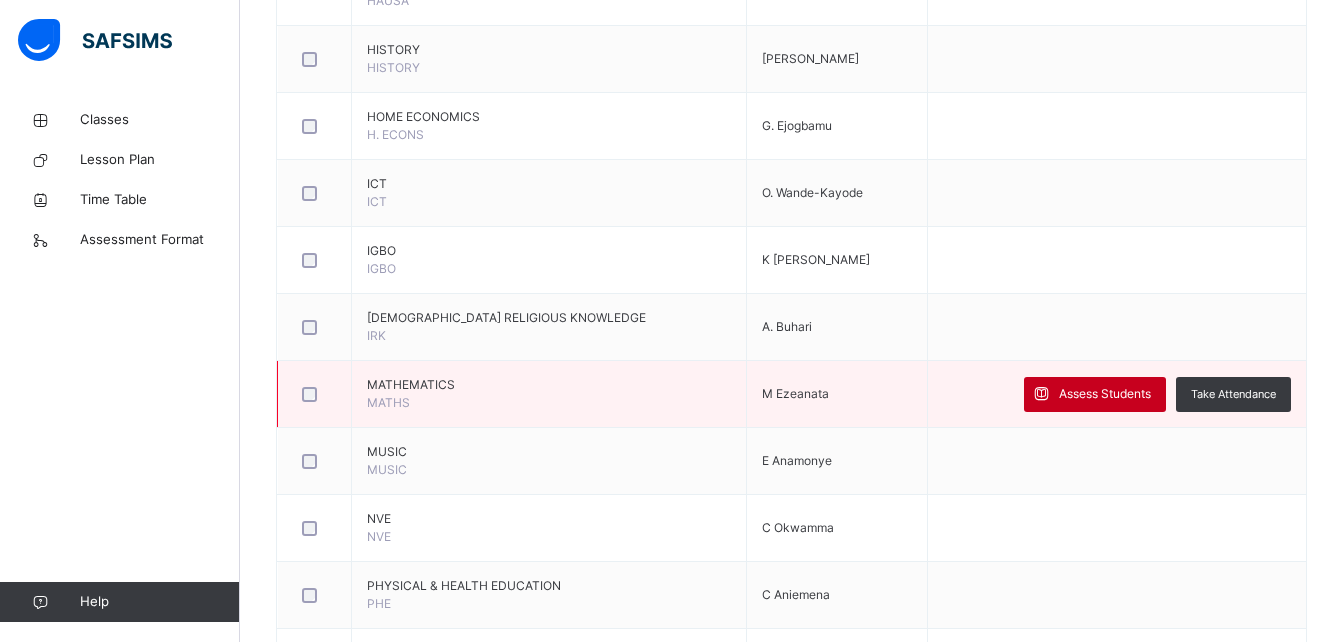 click on "Assess Students" at bounding box center [1105, 394] 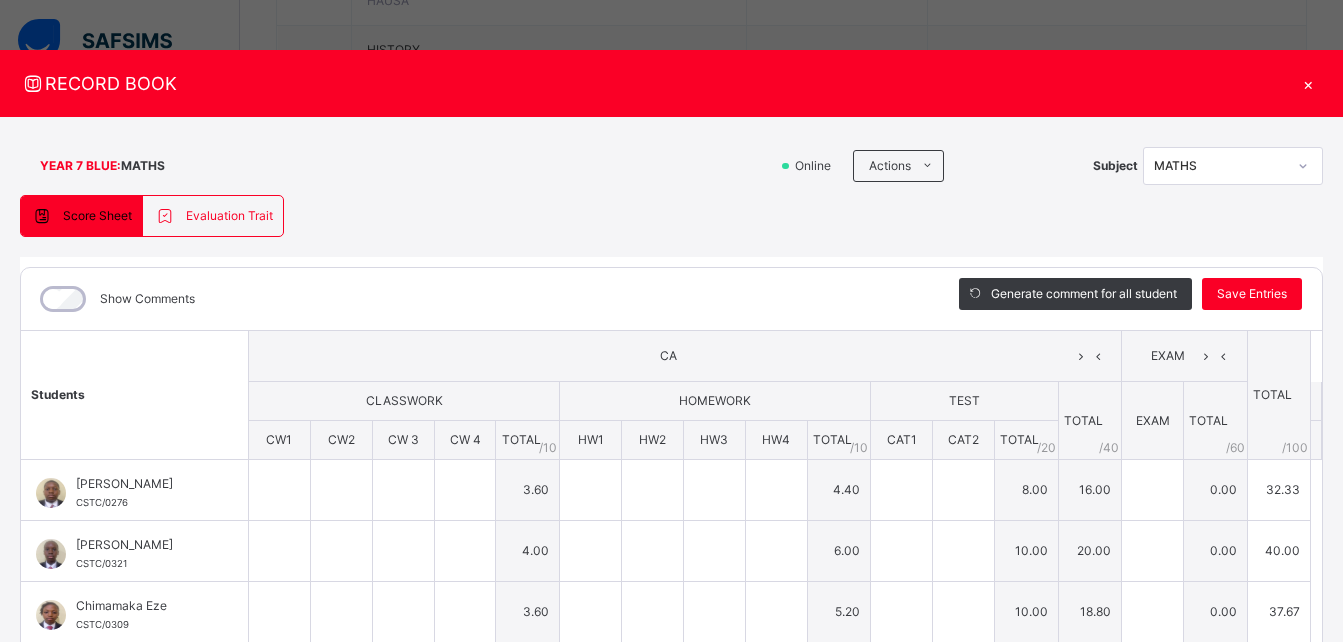 type on "*" 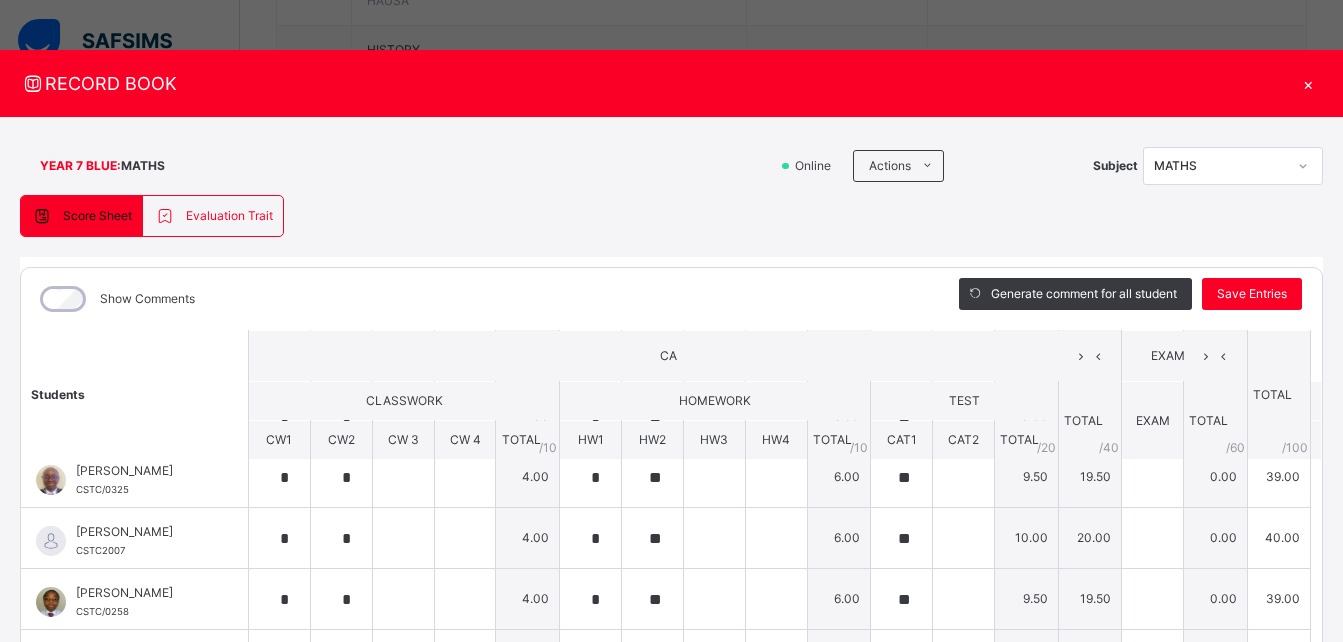 scroll, scrollTop: 258, scrollLeft: 0, axis: vertical 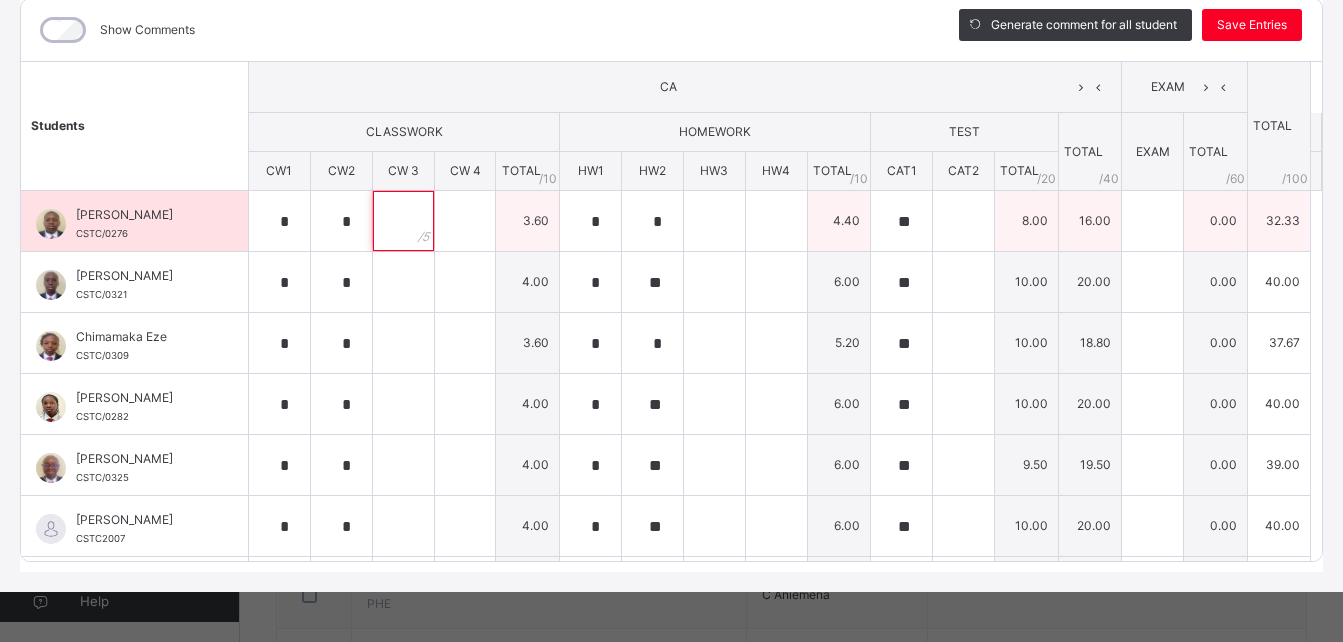 click at bounding box center [403, 221] 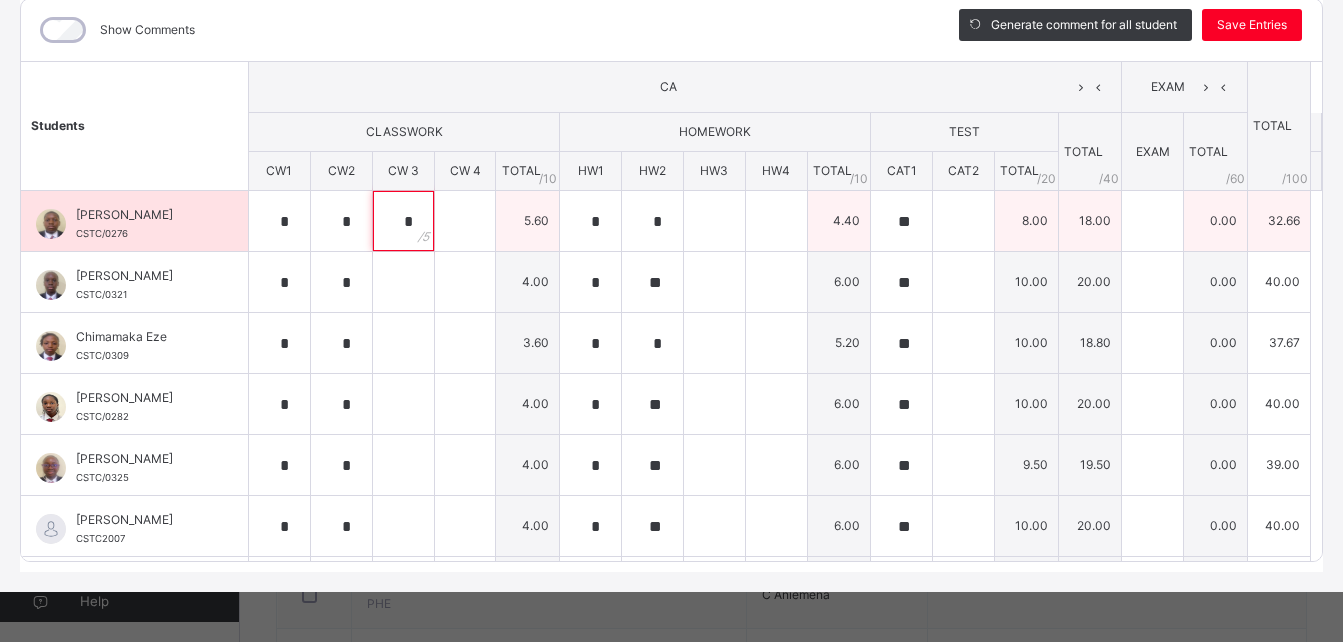 type on "*" 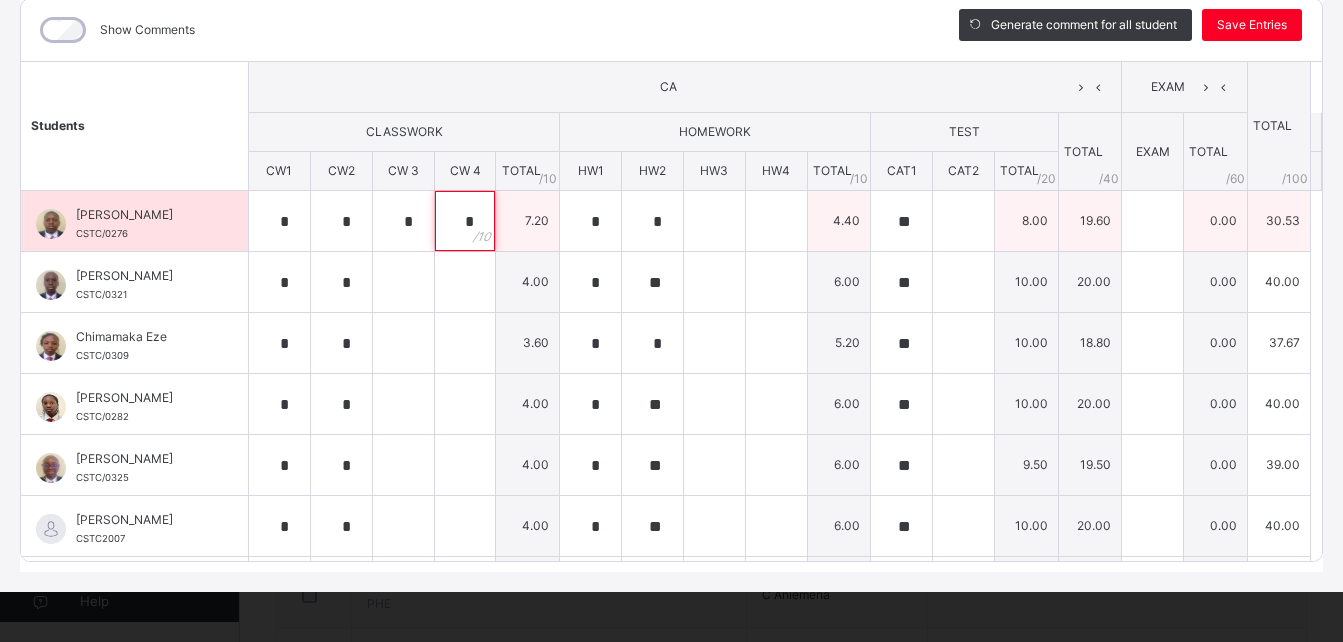 type on "*" 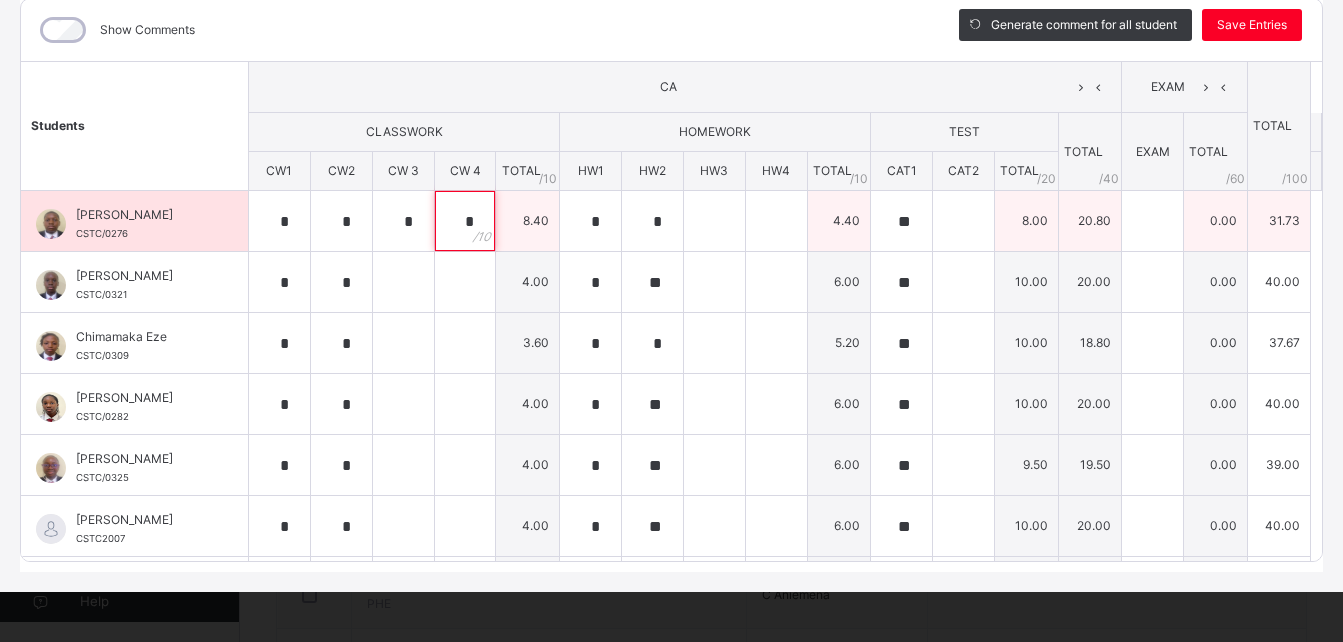 type on "*" 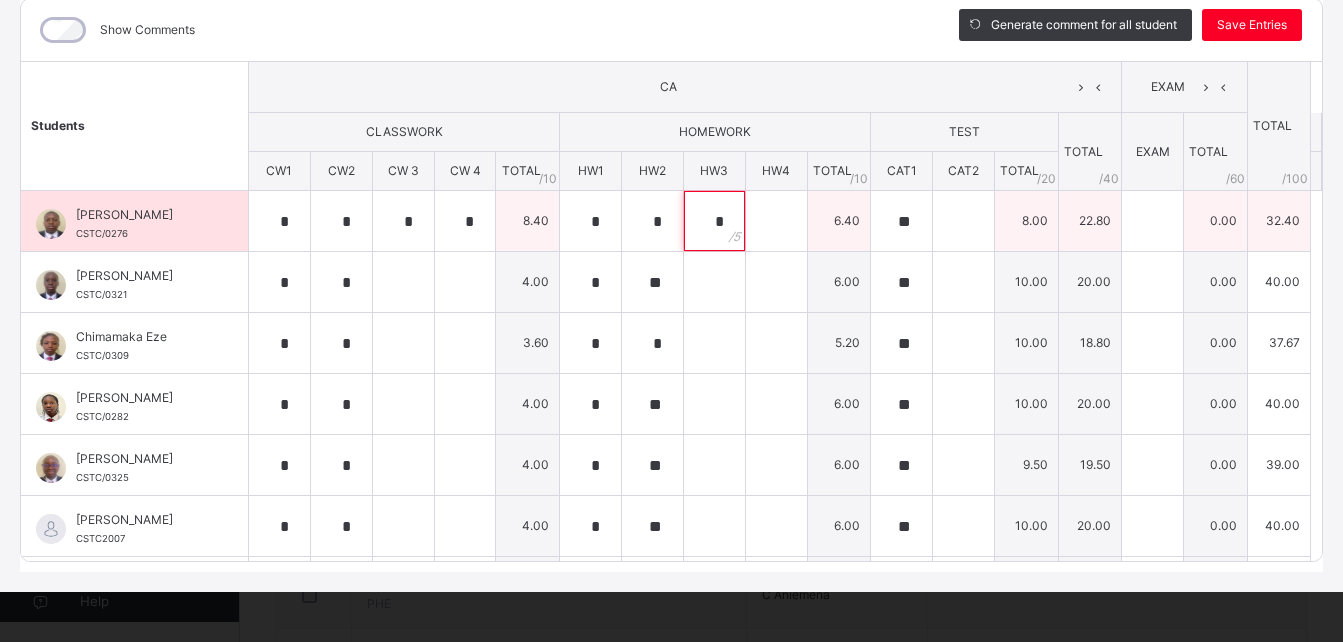 type on "*" 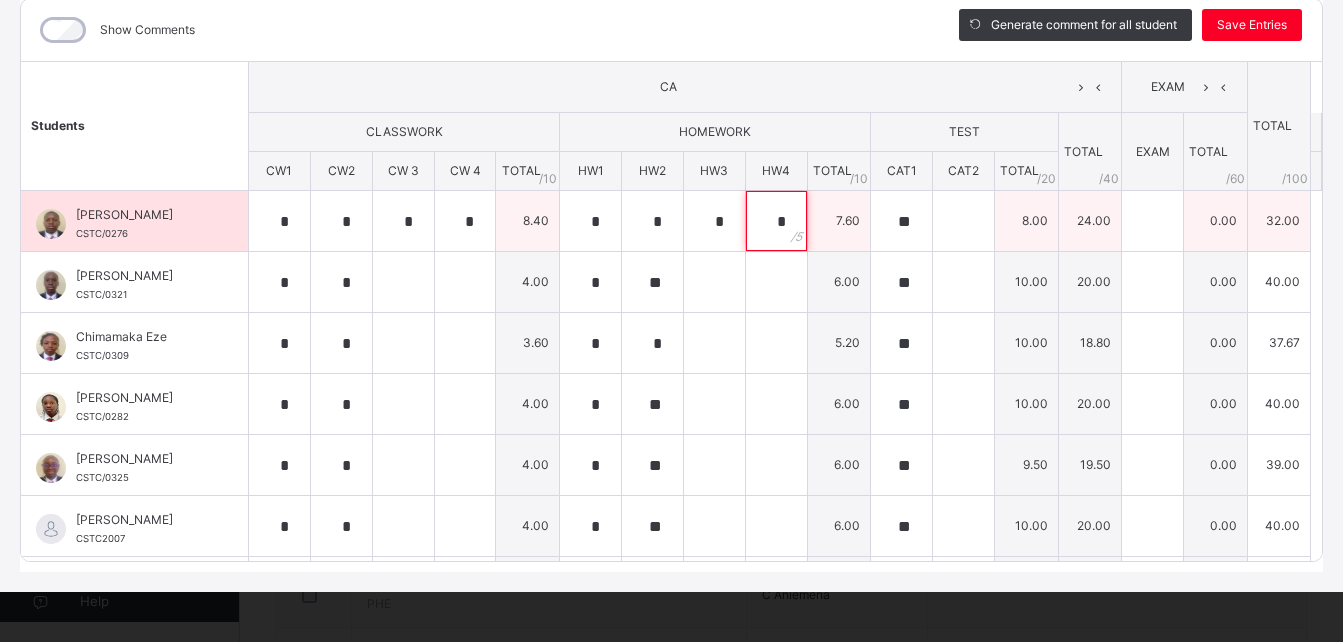 type on "*" 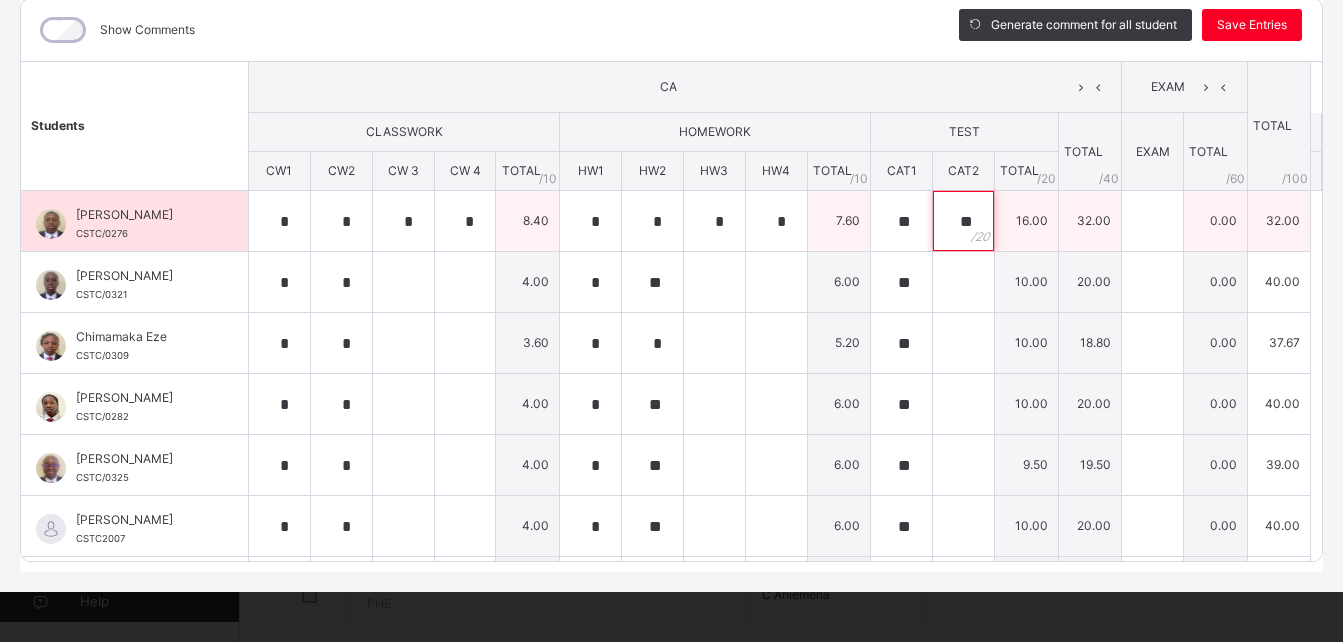 type on "**" 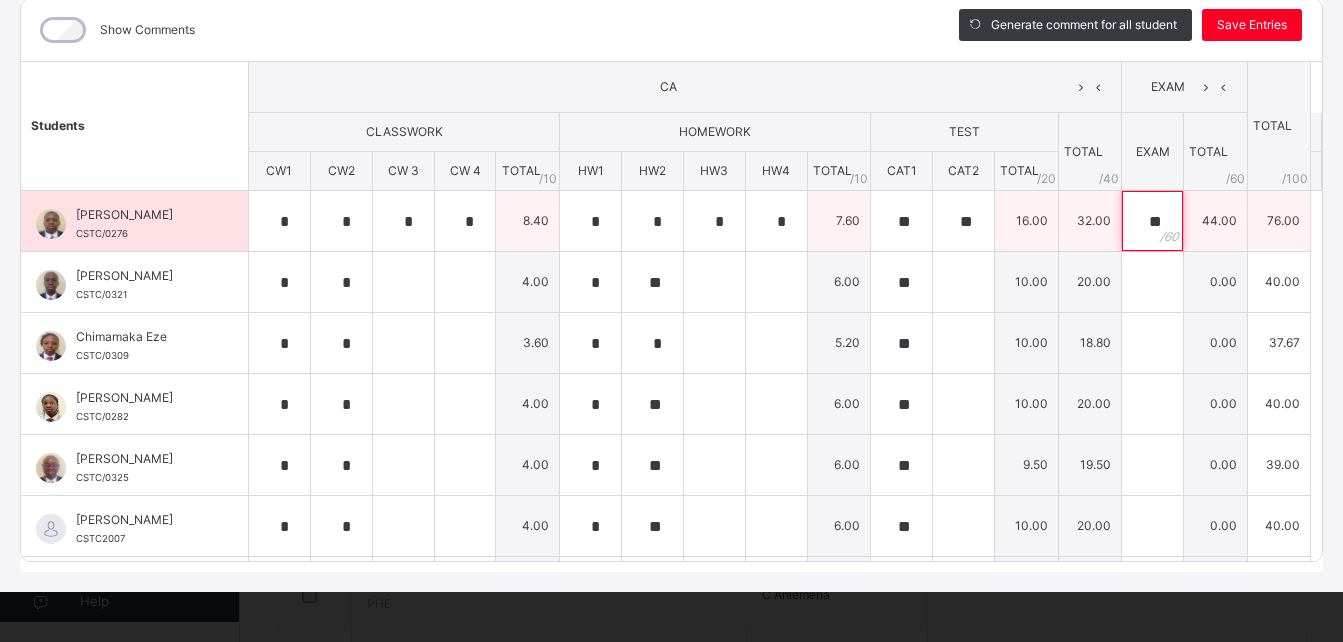 type on "**" 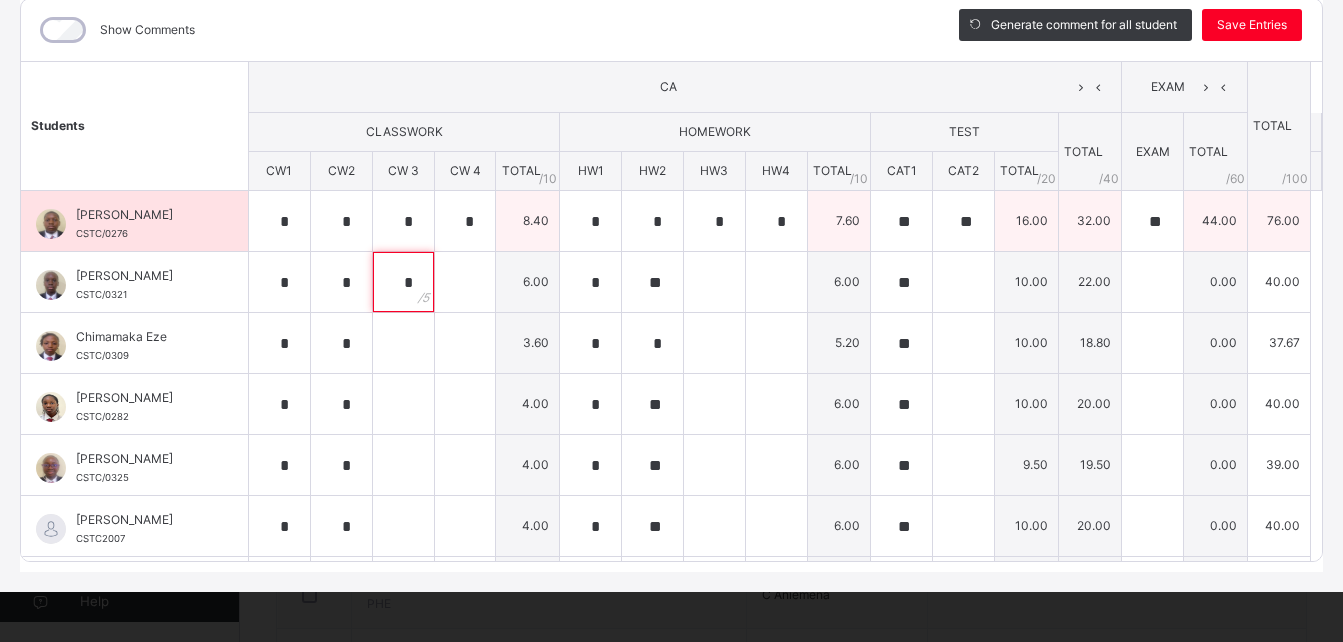 type on "*" 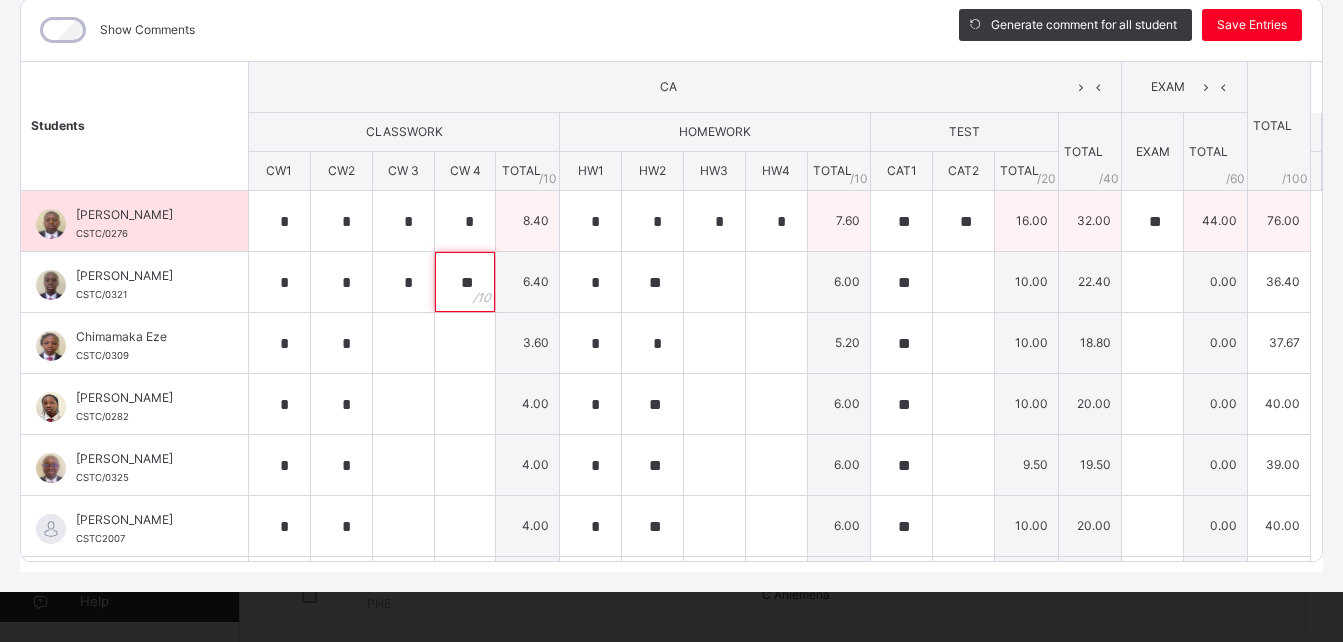 type on "**" 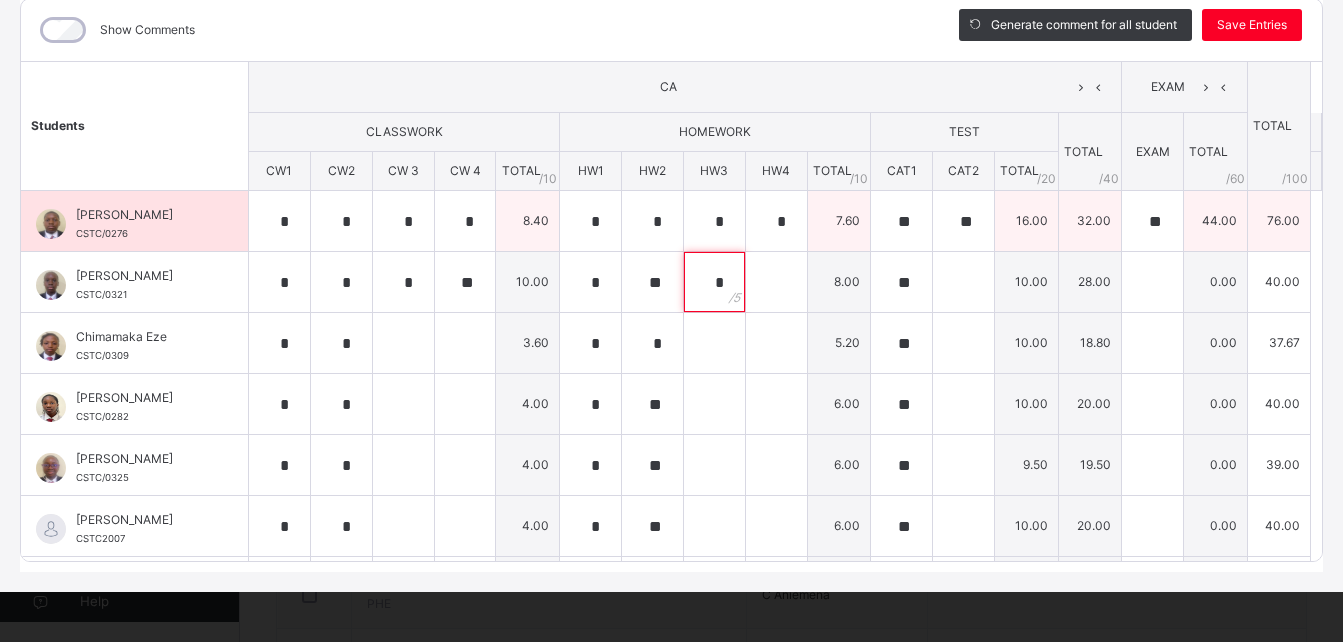 type on "*" 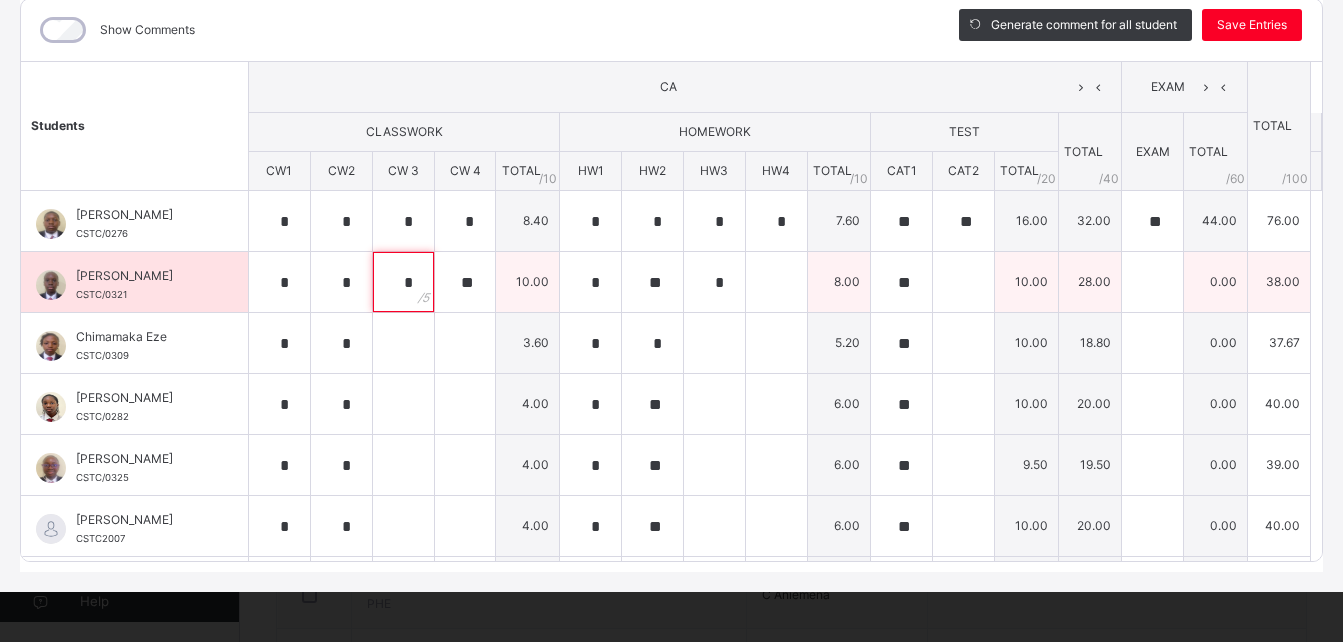 click on "*" at bounding box center [403, 282] 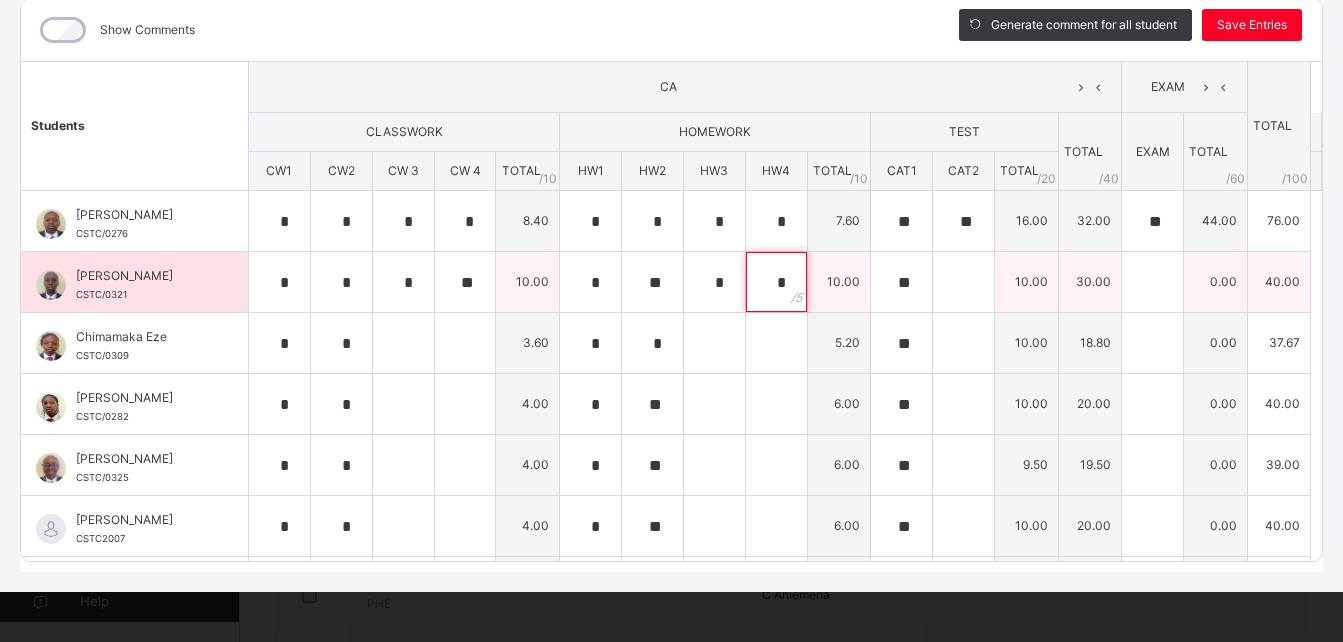 type on "*" 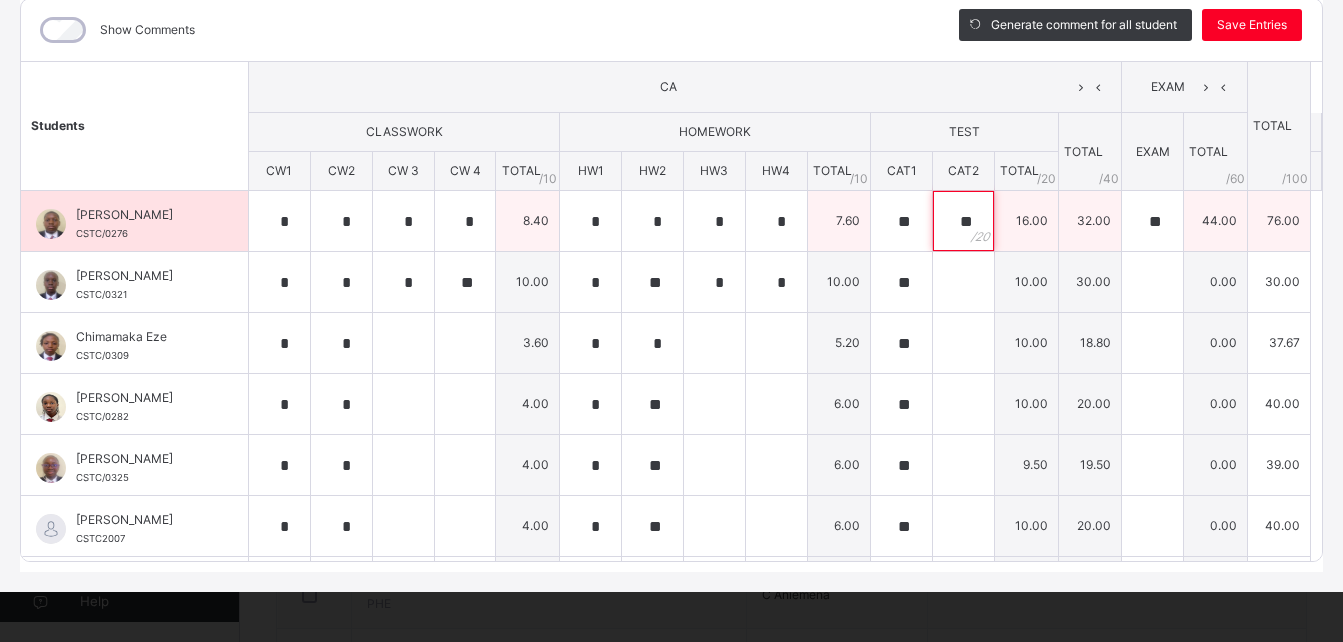 click on "**" at bounding box center (963, 221) 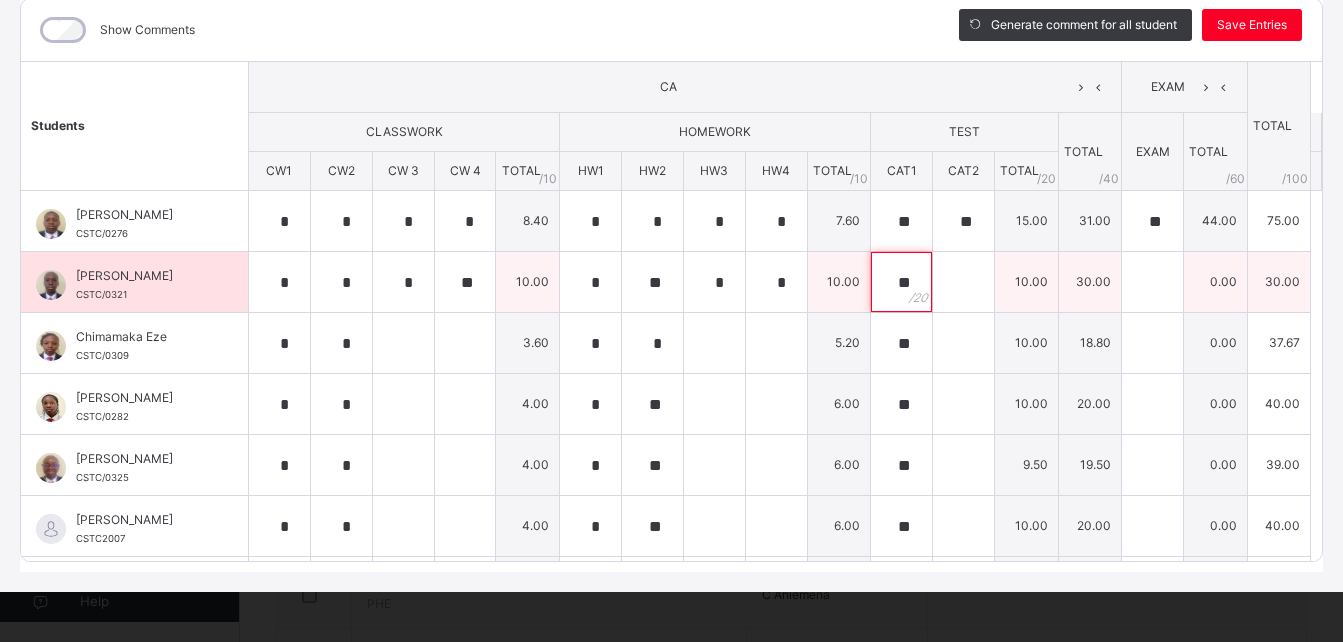 click on "**" at bounding box center (901, 282) 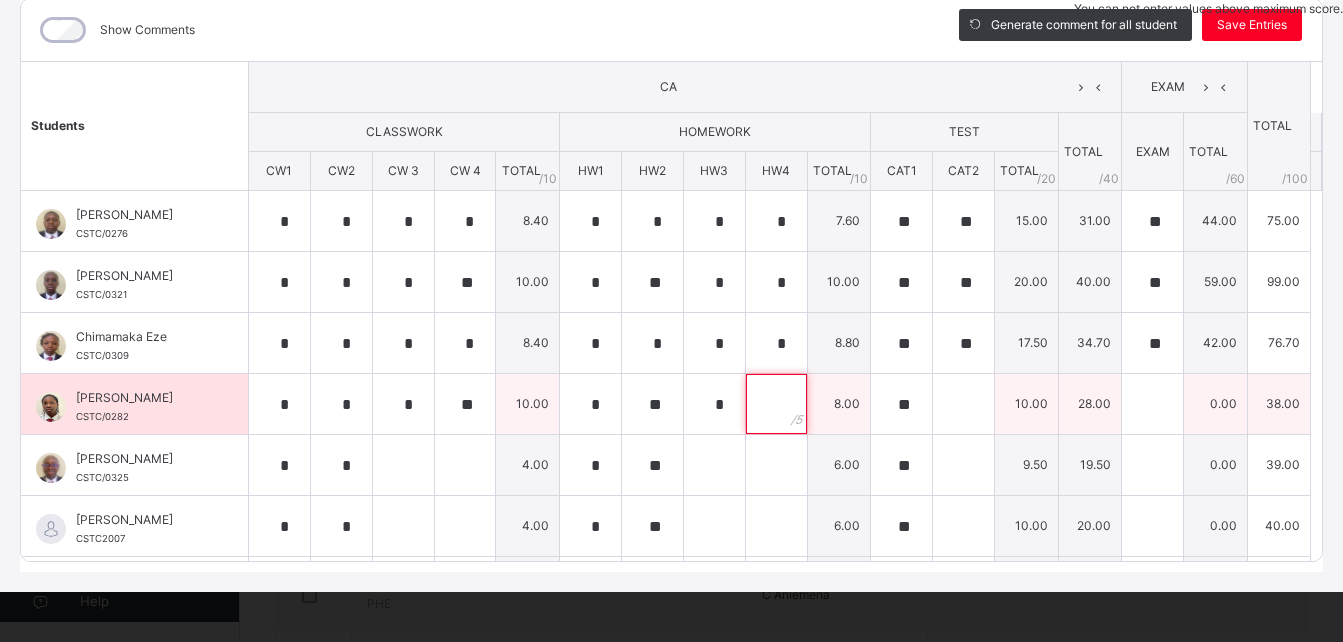click at bounding box center (776, 404) 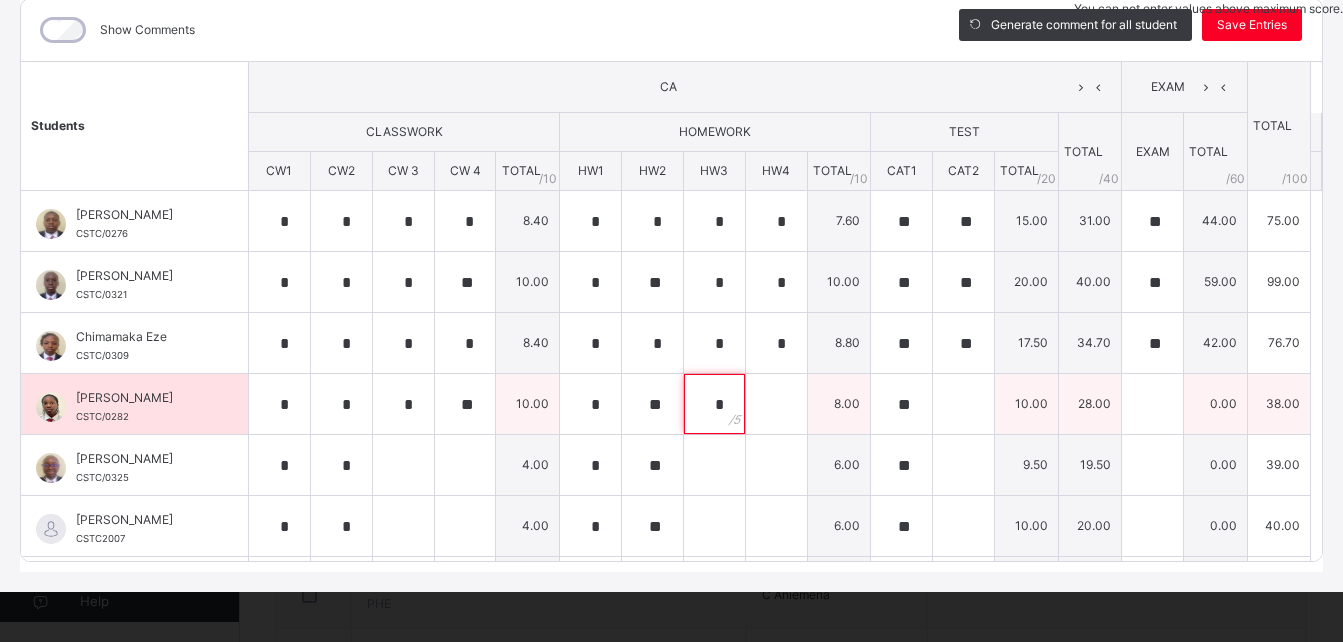 click on "*" at bounding box center [714, 404] 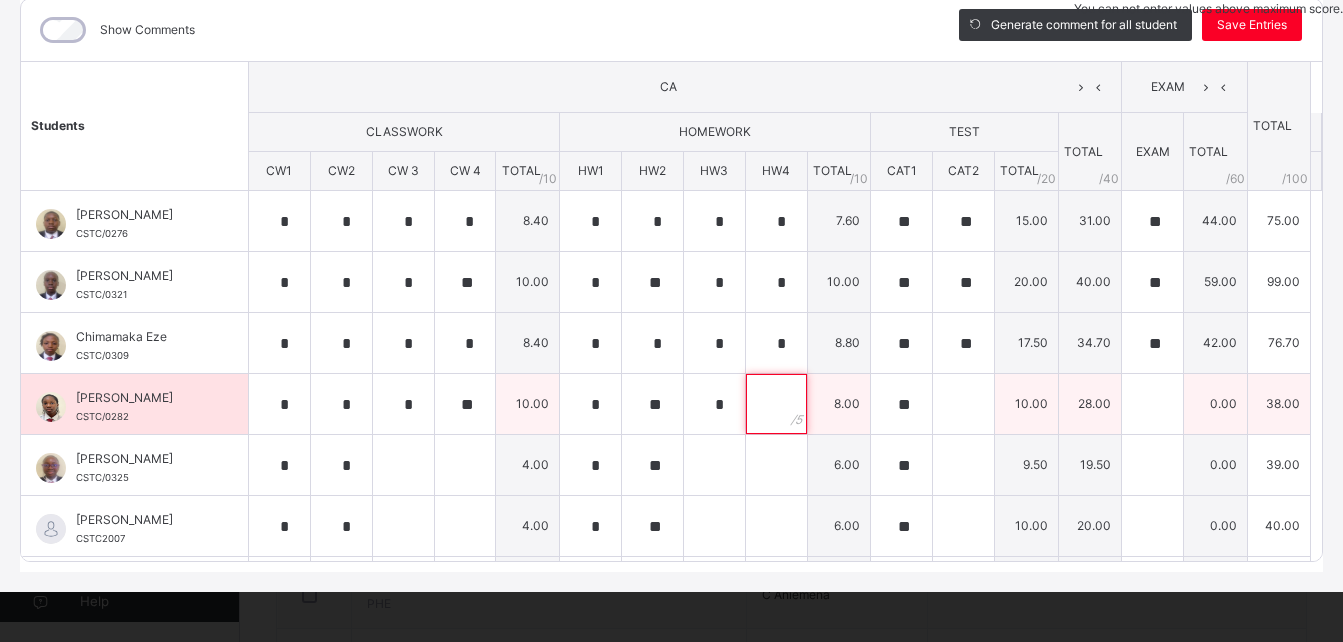 click at bounding box center [776, 404] 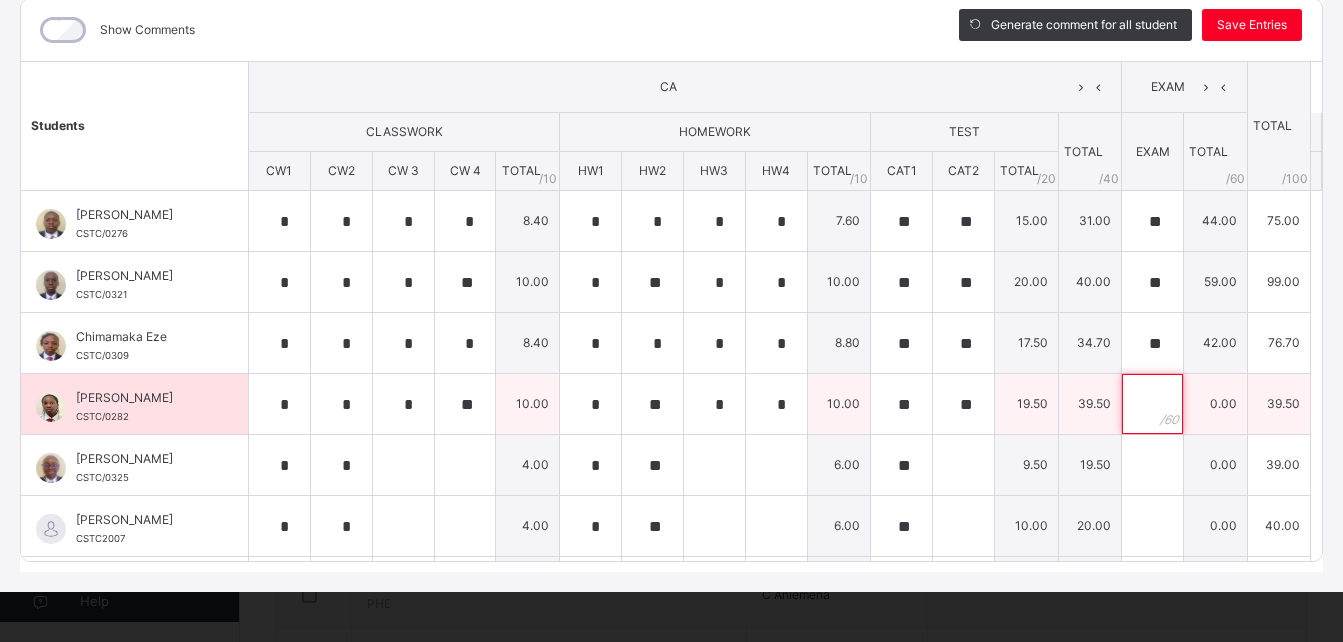 click at bounding box center (1152, 404) 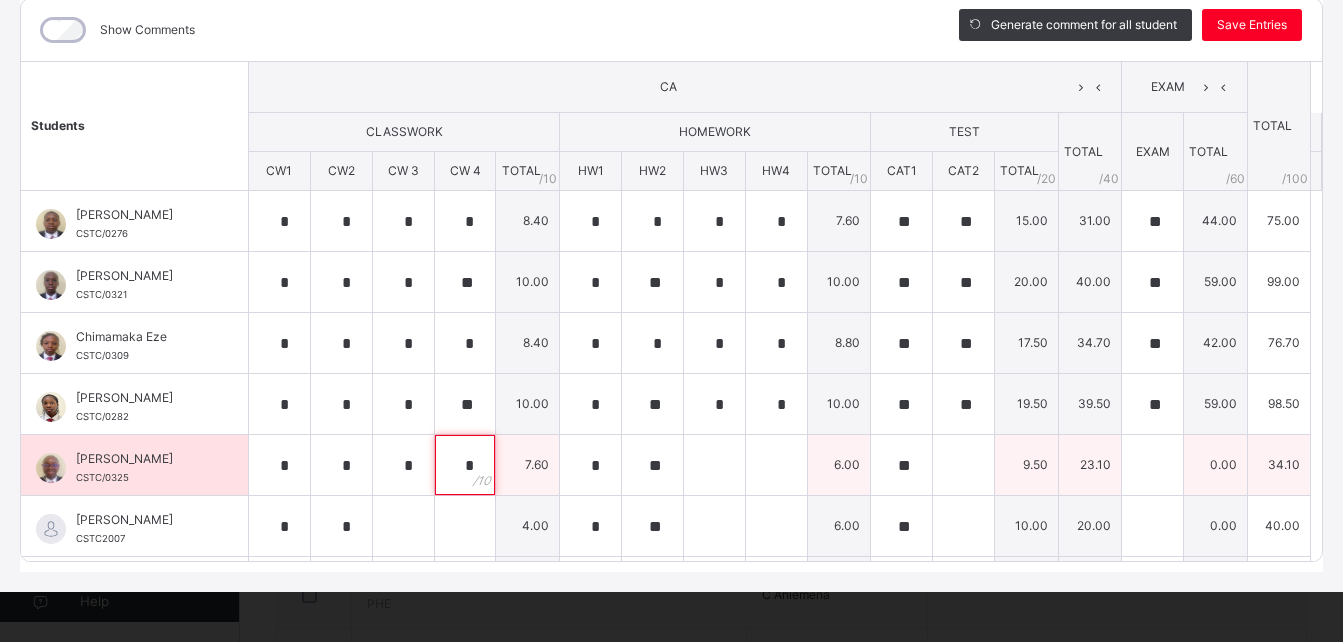 click on "*" at bounding box center [465, 465] 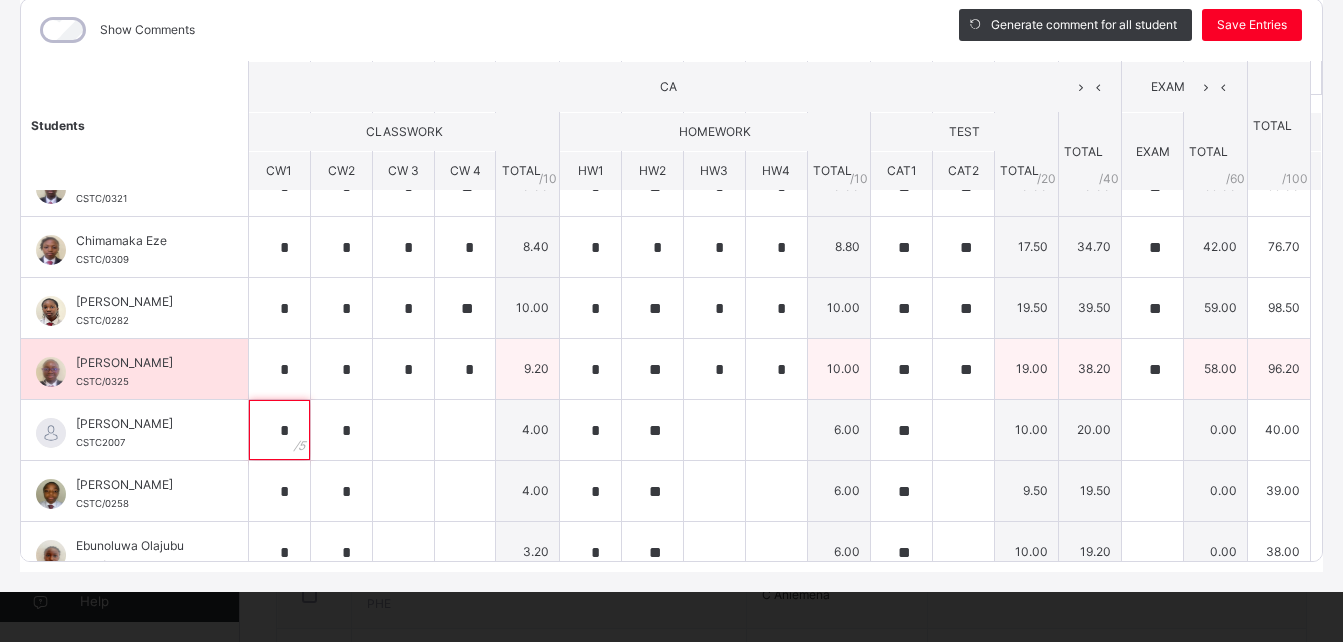 scroll, scrollTop: 97, scrollLeft: 0, axis: vertical 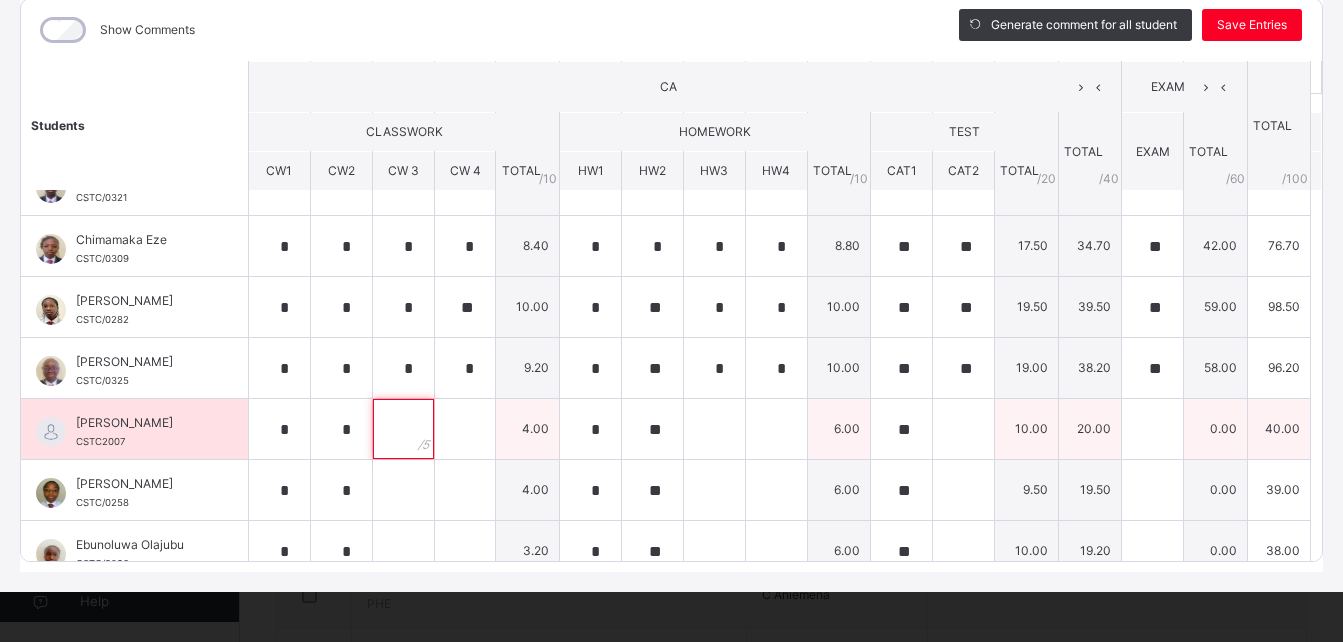 click at bounding box center [403, 429] 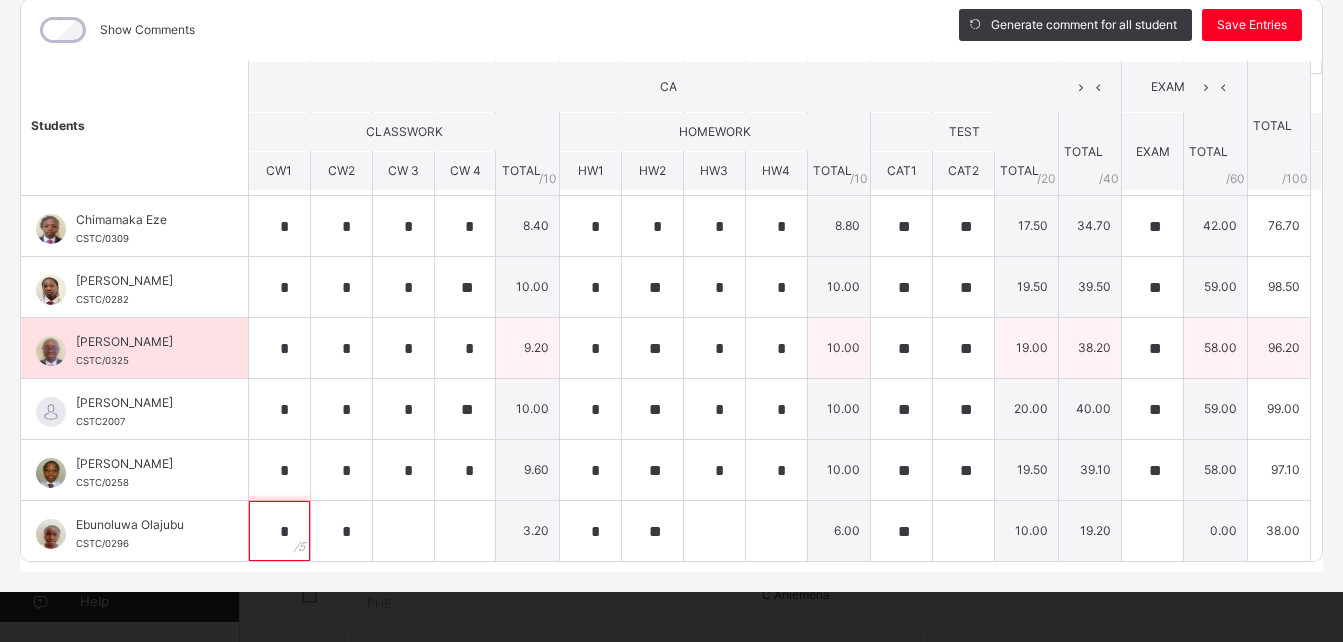 scroll, scrollTop: 192, scrollLeft: 0, axis: vertical 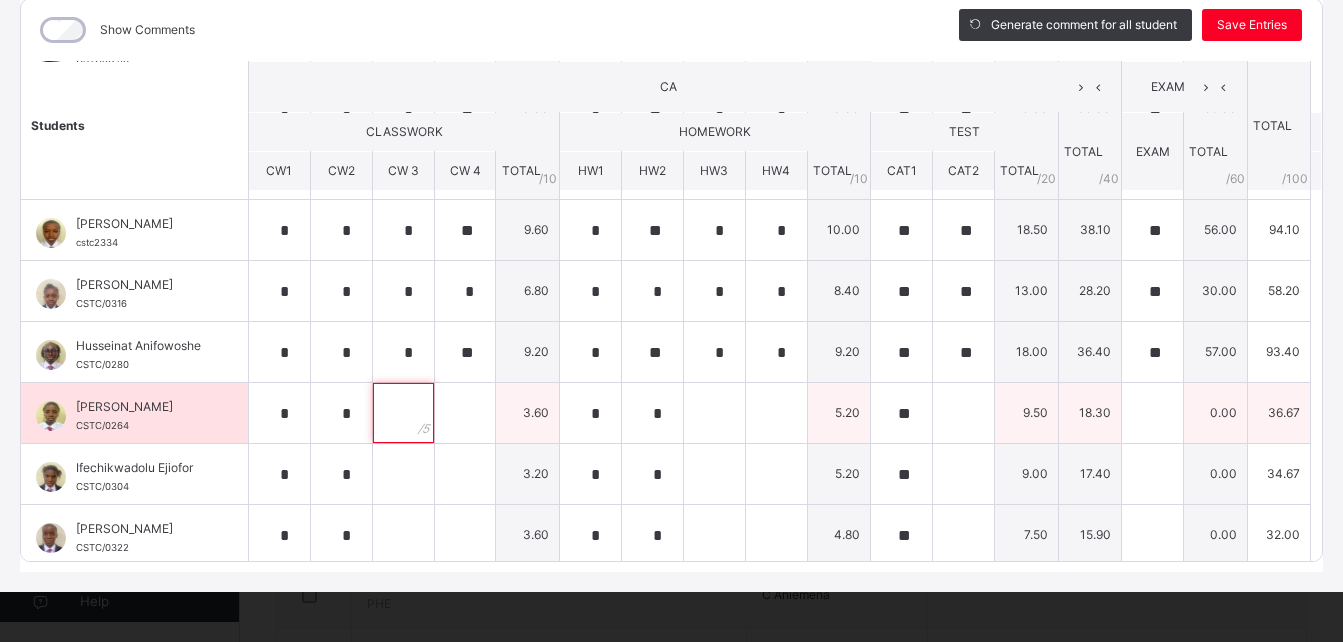 click at bounding box center [403, 413] 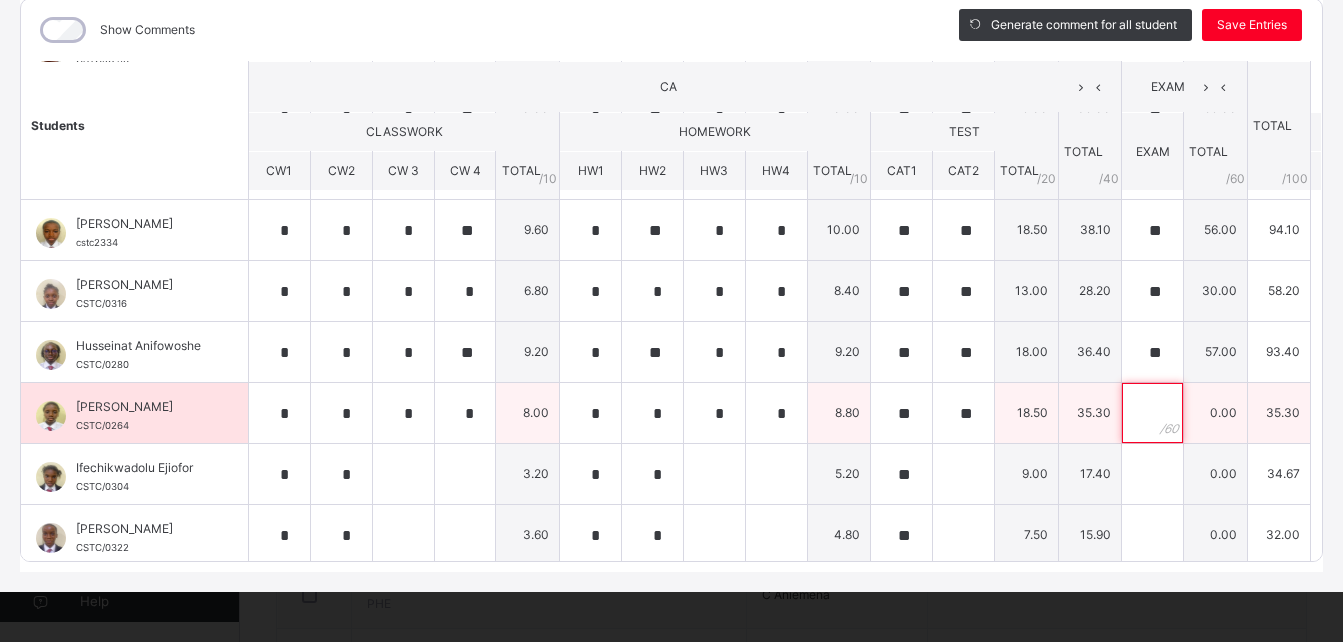 click at bounding box center (1152, 413) 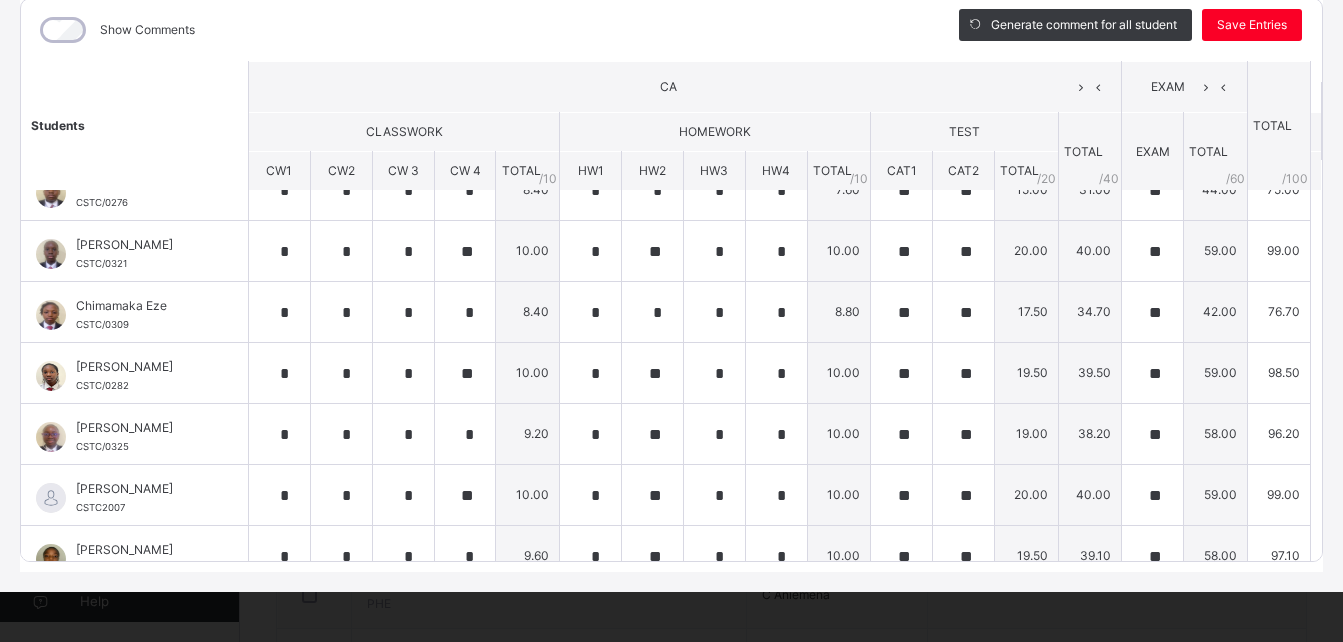 scroll, scrollTop: 0, scrollLeft: 0, axis: both 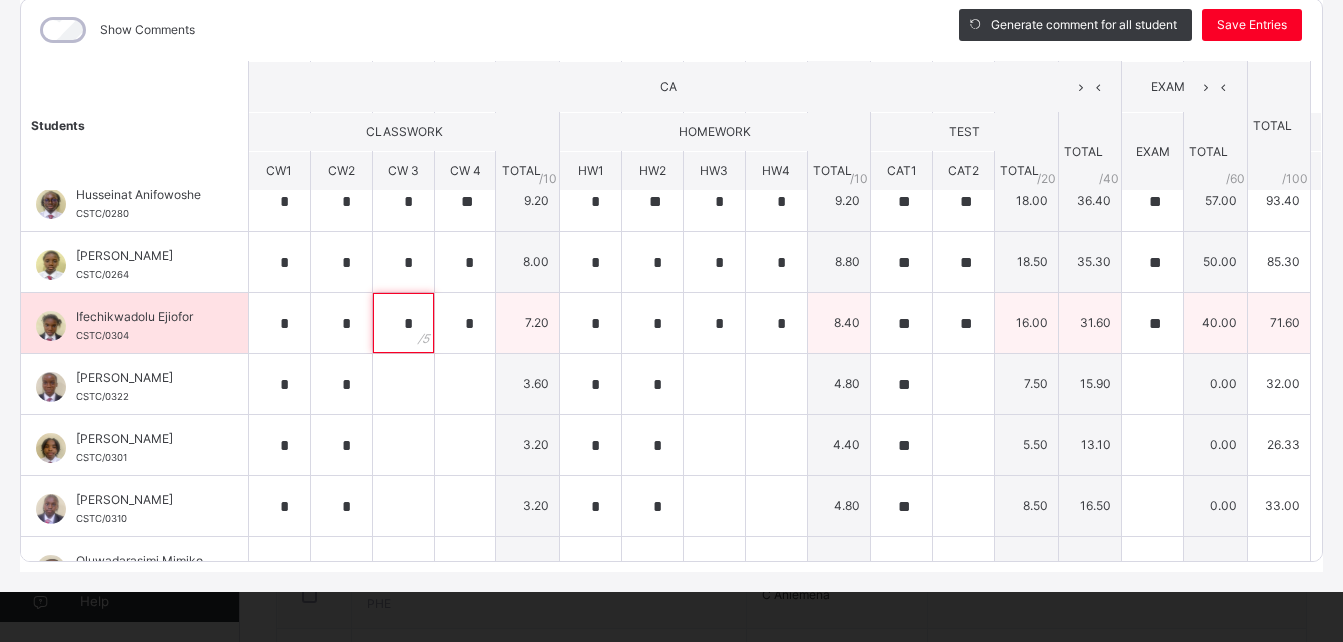 click on "*" at bounding box center (403, 323) 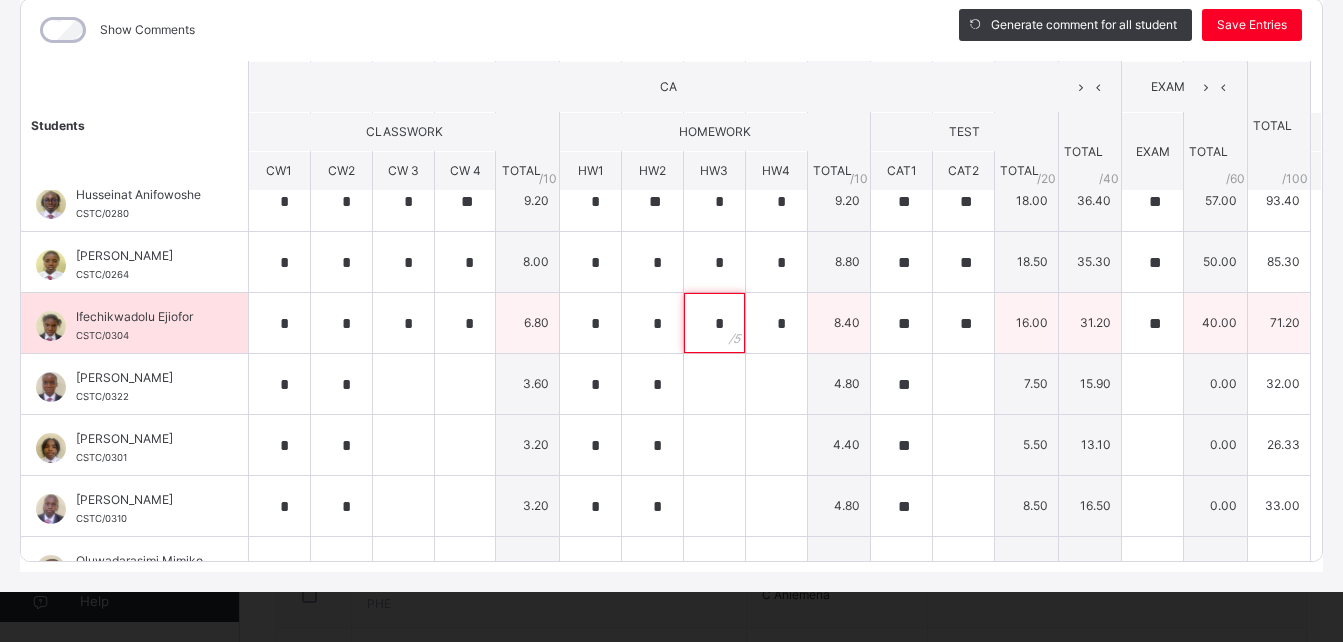 click on "*" at bounding box center [714, 323] 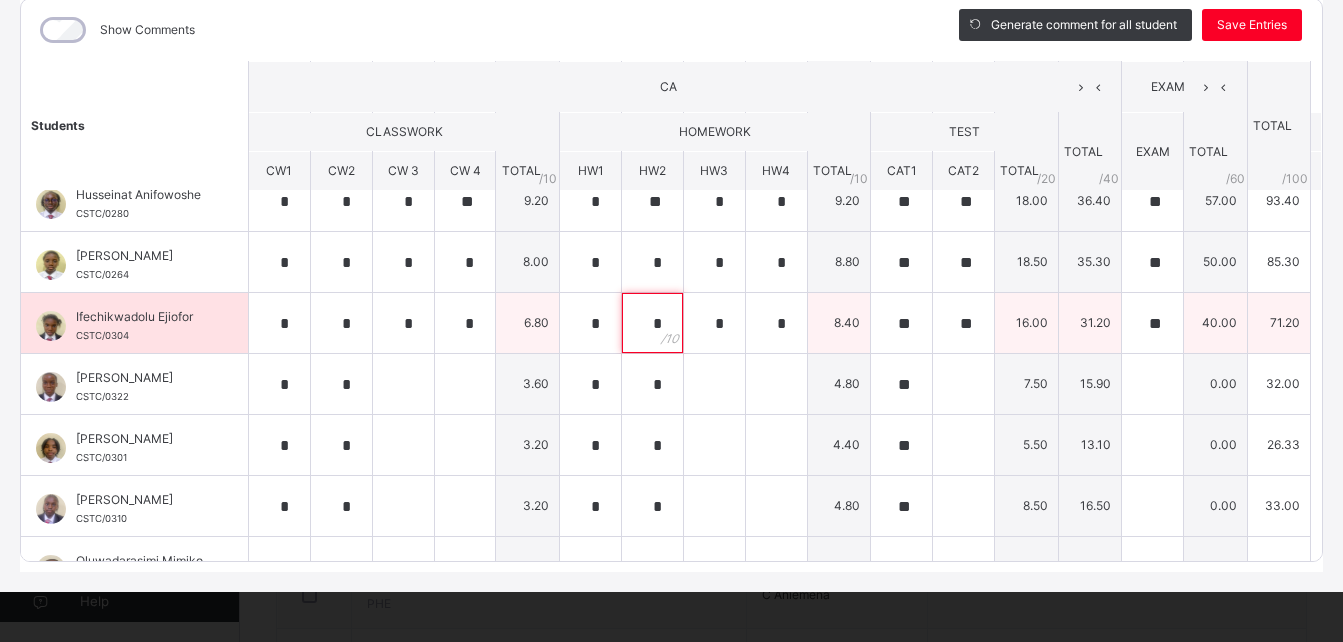 click on "*" at bounding box center [652, 323] 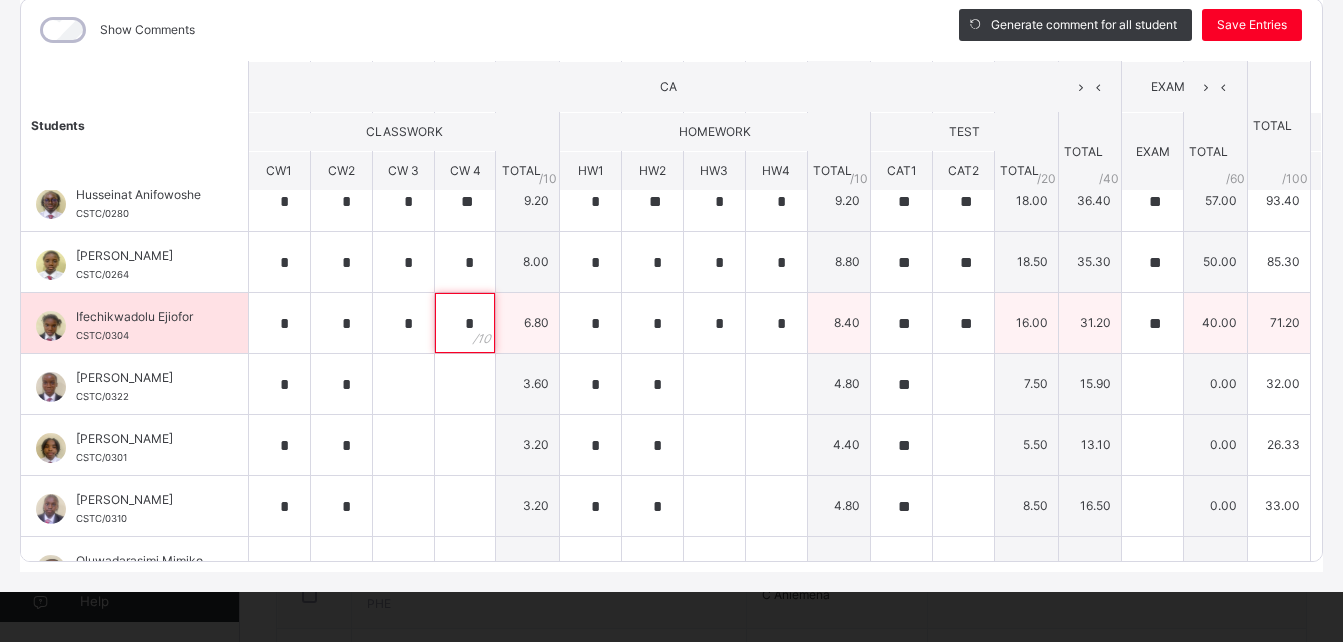 click on "*" at bounding box center (465, 323) 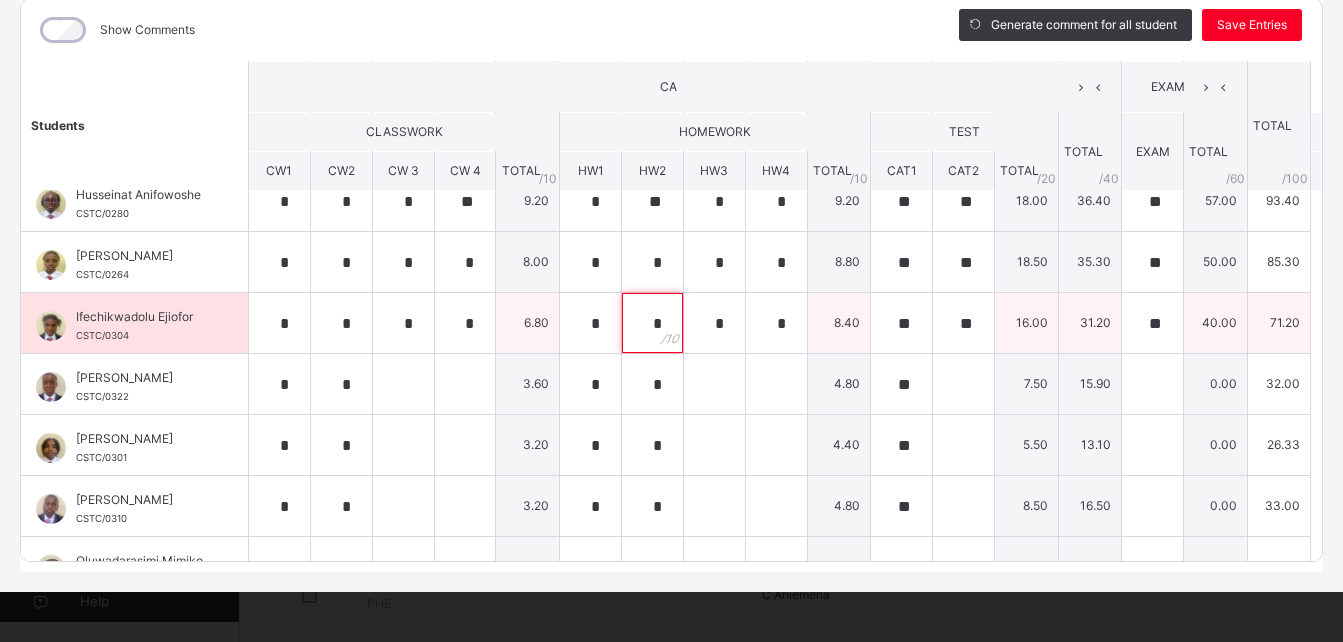 click on "*" at bounding box center (652, 323) 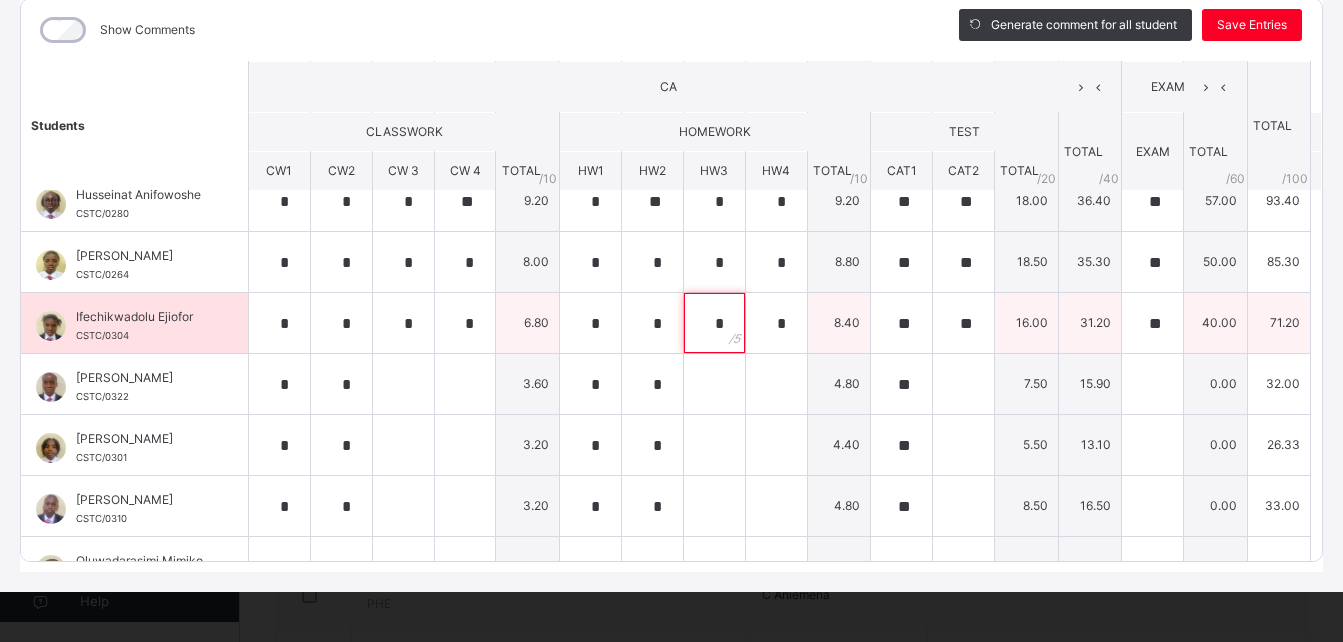 click on "*" at bounding box center (714, 323) 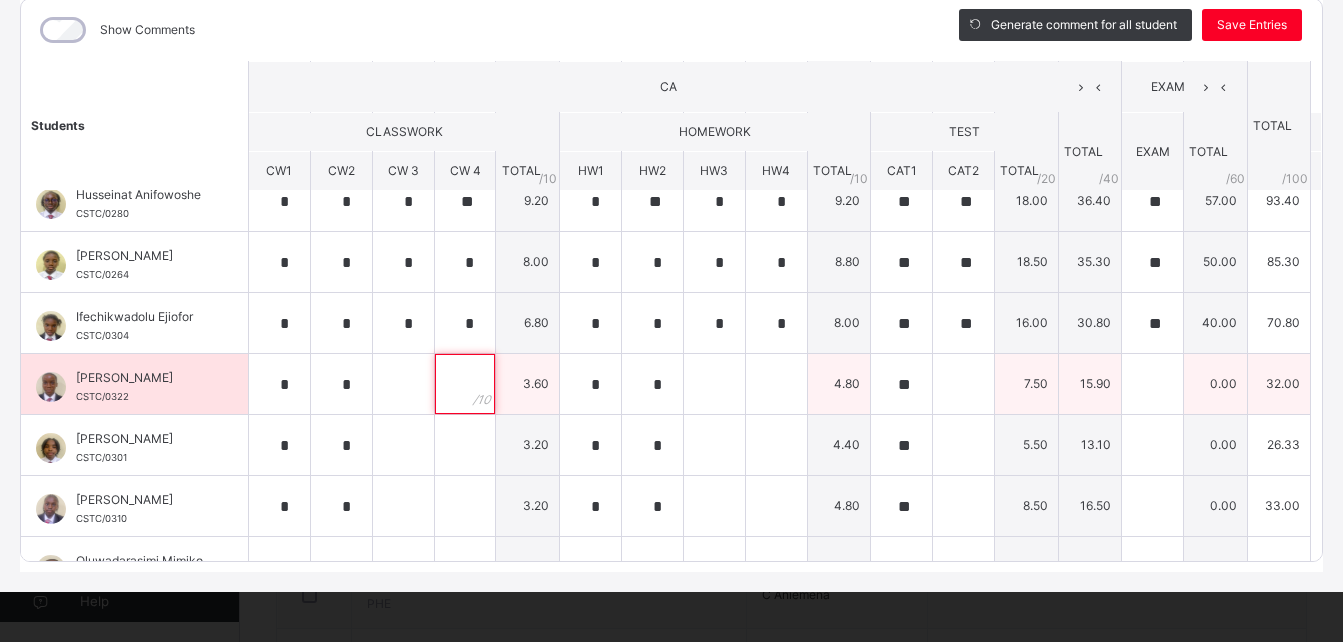 click at bounding box center (465, 384) 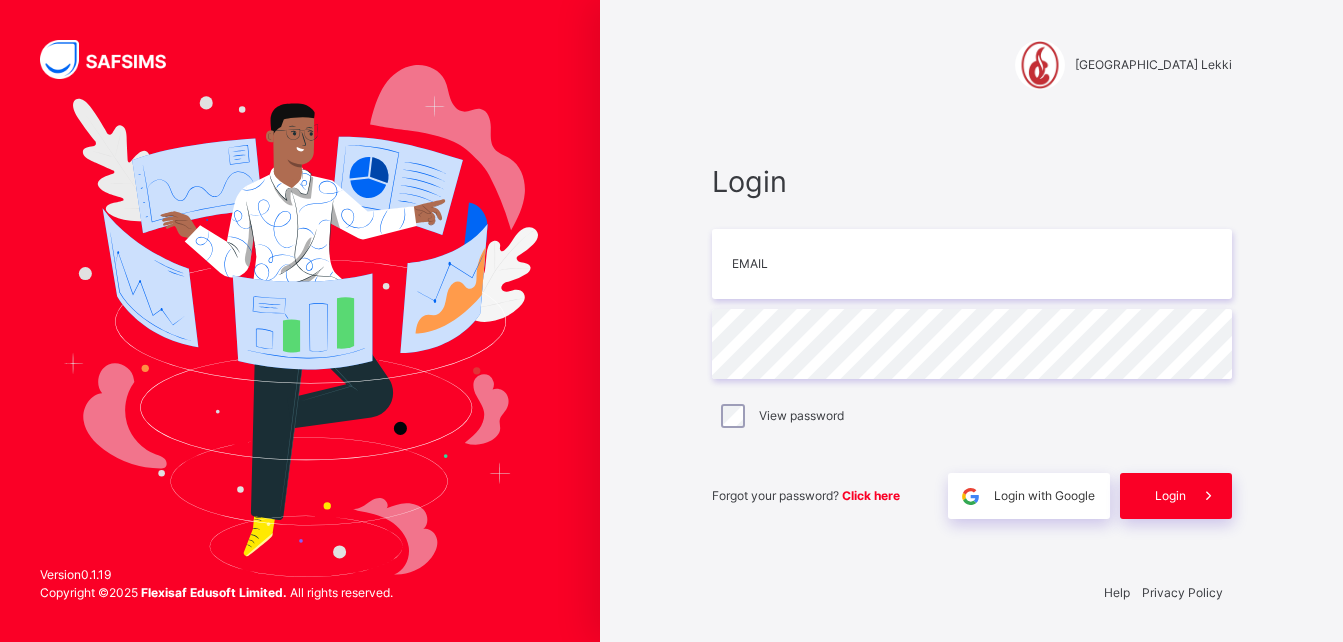 scroll, scrollTop: 0, scrollLeft: 0, axis: both 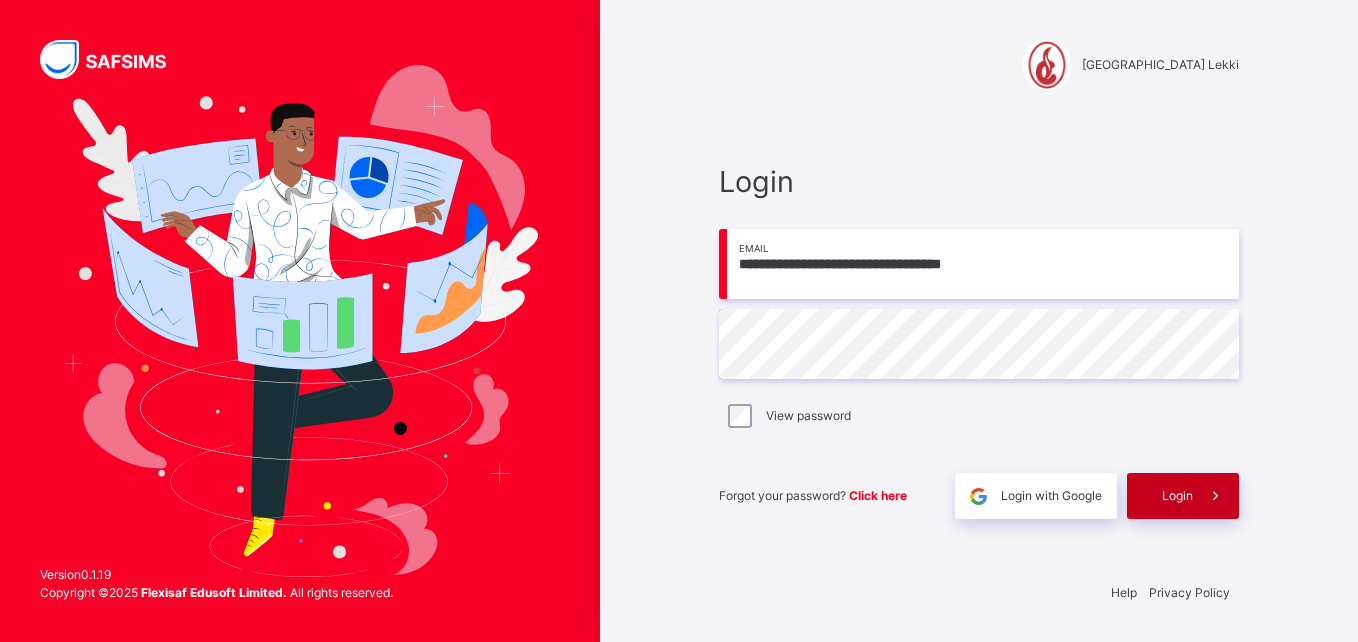 click on "Login" at bounding box center (1177, 496) 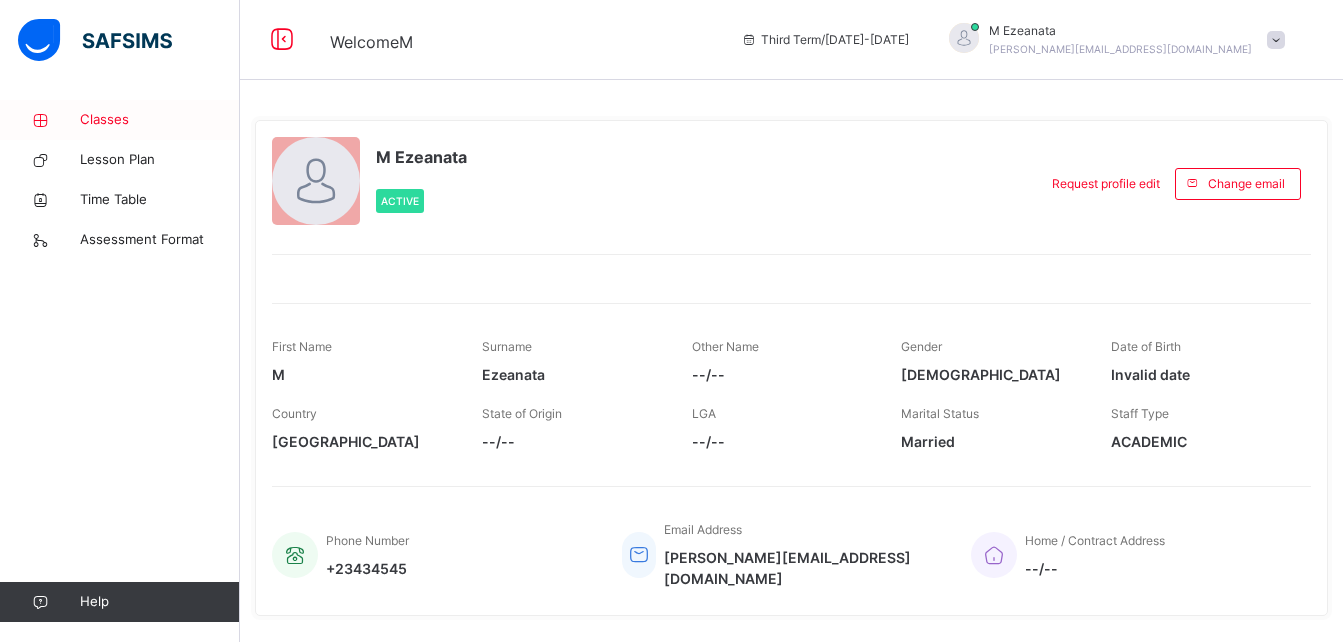 click on "Classes" at bounding box center [160, 120] 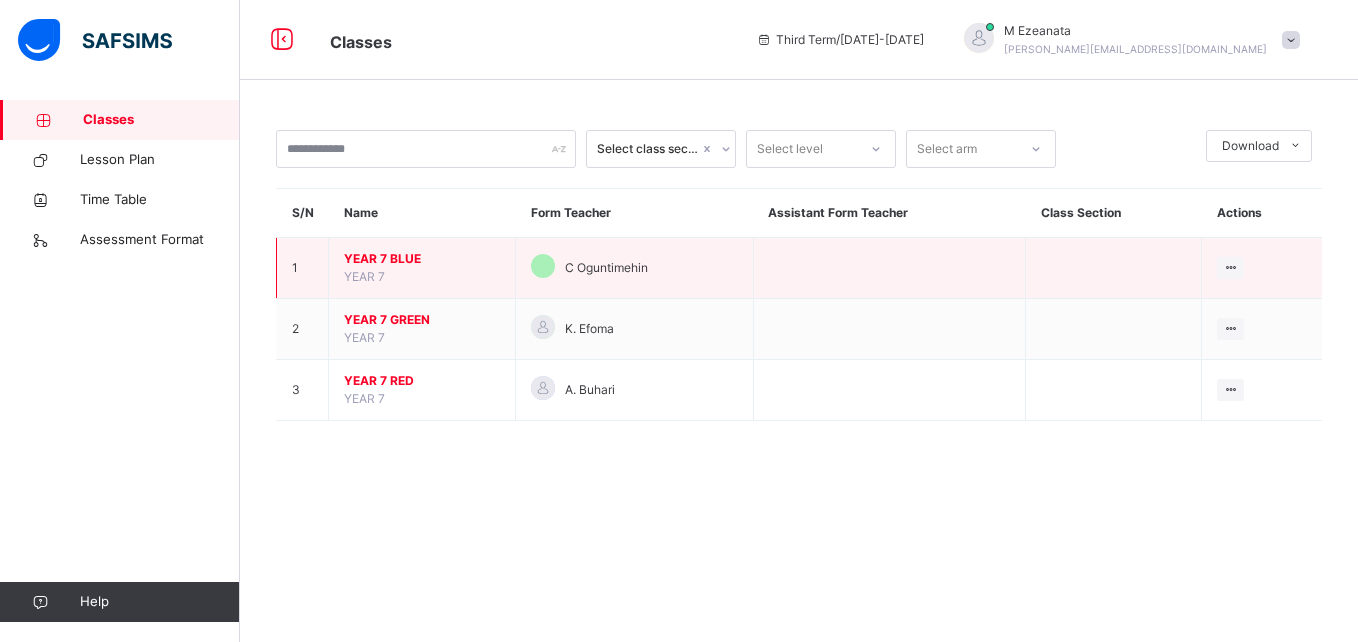 click on "YEAR 7   BLUE   YEAR 7" at bounding box center [422, 268] 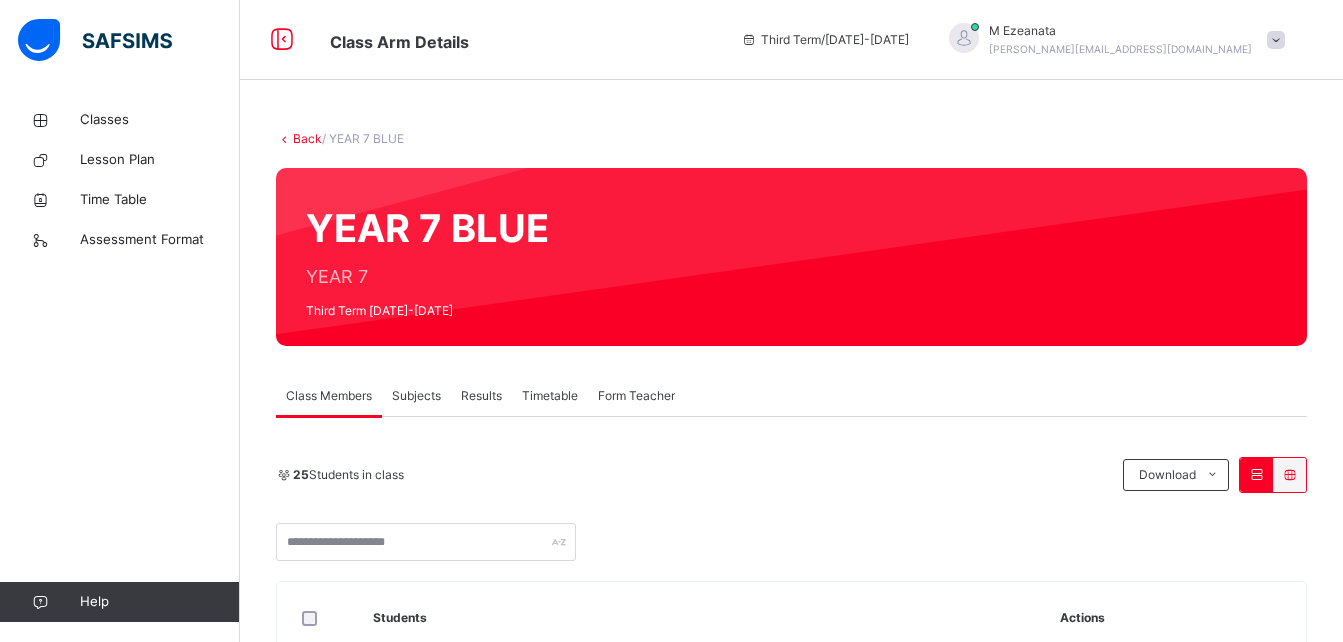 click on "Subjects" at bounding box center [416, 396] 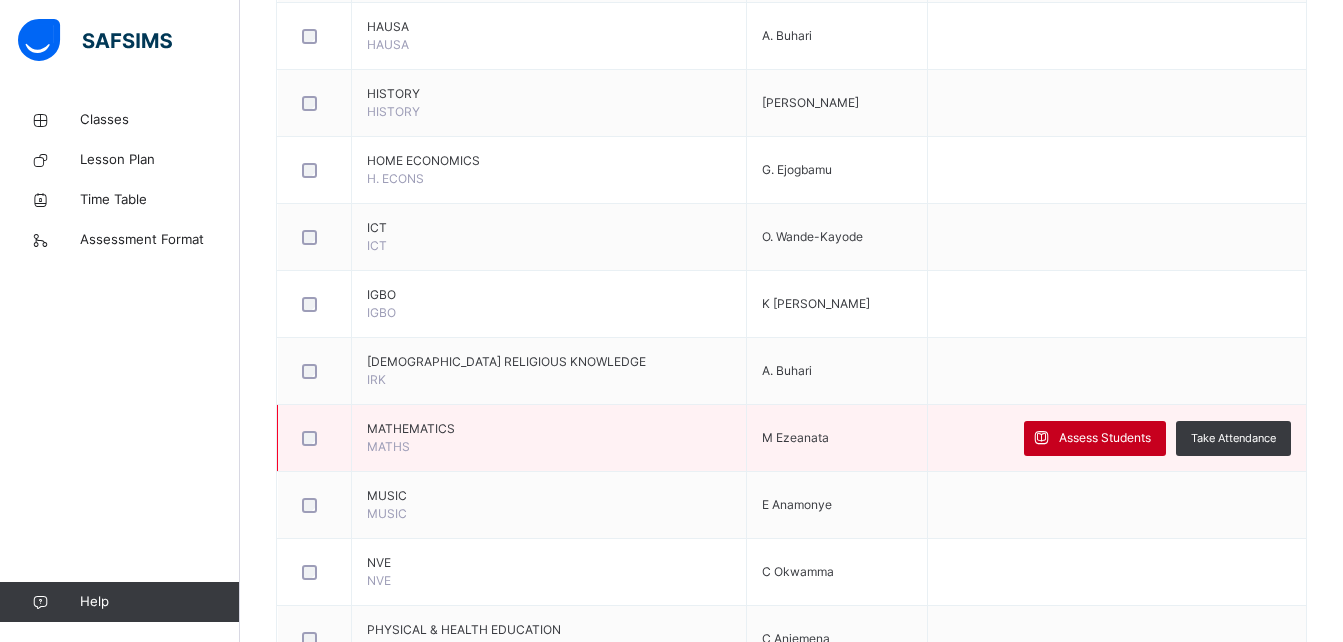 scroll, scrollTop: 1107, scrollLeft: 0, axis: vertical 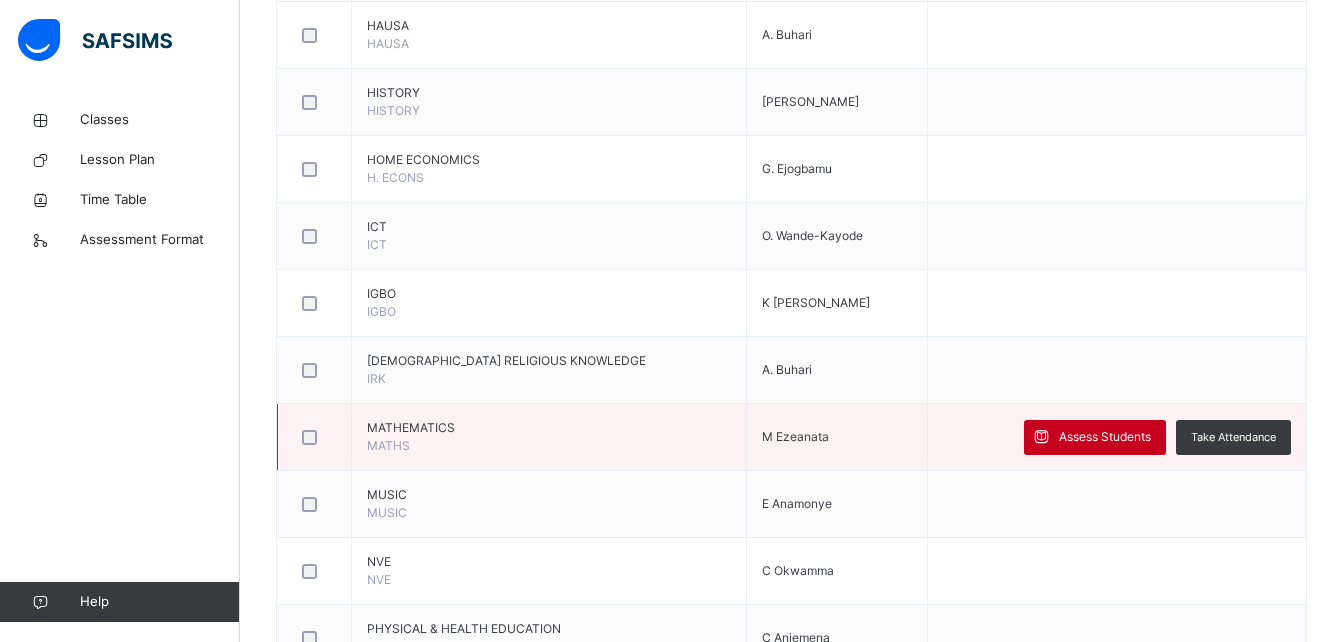 click on "Assess Students" at bounding box center [1105, 437] 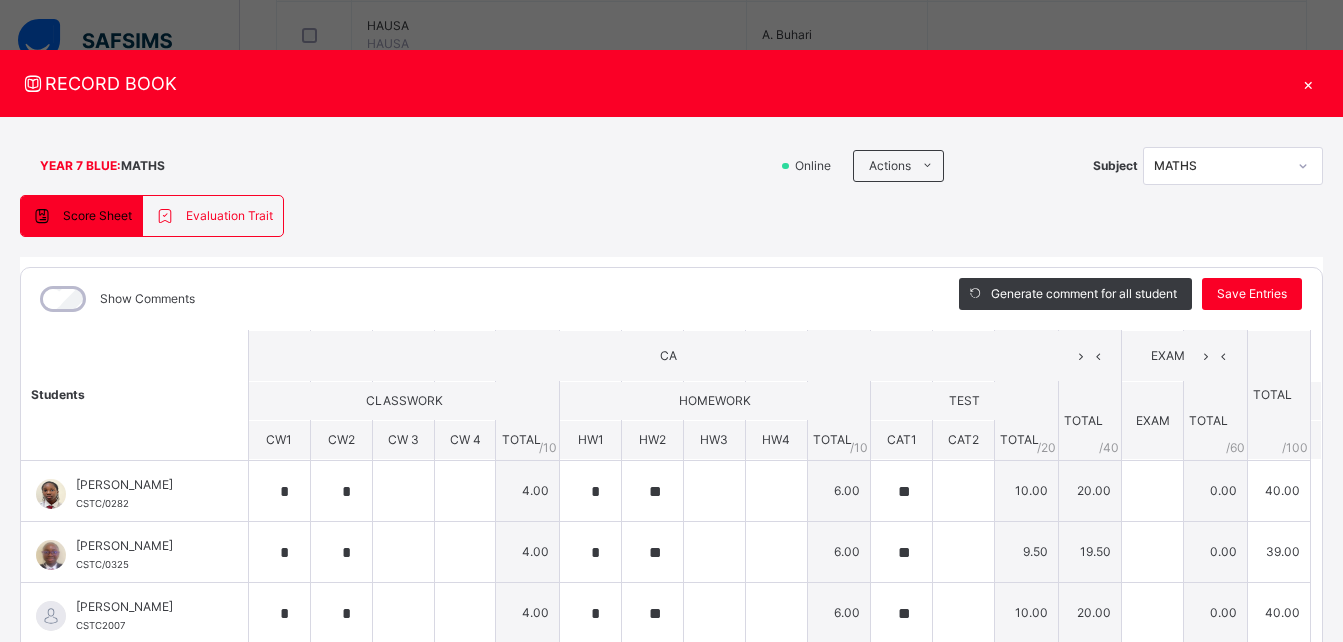 scroll, scrollTop: 0, scrollLeft: 0, axis: both 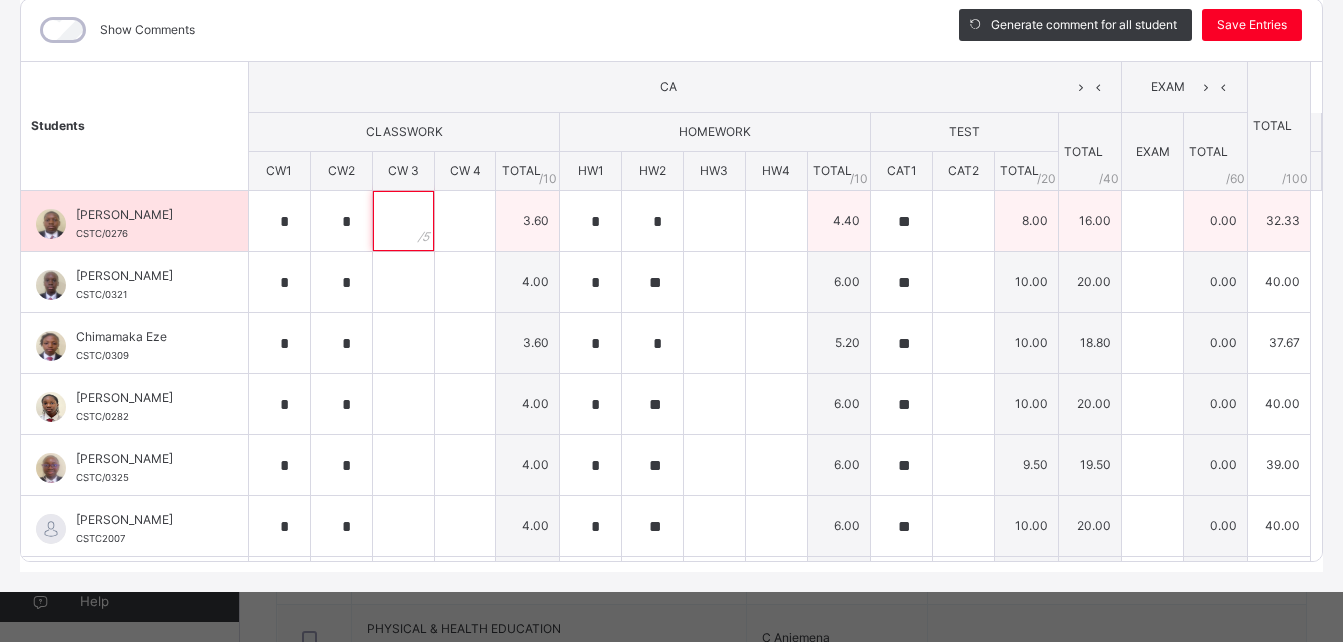 click at bounding box center (403, 221) 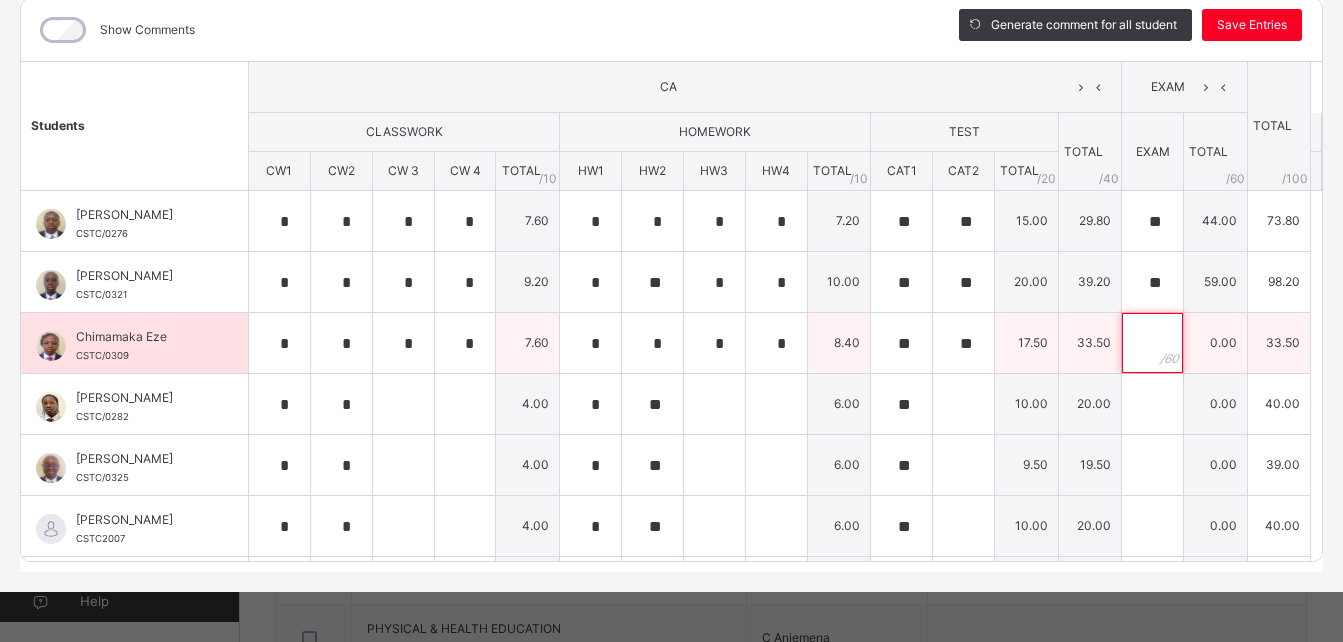 click at bounding box center (1152, 343) 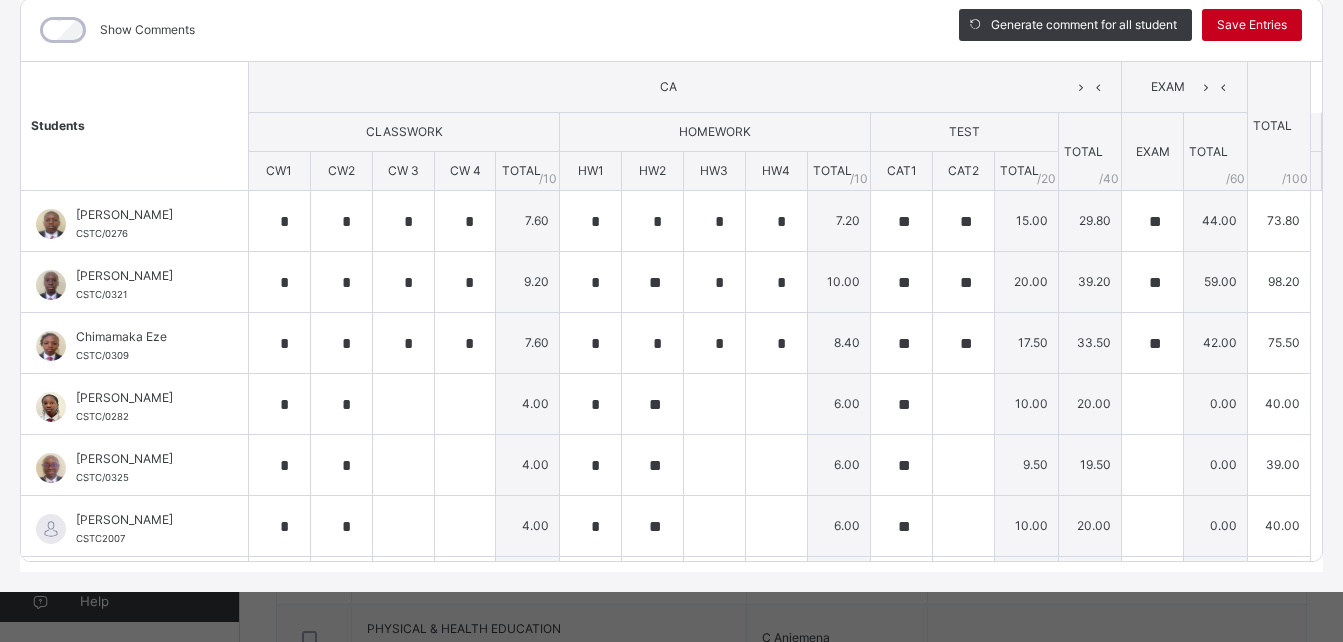 click on "Save Entries" at bounding box center (1252, 25) 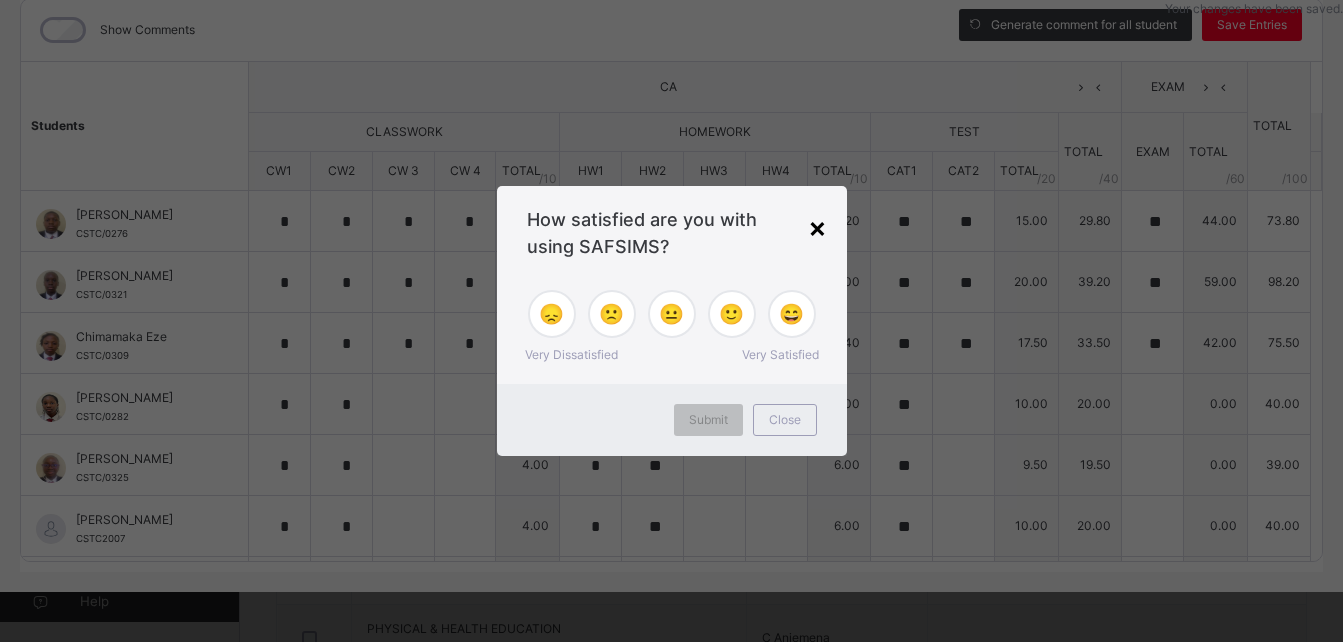 click on "×" at bounding box center [817, 227] 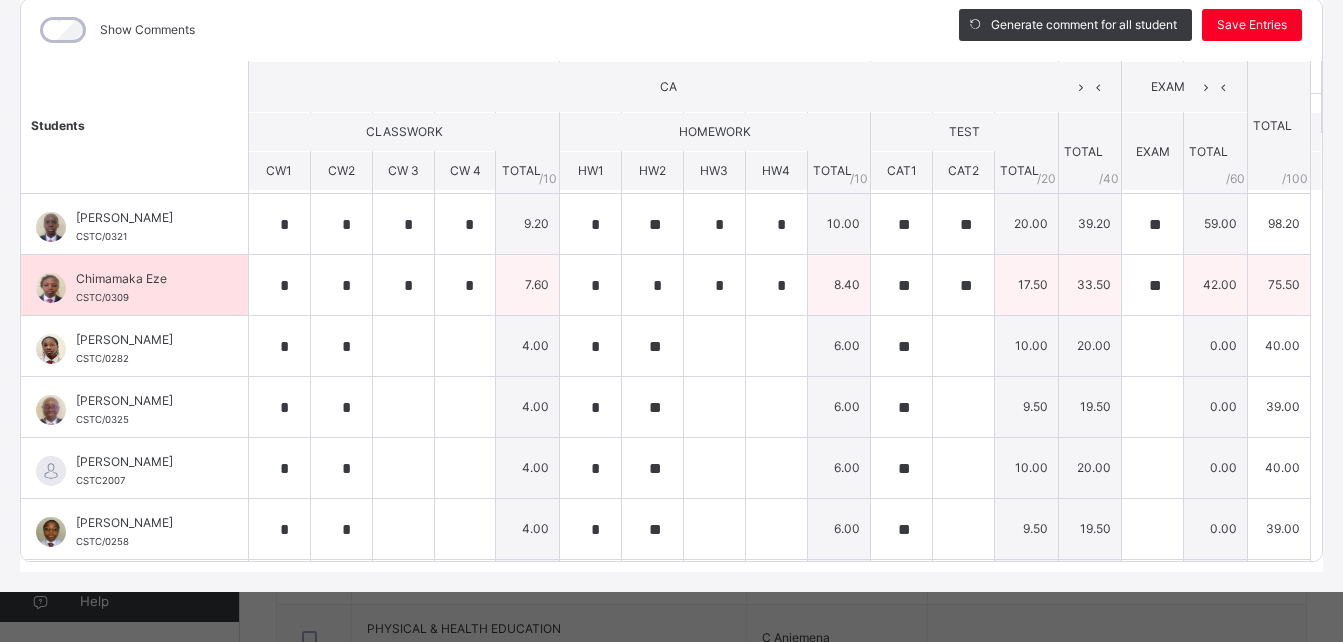 scroll, scrollTop: 0, scrollLeft: 0, axis: both 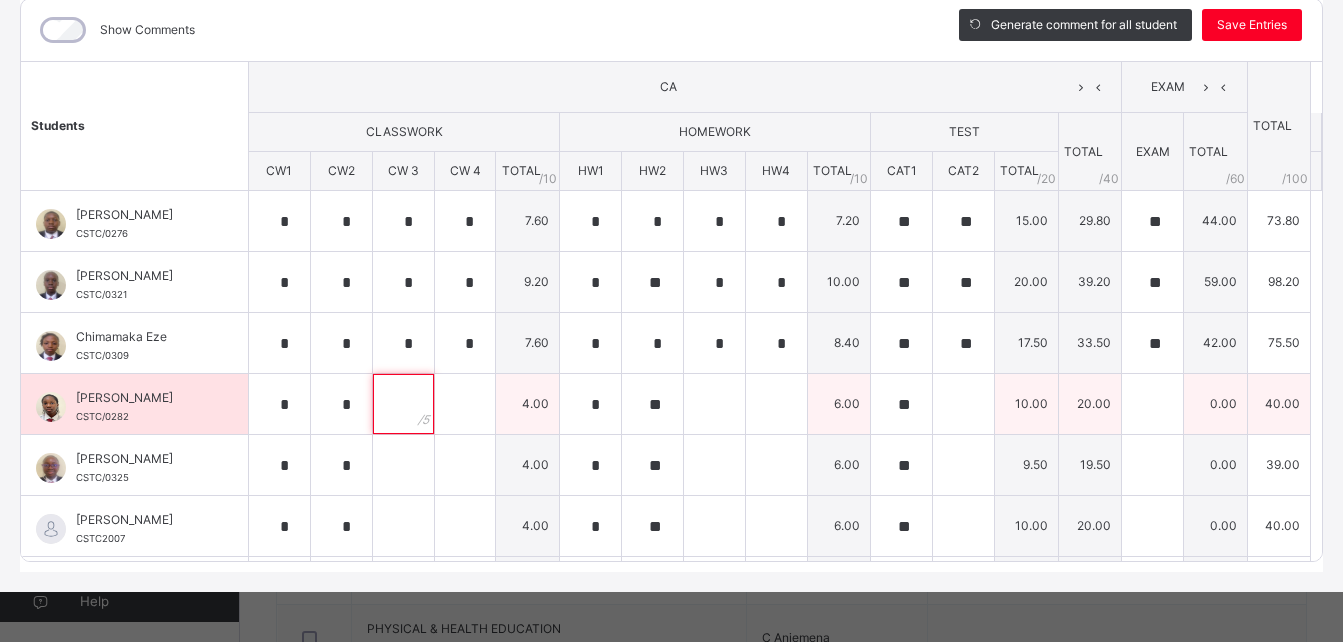 click at bounding box center [403, 404] 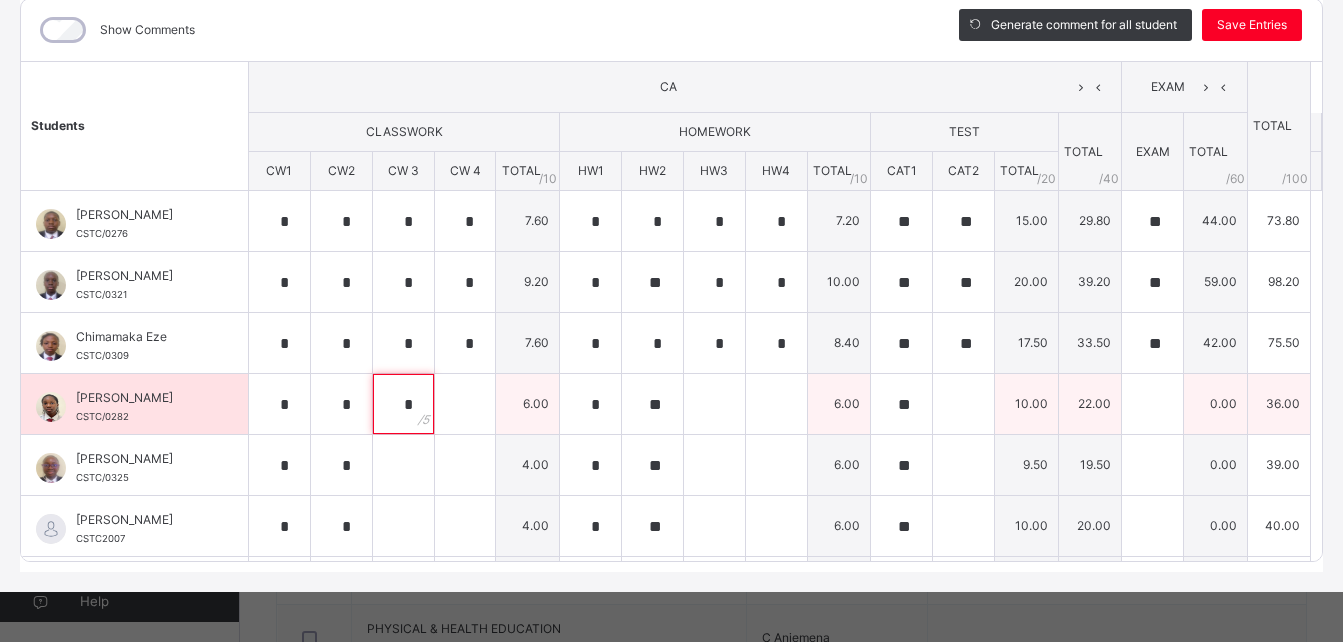 click on "*" at bounding box center [403, 404] 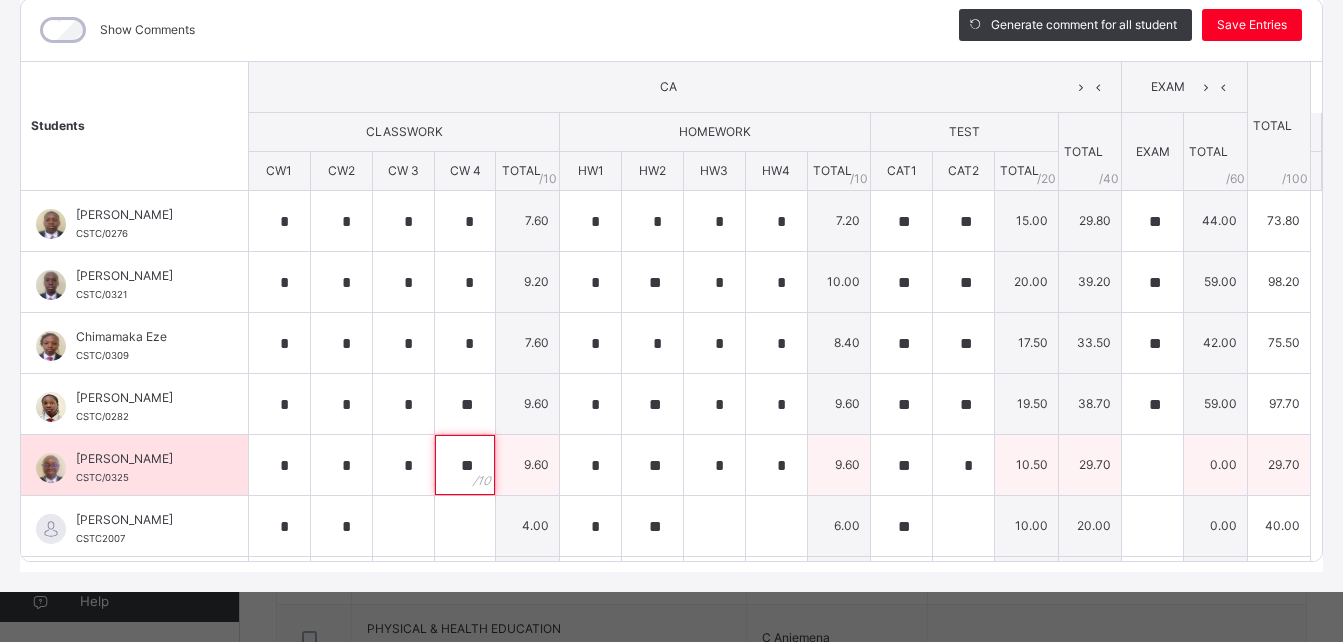 click on "**" at bounding box center [465, 465] 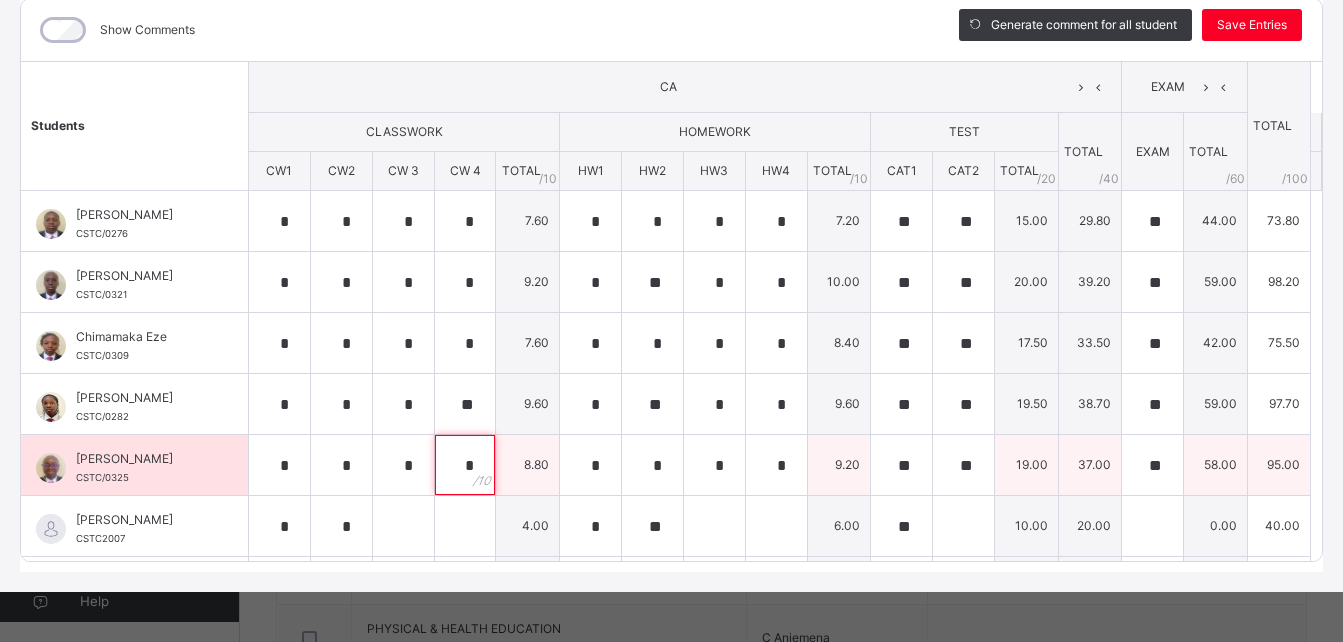 click on "*" at bounding box center [465, 465] 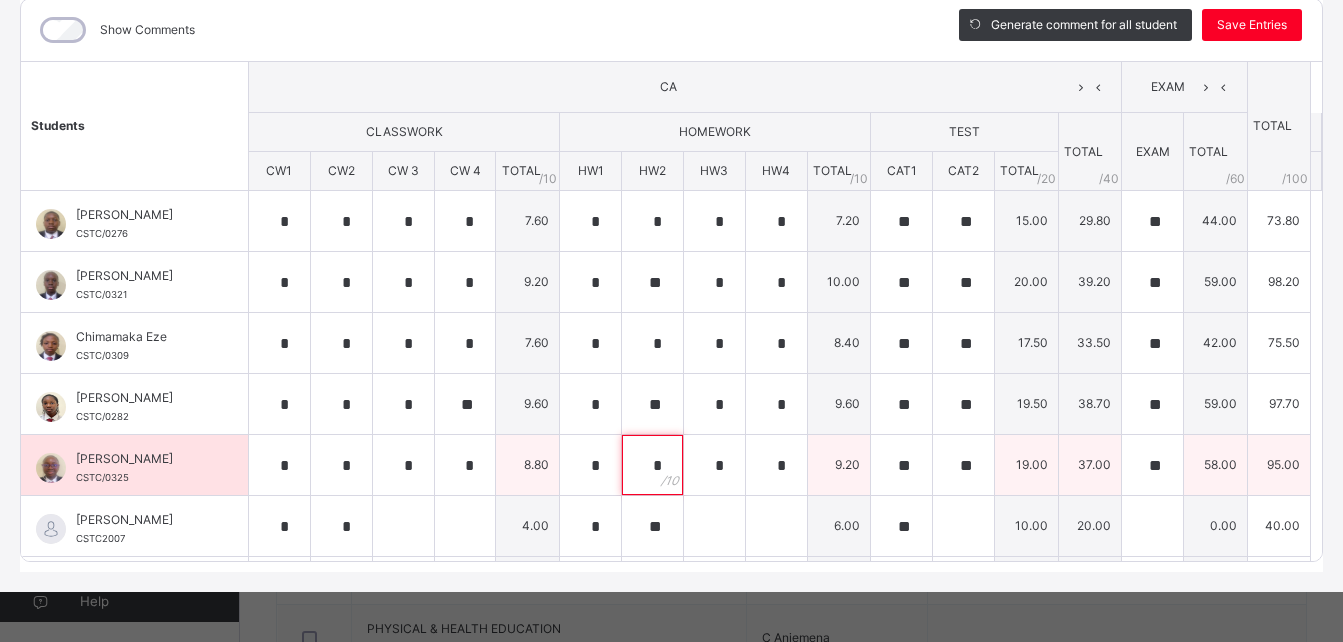 click on "*" at bounding box center (652, 465) 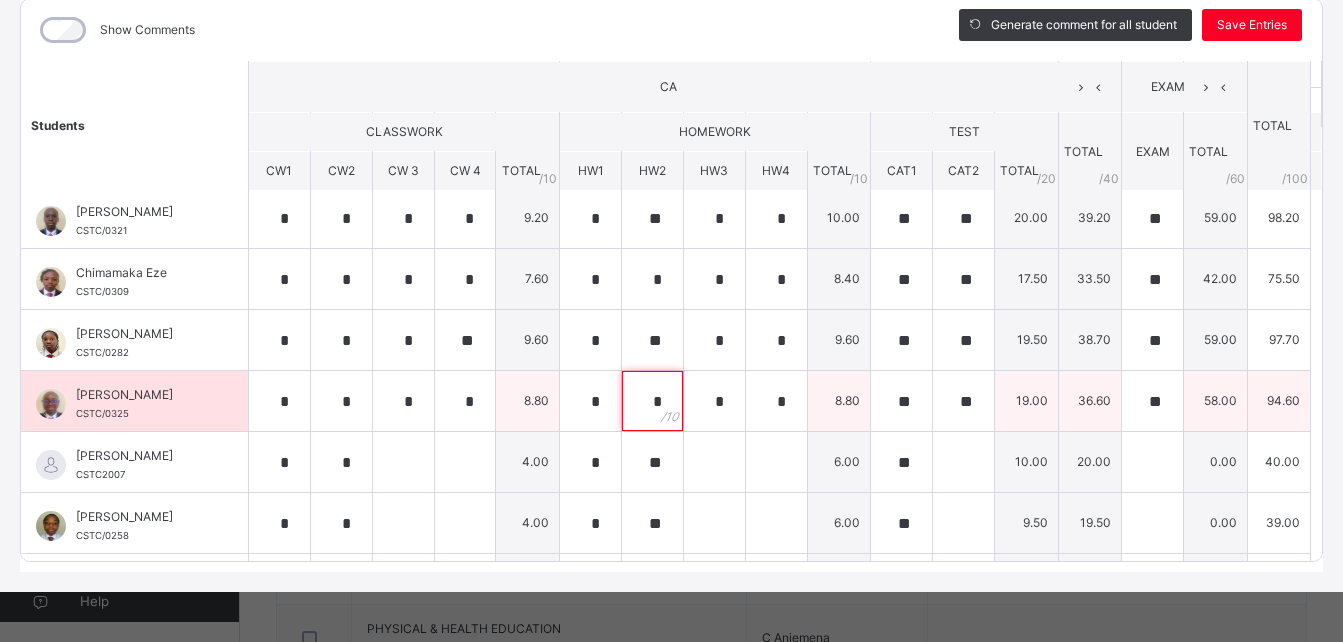 scroll, scrollTop: 67, scrollLeft: 0, axis: vertical 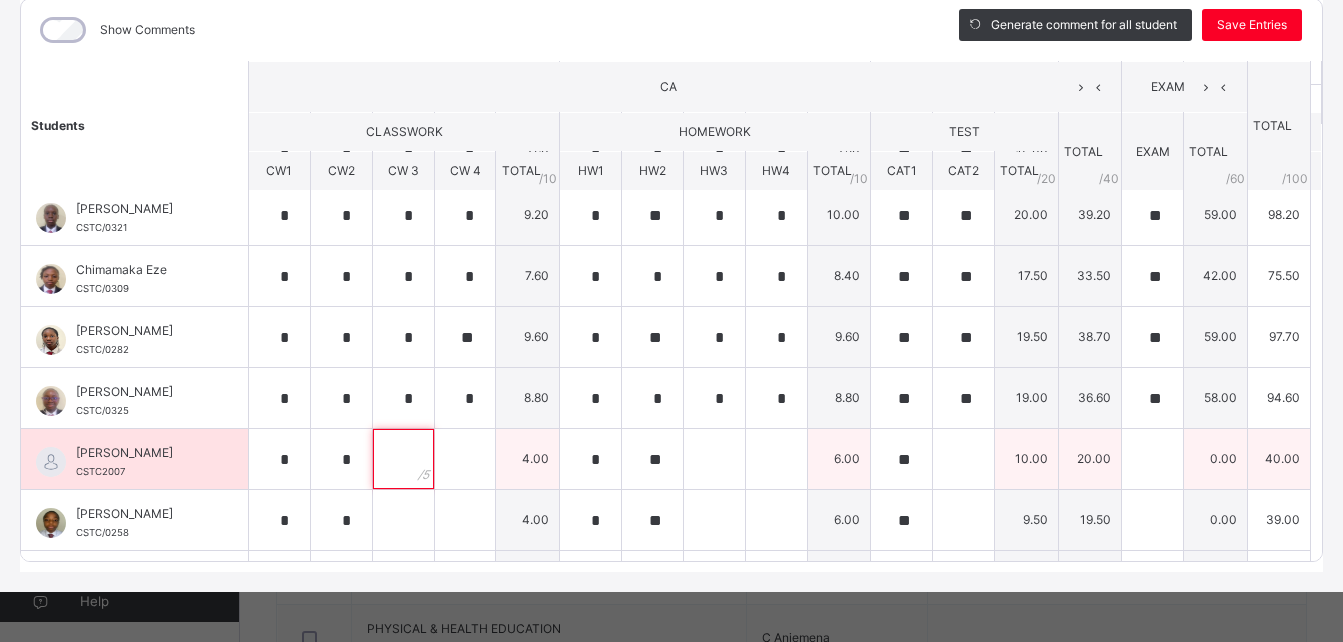 click at bounding box center (403, 459) 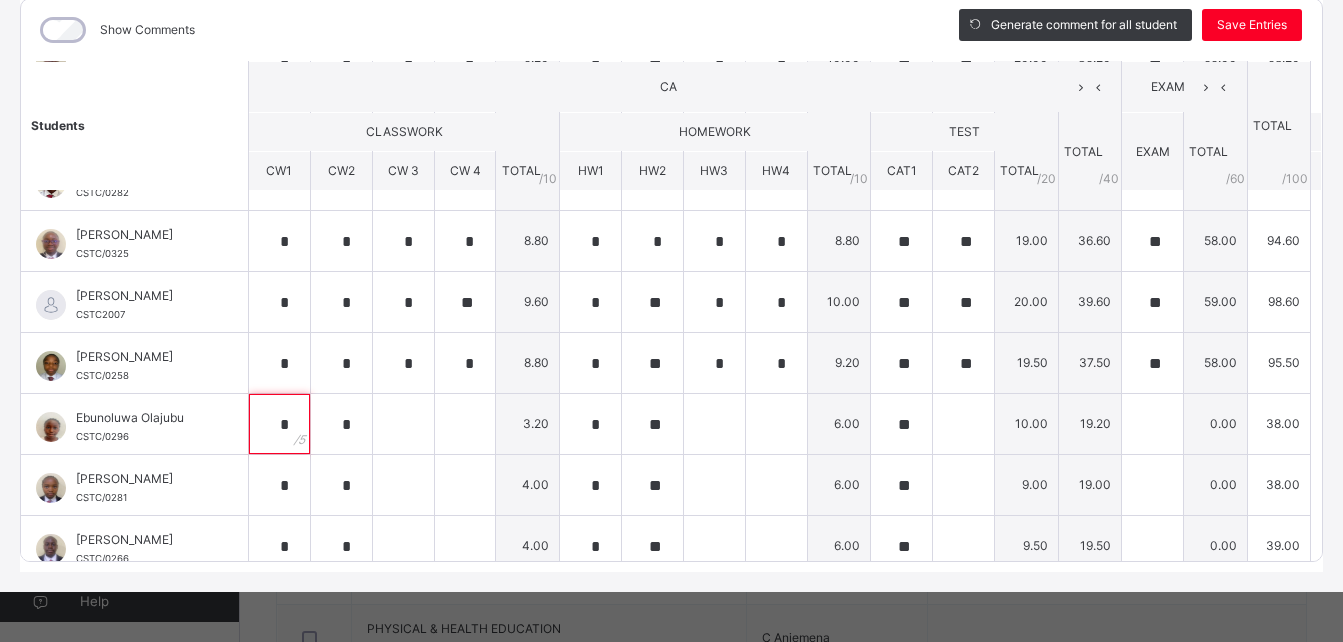 scroll, scrollTop: 225, scrollLeft: 0, axis: vertical 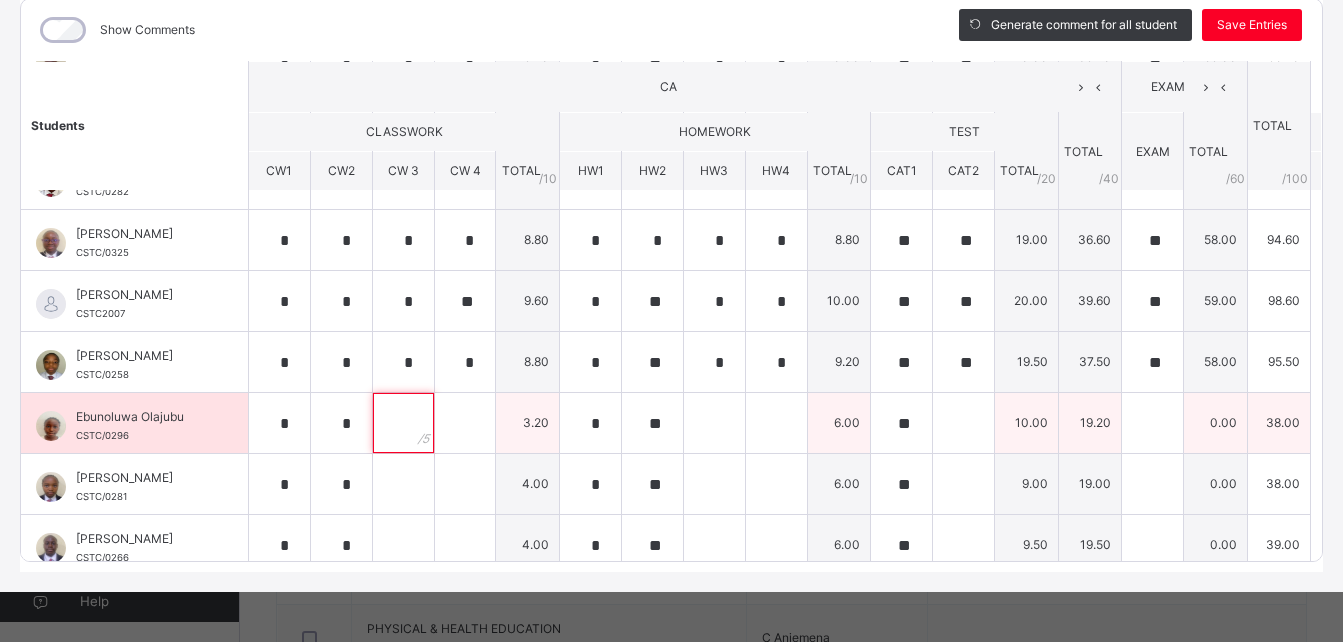 click at bounding box center [403, 423] 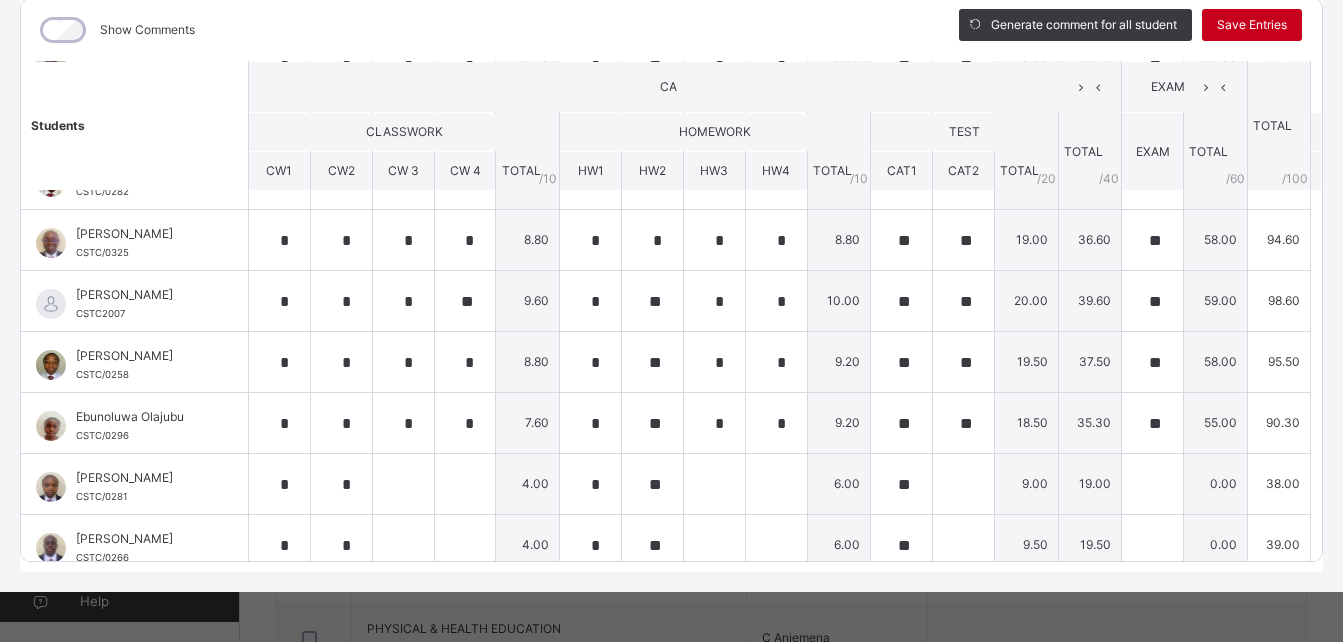 click on "Save Entries" at bounding box center [1252, 25] 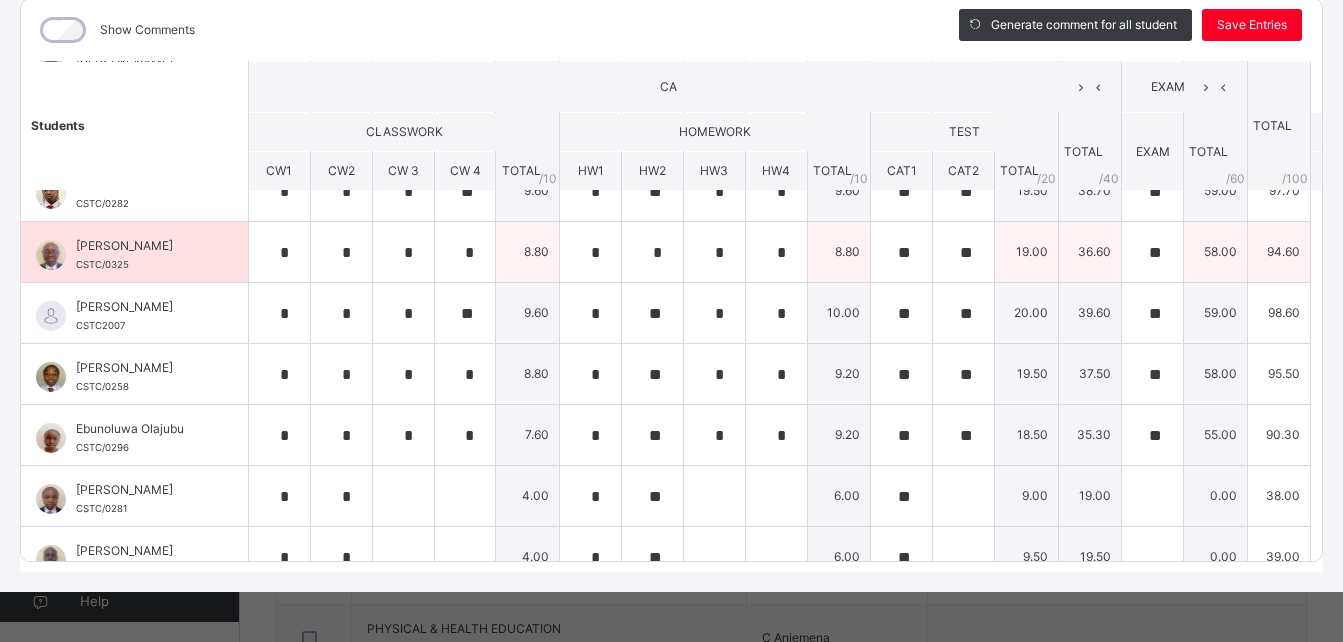 scroll, scrollTop: 288, scrollLeft: 0, axis: vertical 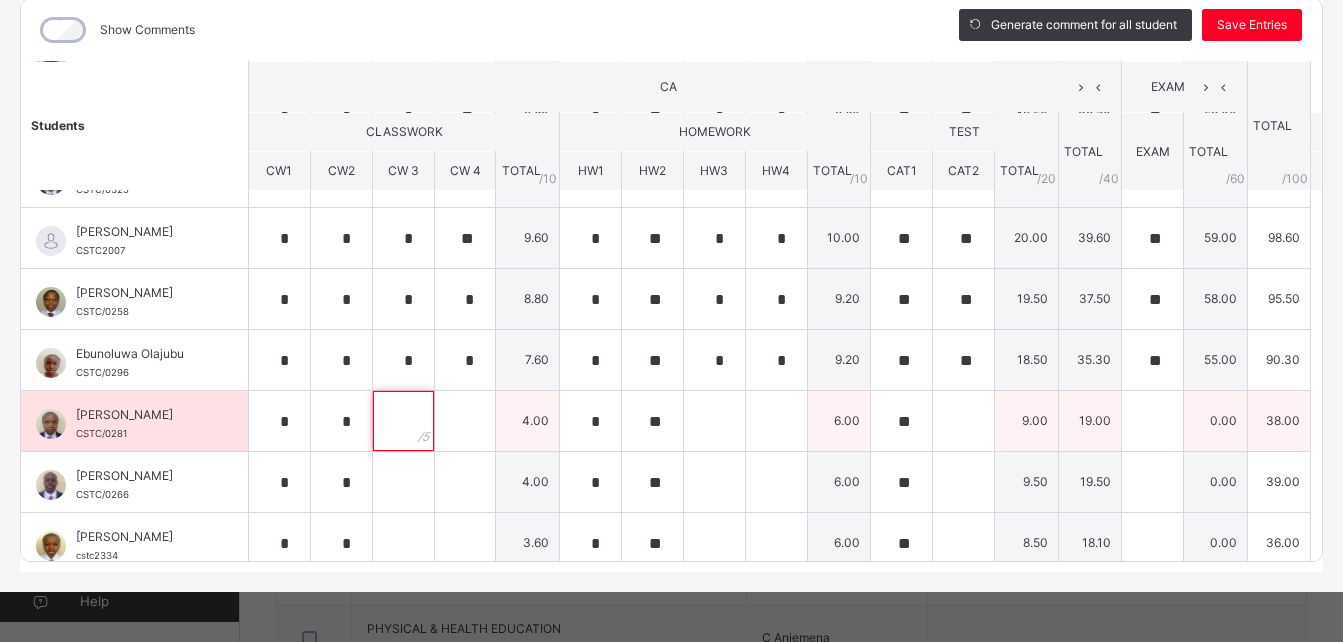click at bounding box center [403, 421] 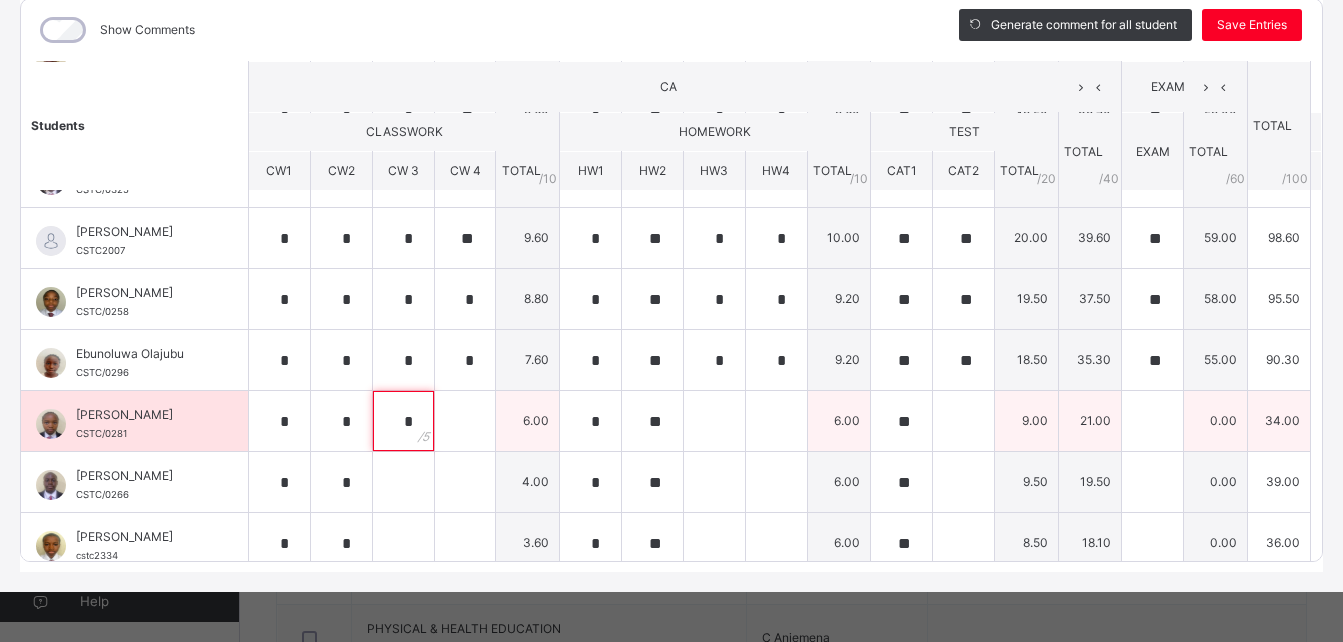 click on "*" at bounding box center (403, 421) 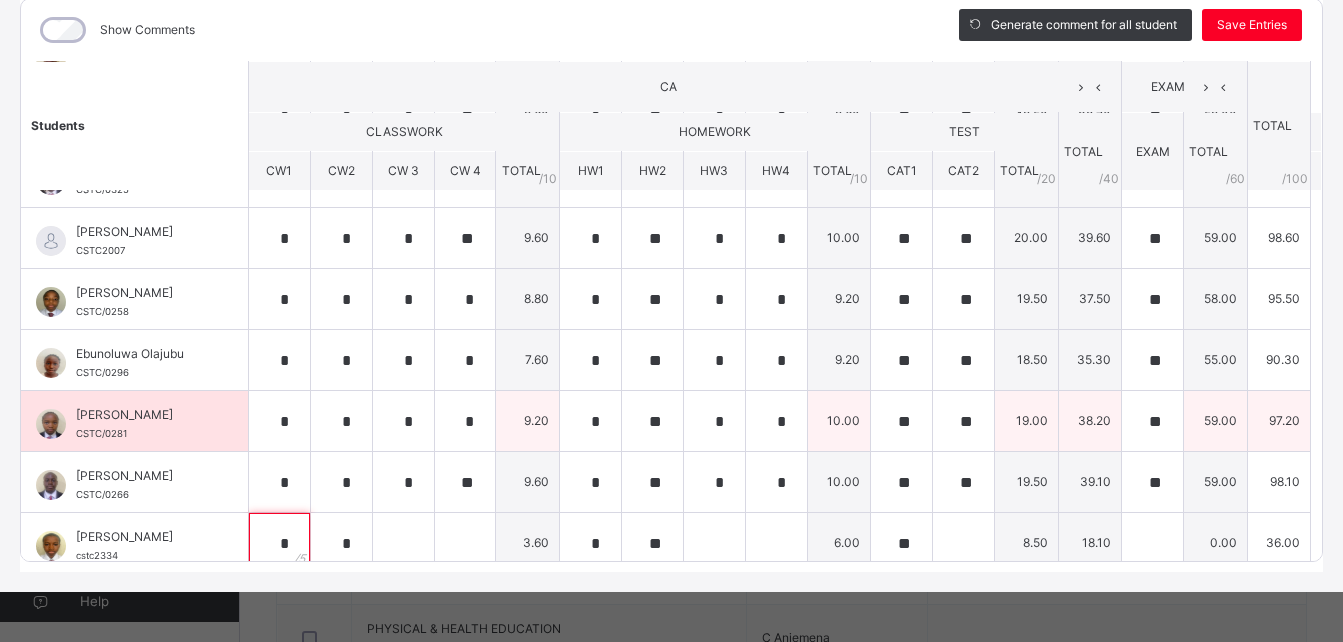 scroll, scrollTop: 300, scrollLeft: 0, axis: vertical 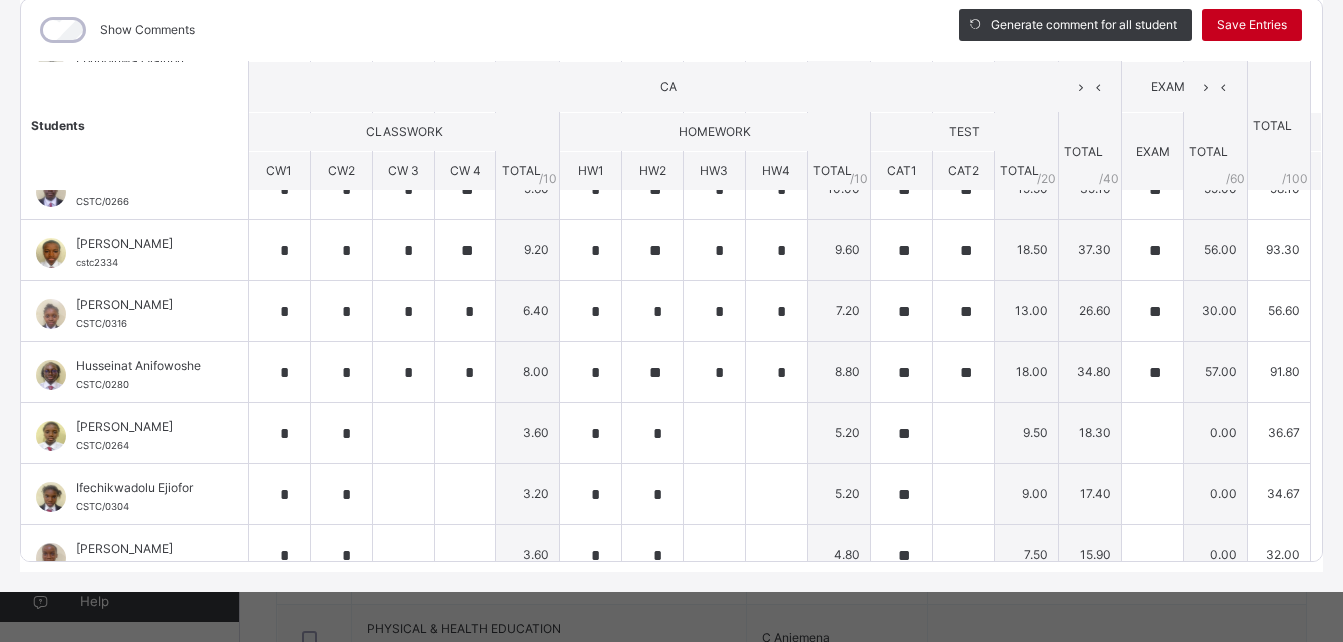 click on "Save Entries" at bounding box center (1252, 25) 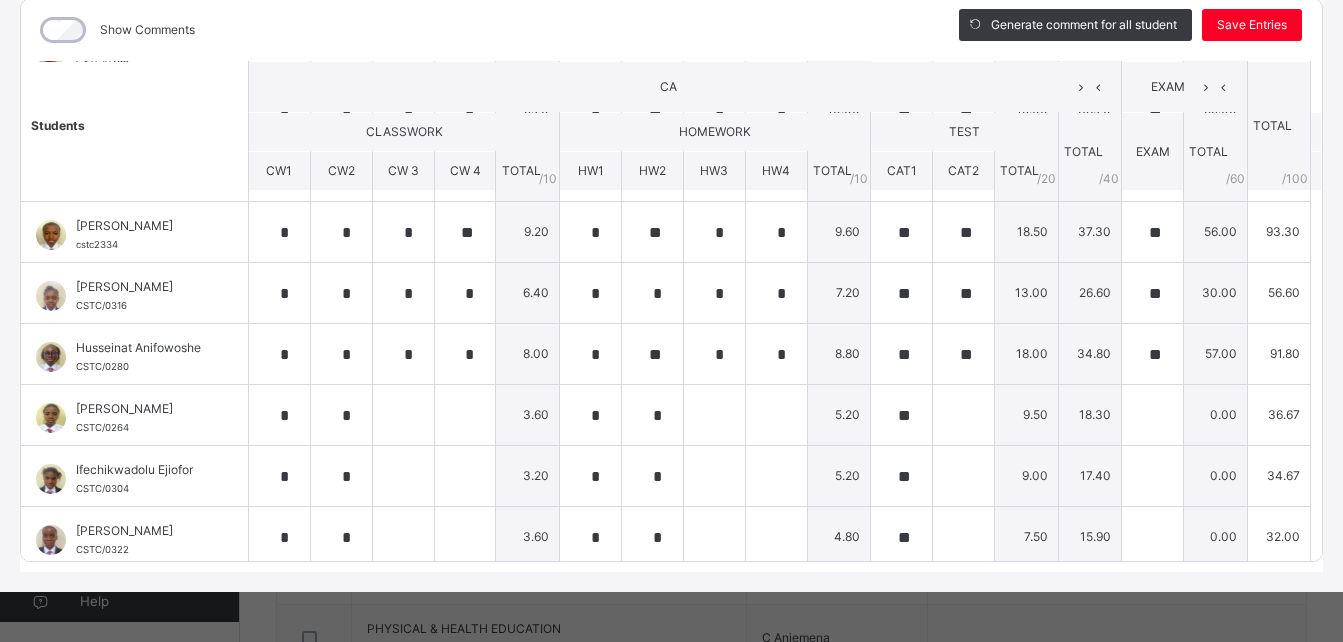 scroll, scrollTop: 600, scrollLeft: 0, axis: vertical 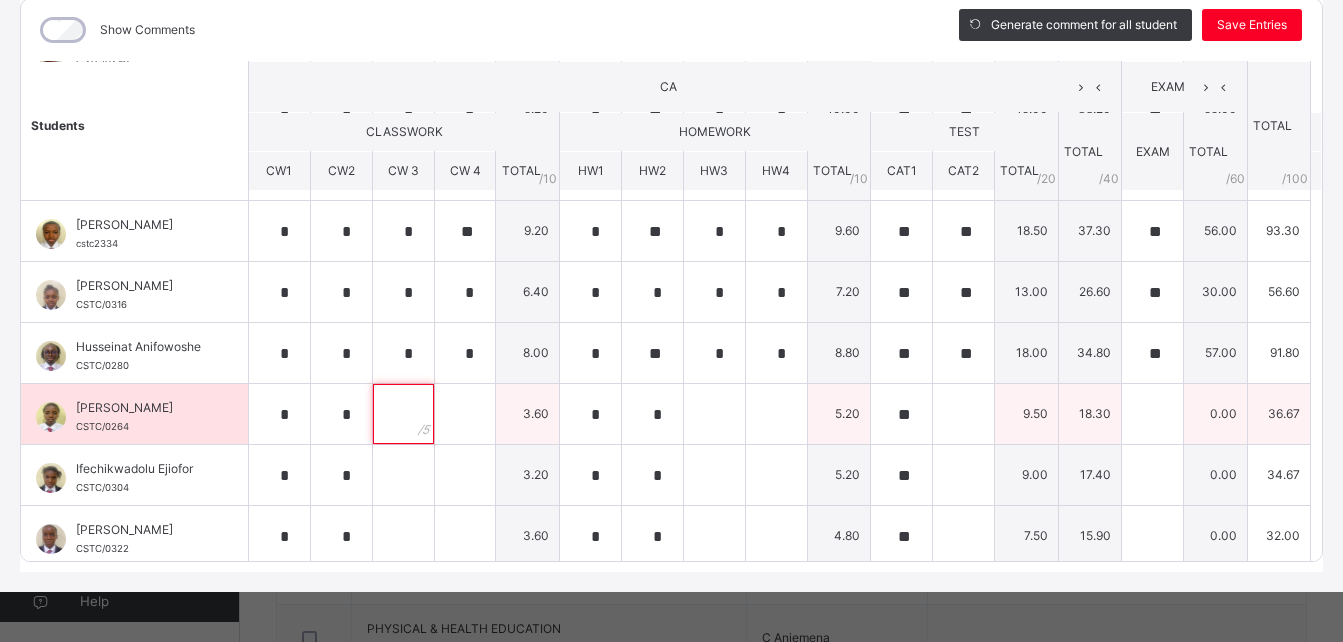 click at bounding box center [403, 414] 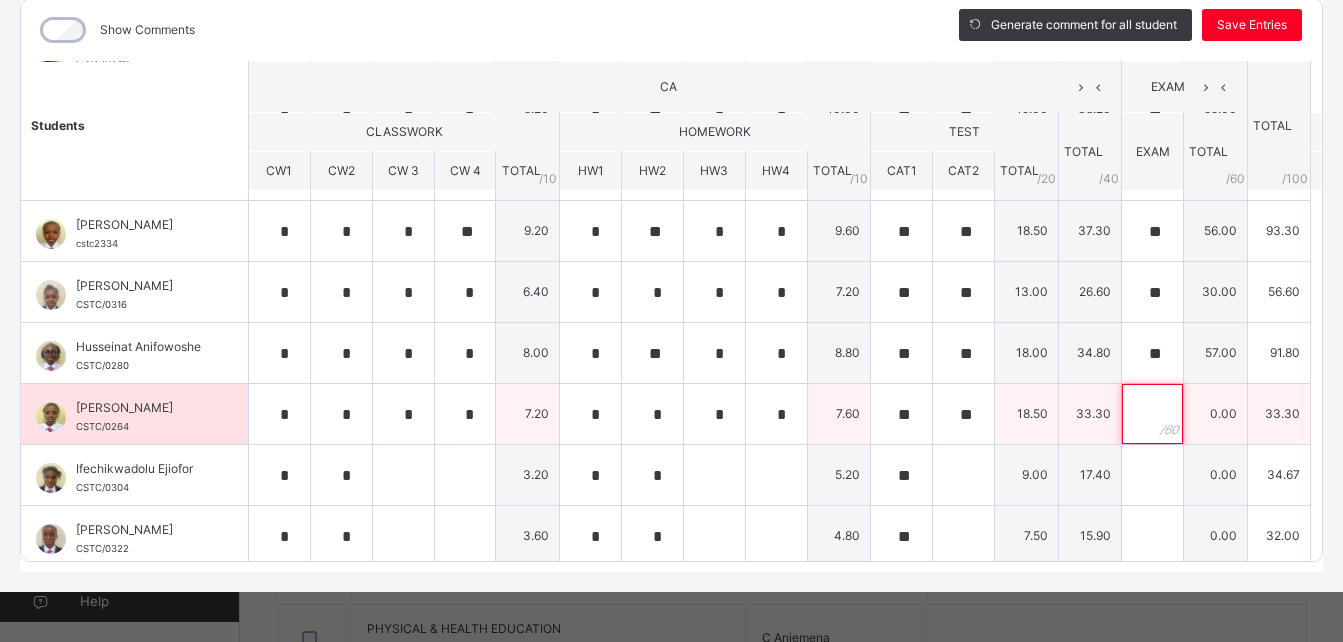 click at bounding box center [1152, 414] 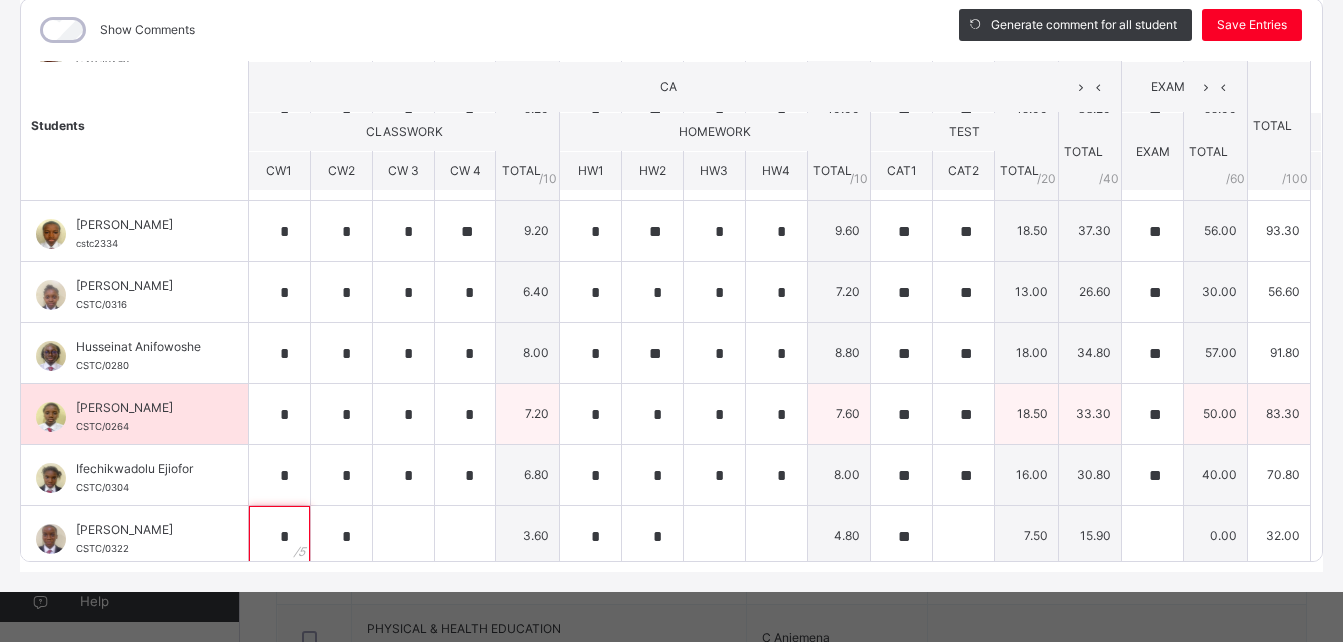scroll, scrollTop: 605, scrollLeft: 0, axis: vertical 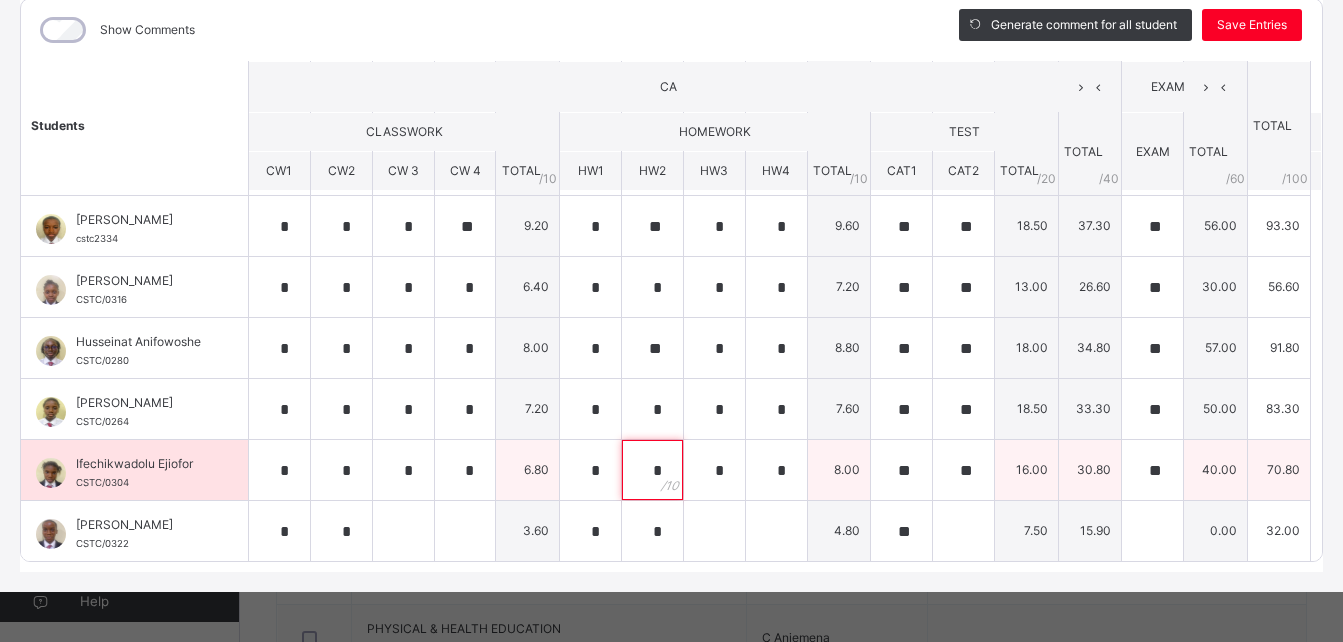 click on "*" at bounding box center [652, 470] 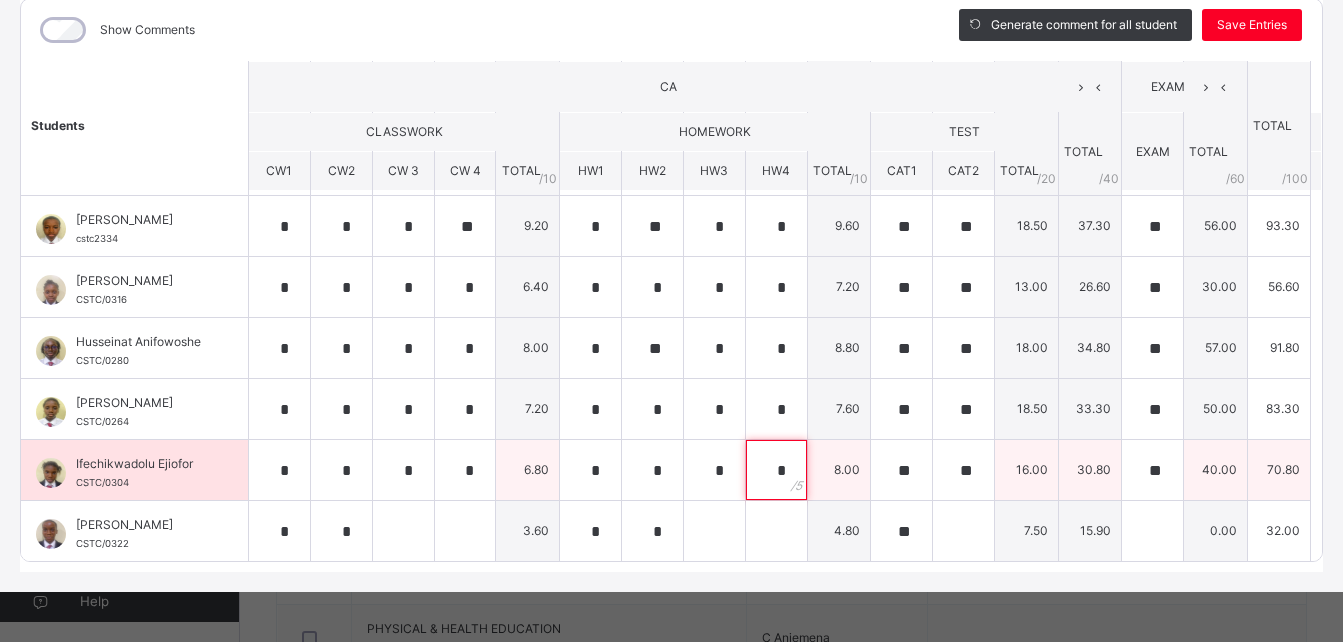 click on "*" at bounding box center (776, 470) 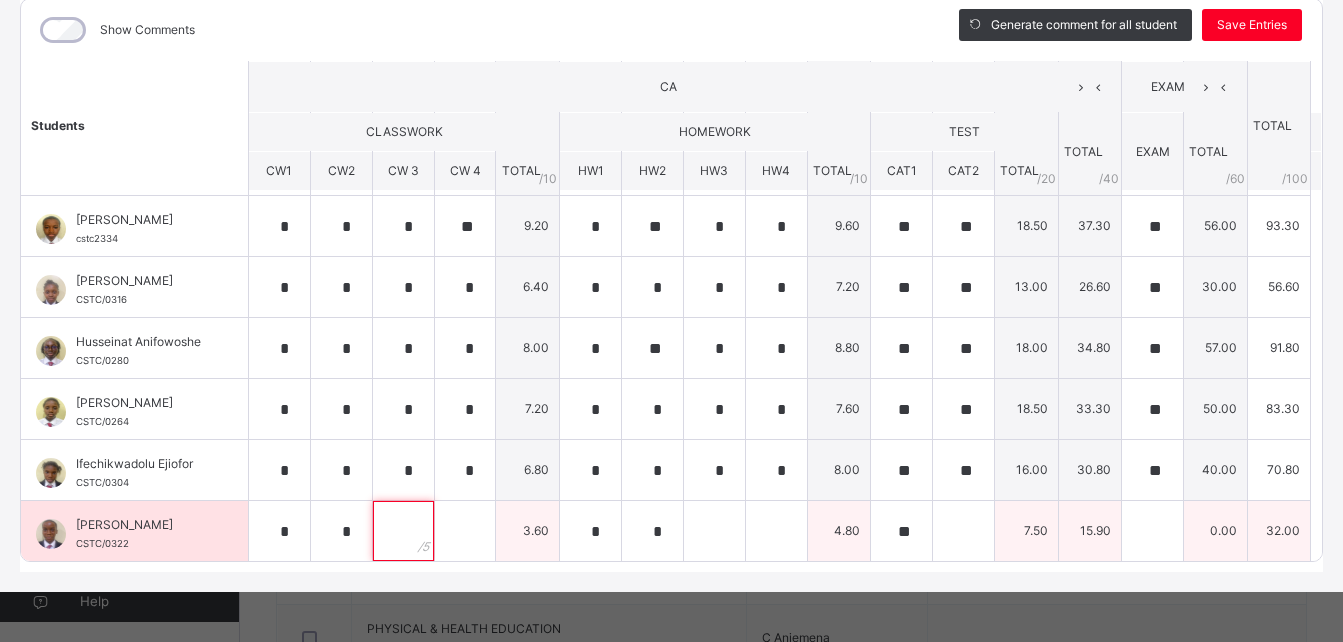 click at bounding box center (403, 531) 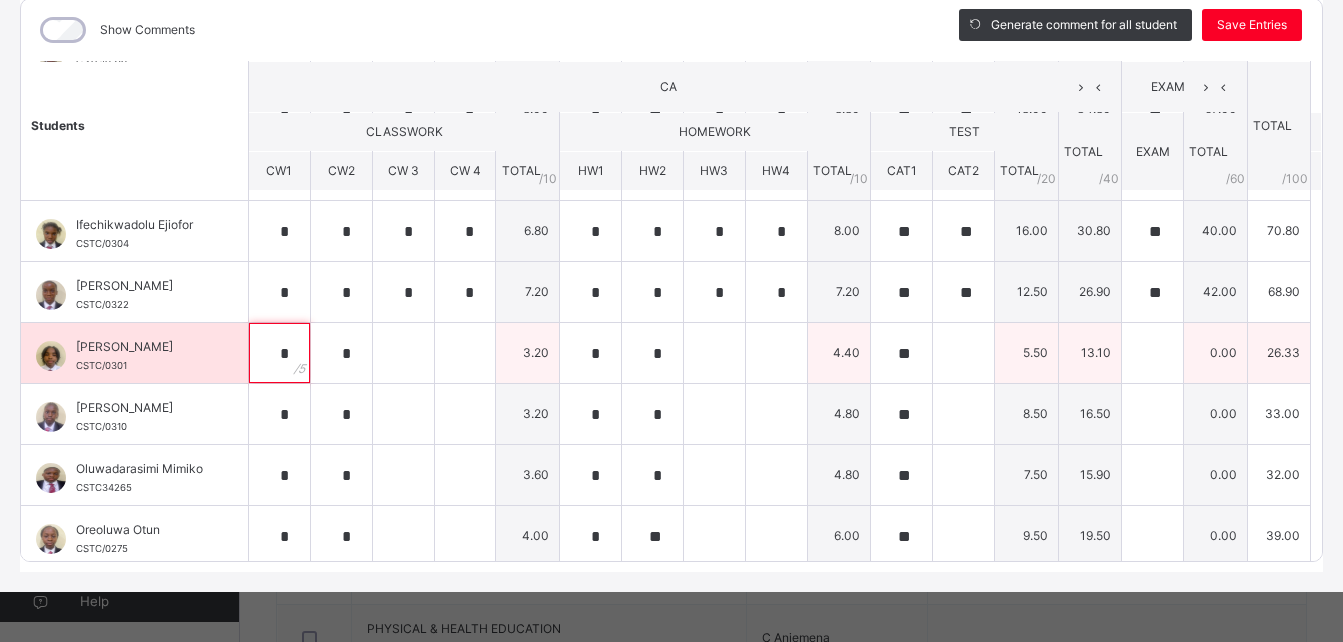 scroll, scrollTop: 845, scrollLeft: 0, axis: vertical 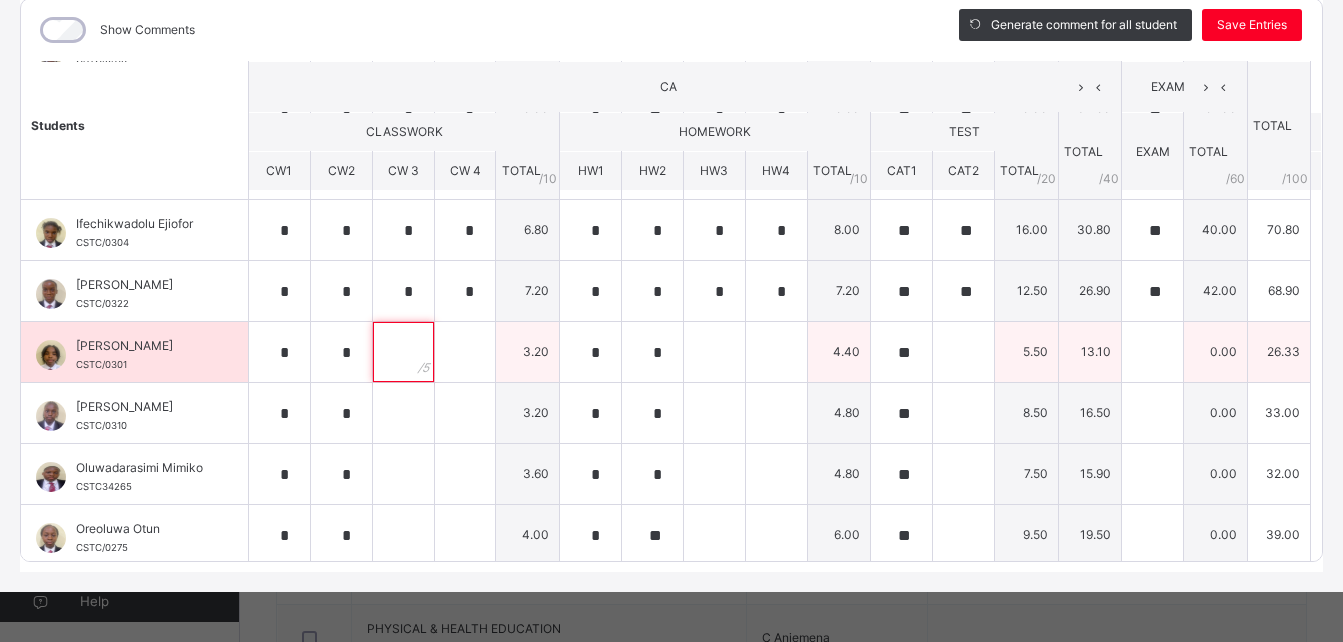 click at bounding box center [403, 352] 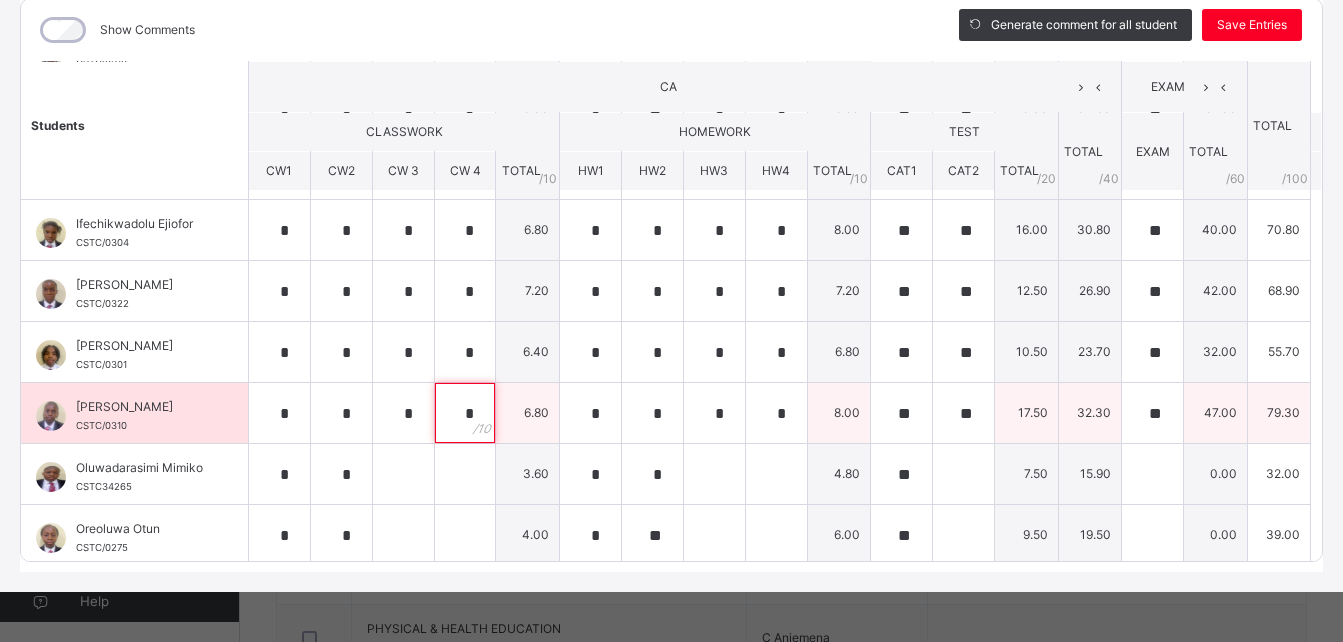 click on "*" at bounding box center [465, 413] 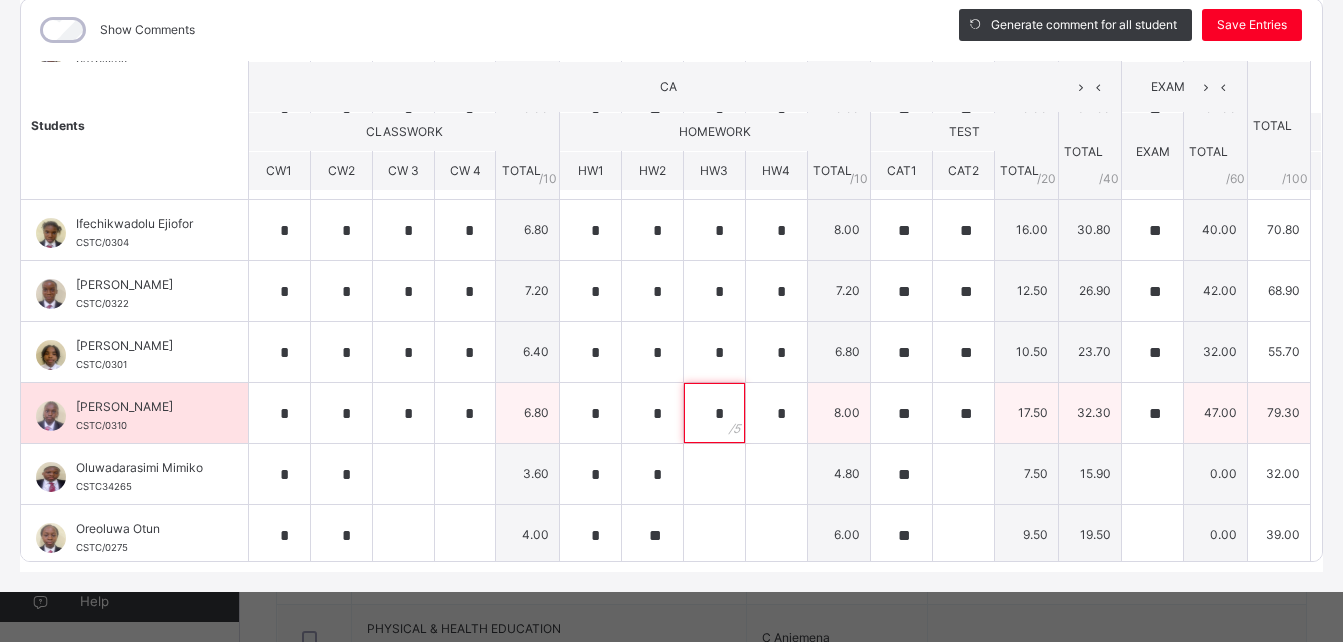 click on "*" at bounding box center [714, 413] 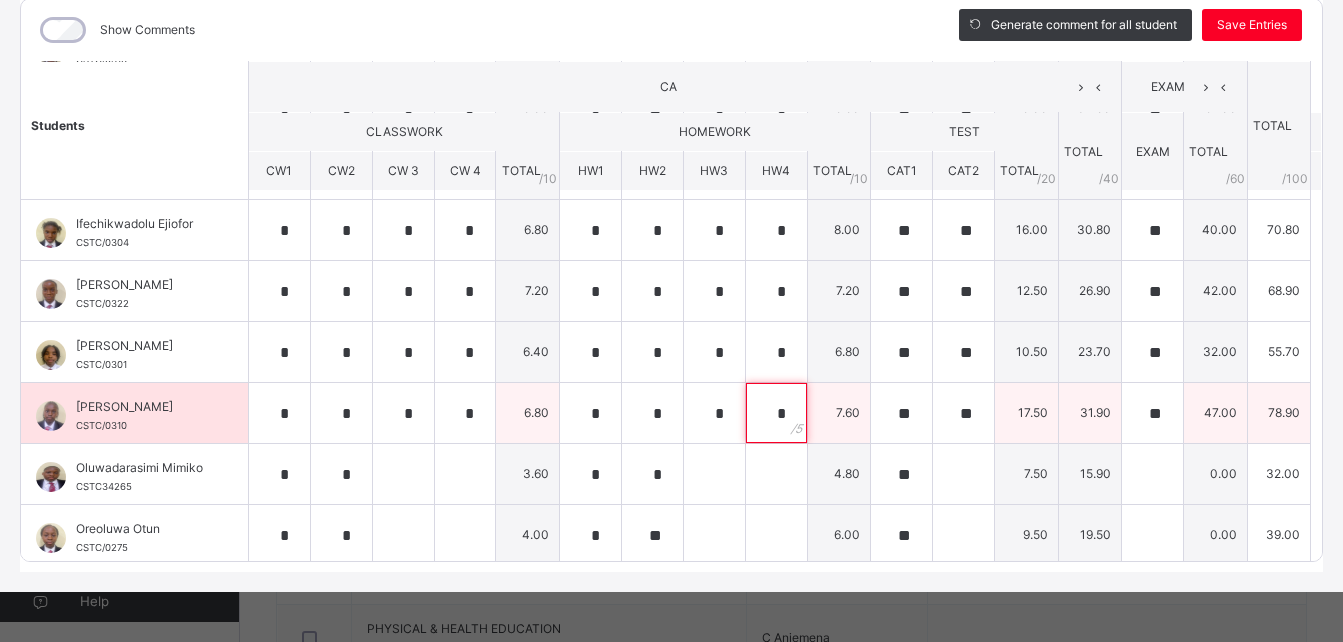 click on "*" at bounding box center (776, 413) 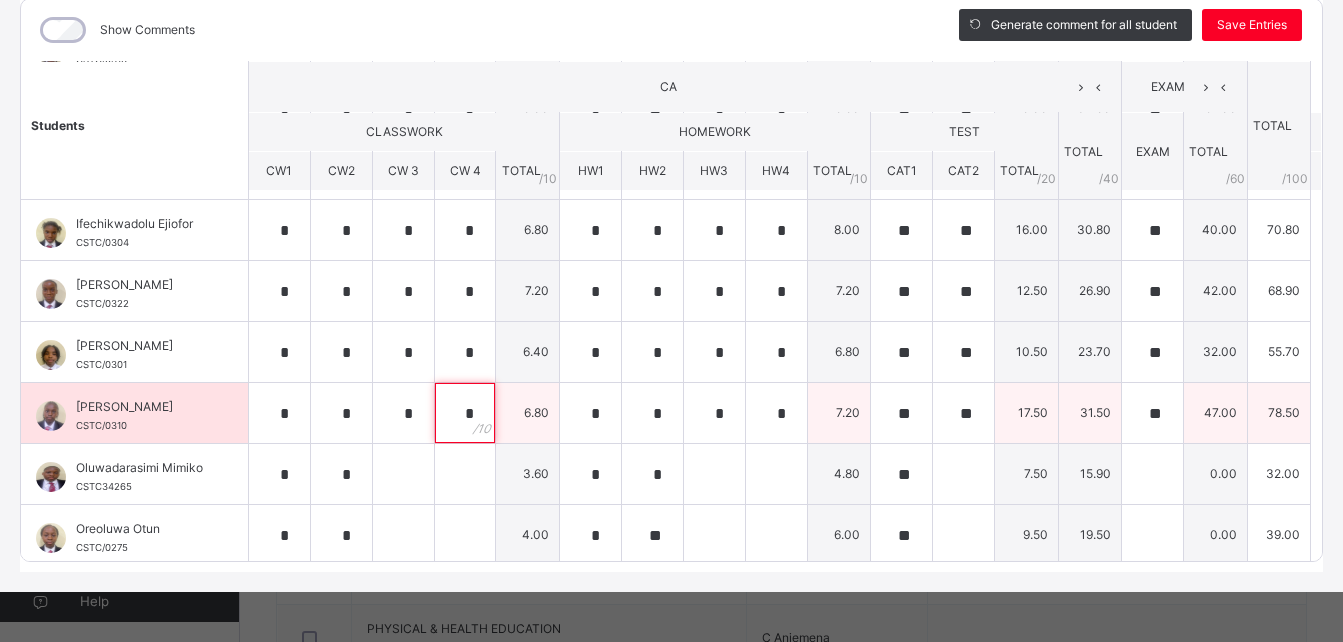 click on "*" at bounding box center (465, 413) 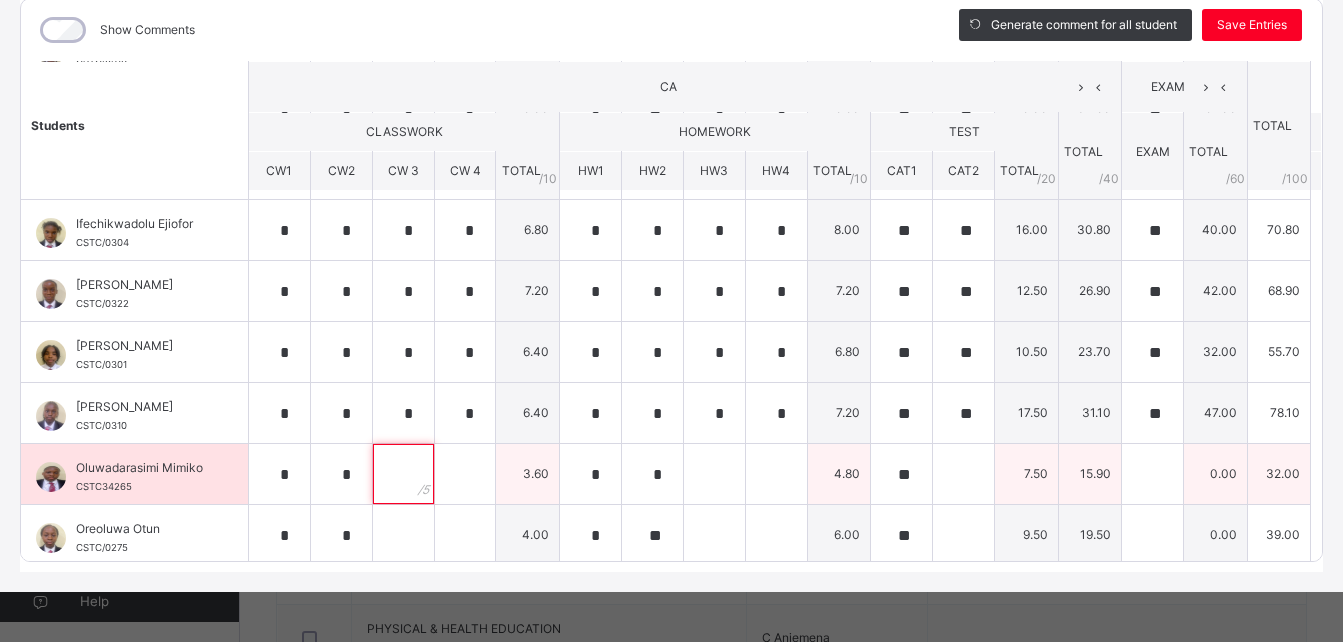 click at bounding box center (403, 474) 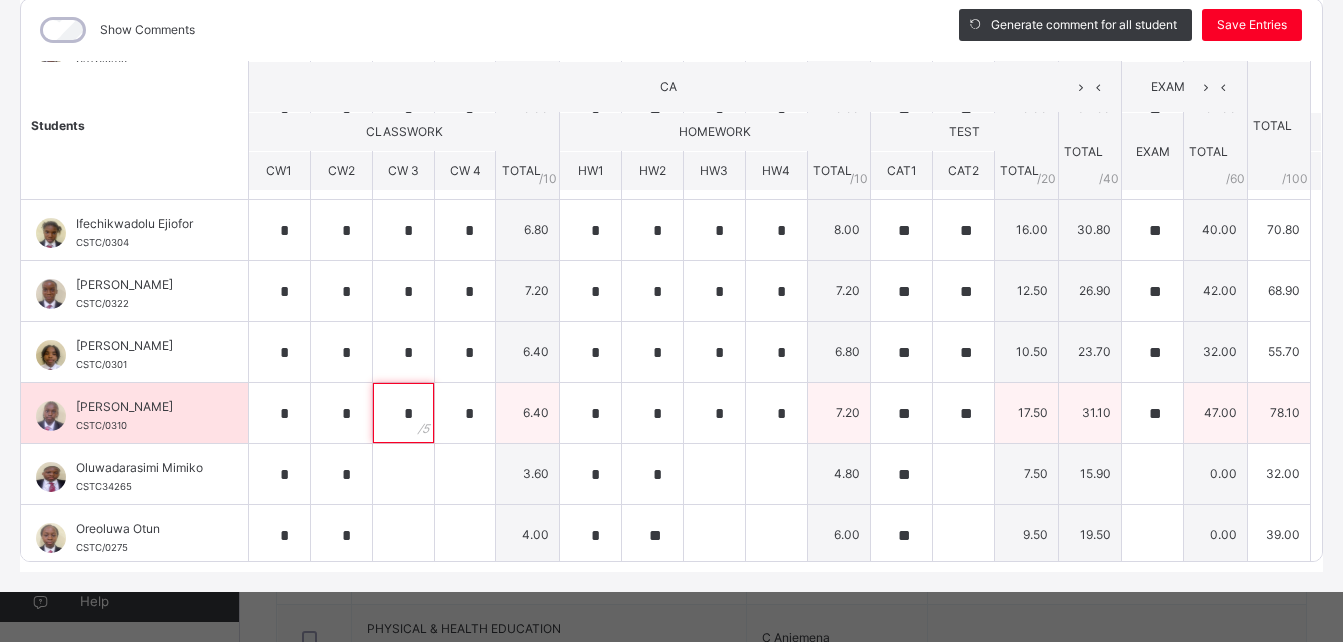 click on "*" at bounding box center [403, 413] 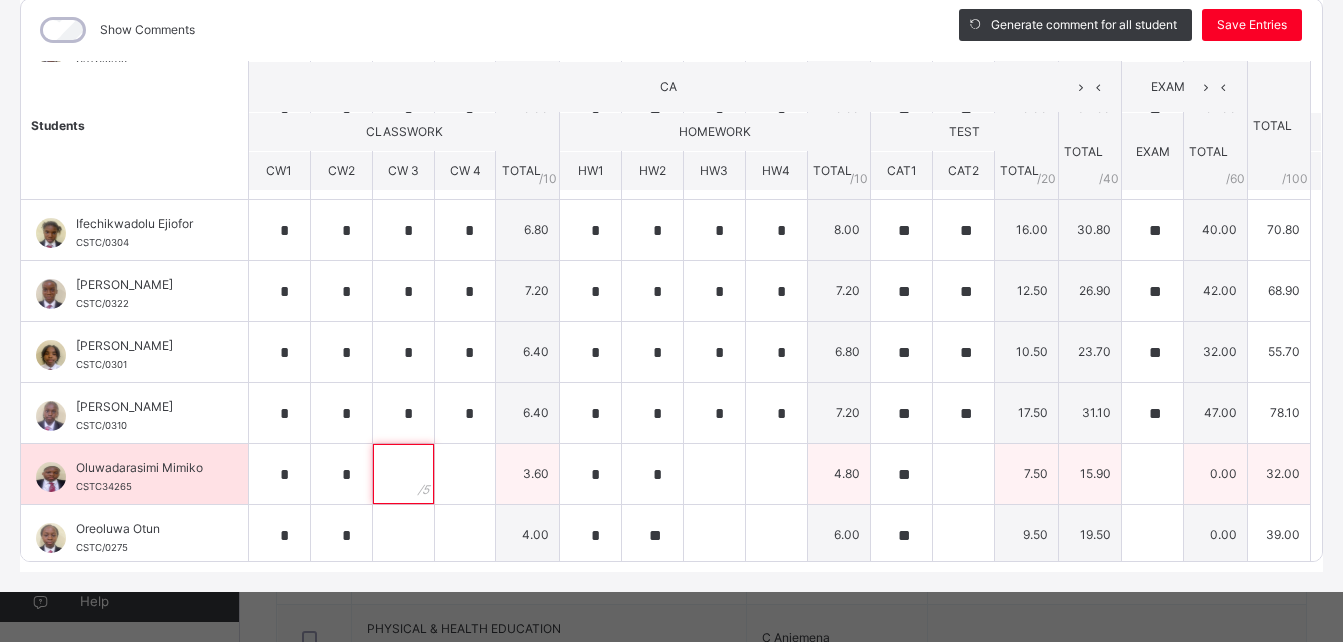 click at bounding box center [403, 474] 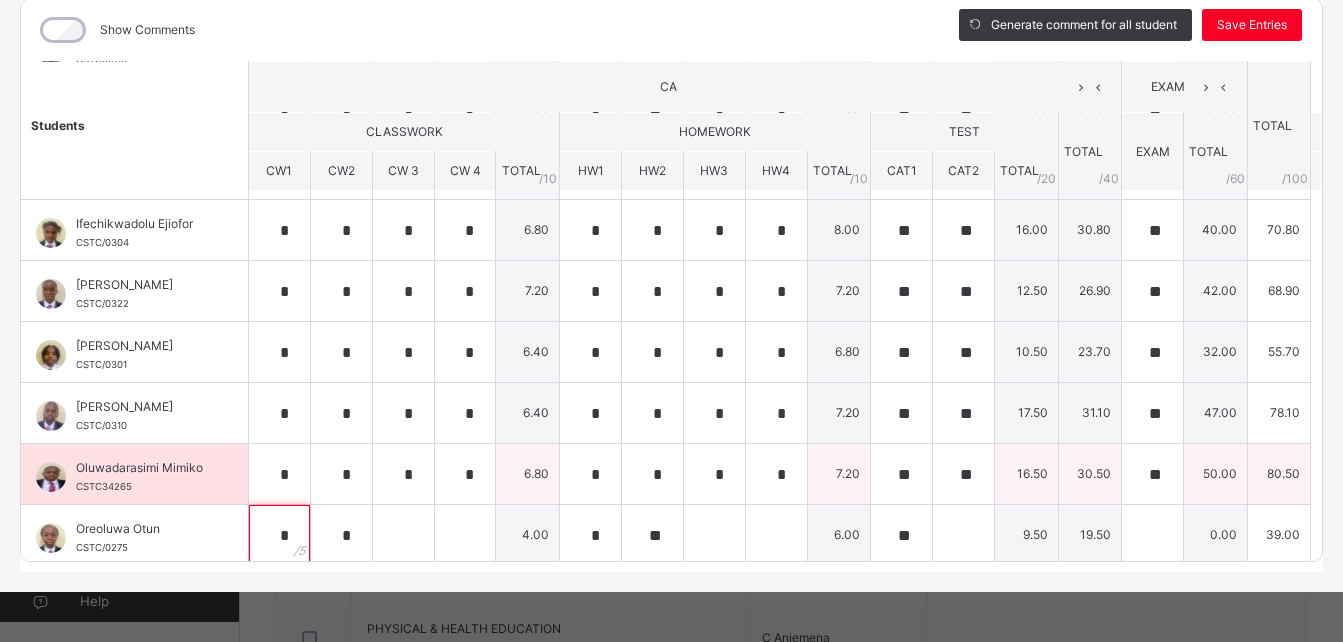 scroll, scrollTop: 849, scrollLeft: 0, axis: vertical 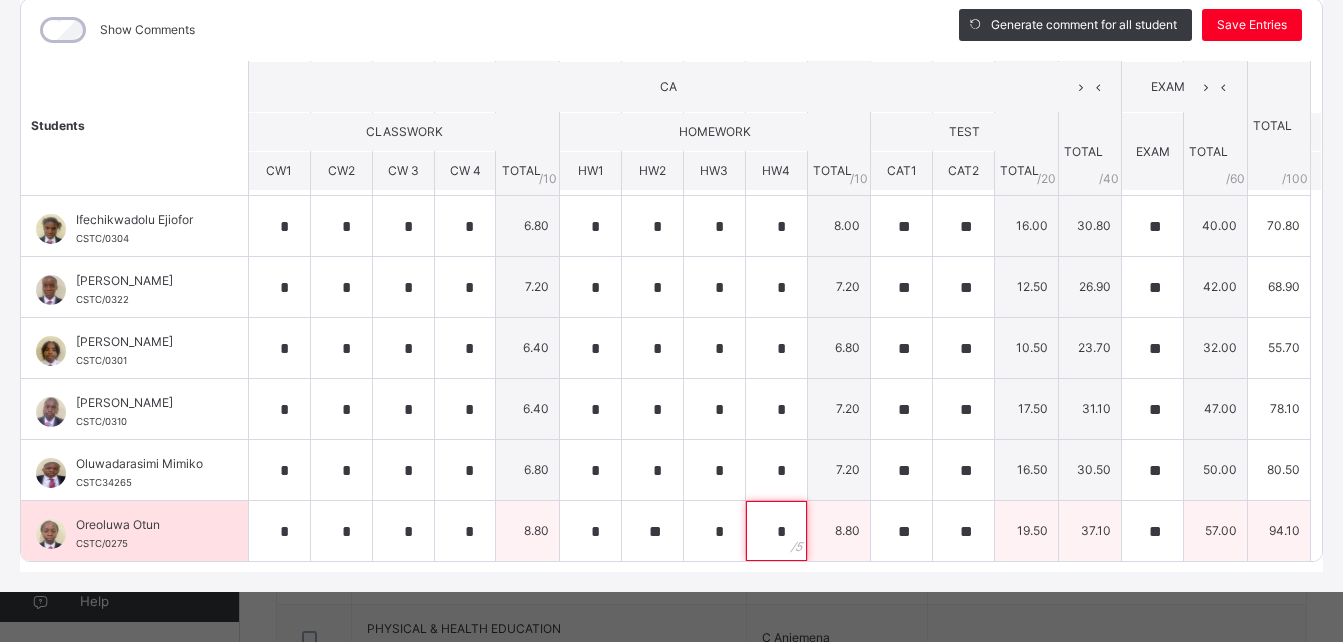 click on "*" at bounding box center (776, 531) 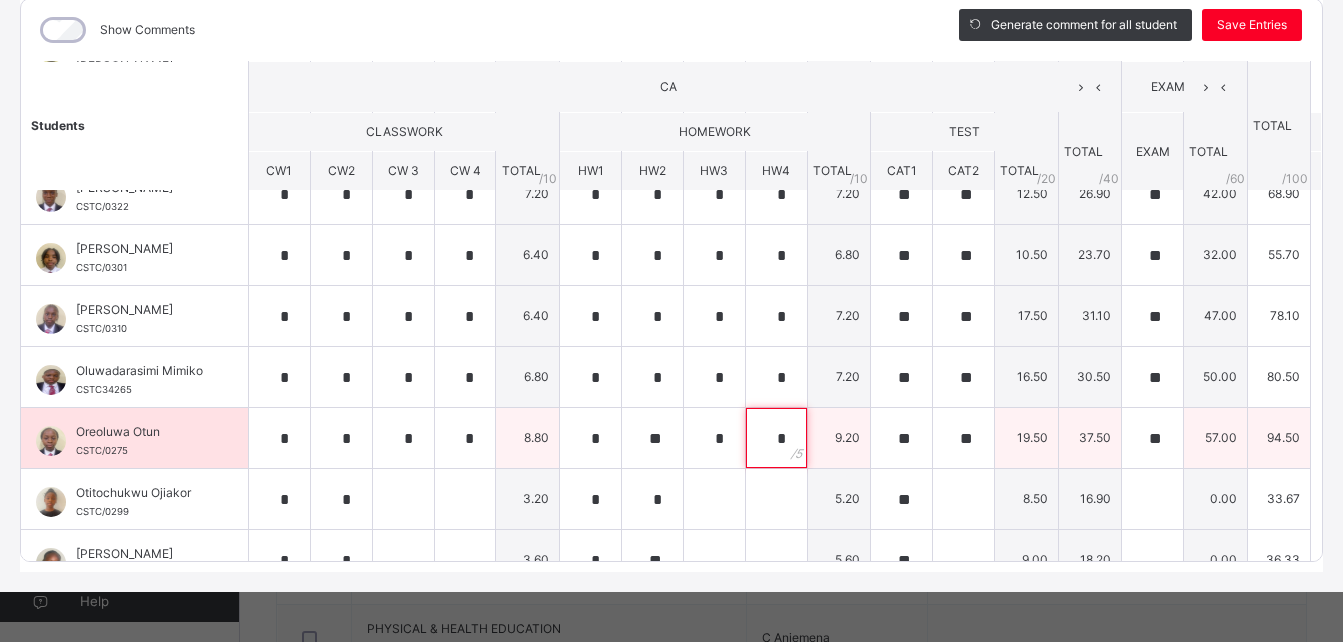 scroll, scrollTop: 943, scrollLeft: 0, axis: vertical 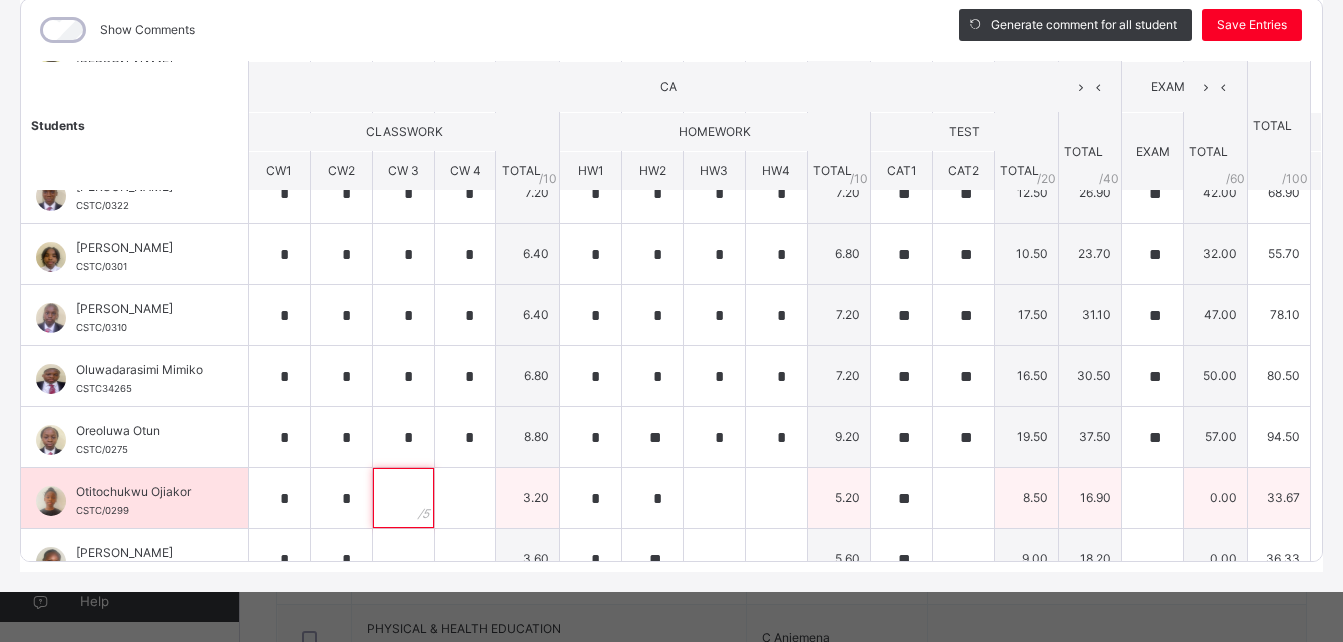 click at bounding box center (403, 498) 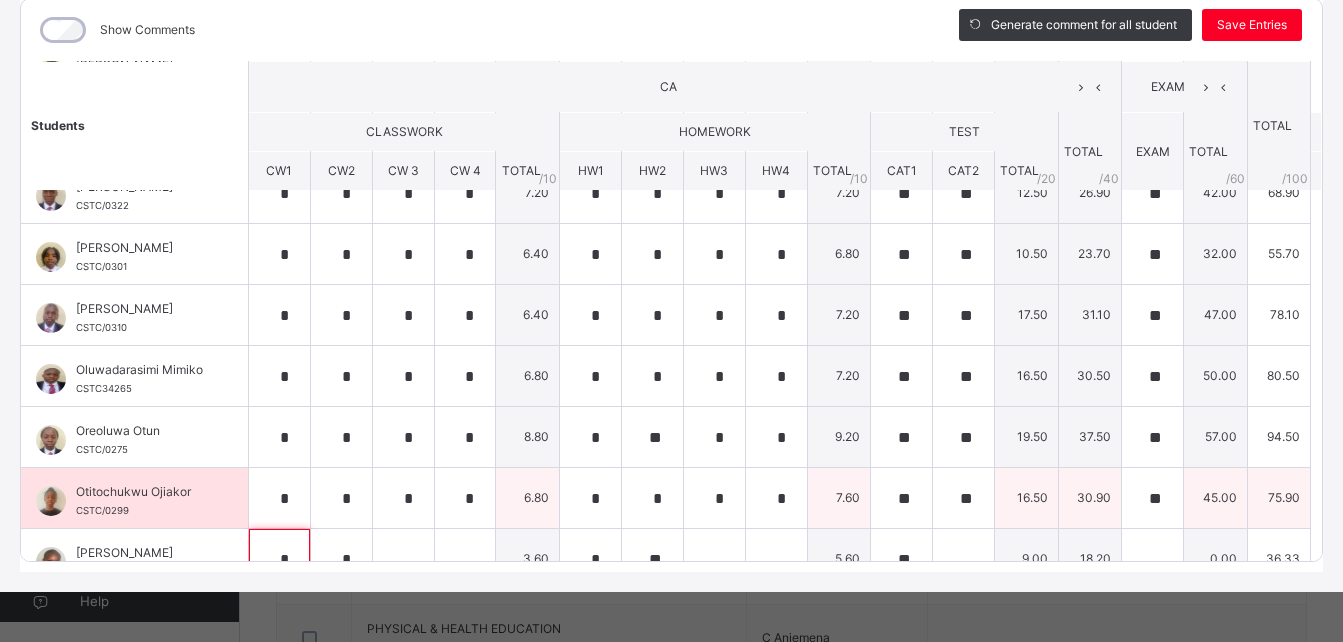 scroll, scrollTop: 971, scrollLeft: 0, axis: vertical 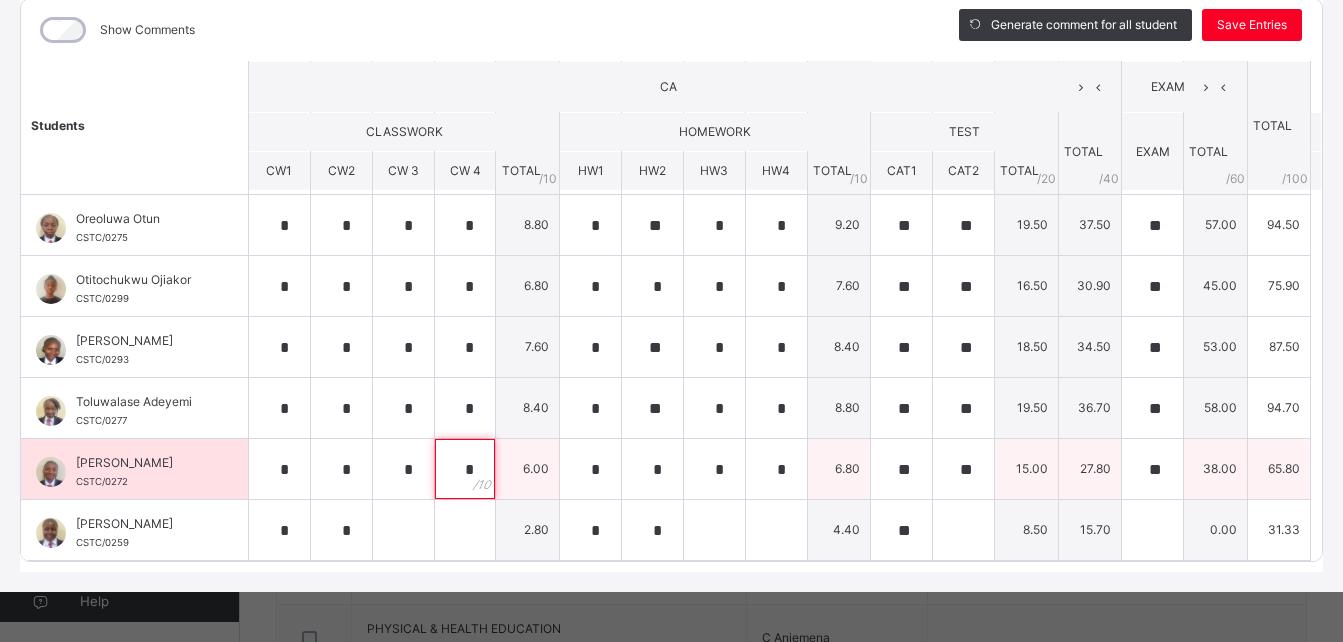 click on "*" at bounding box center (465, 469) 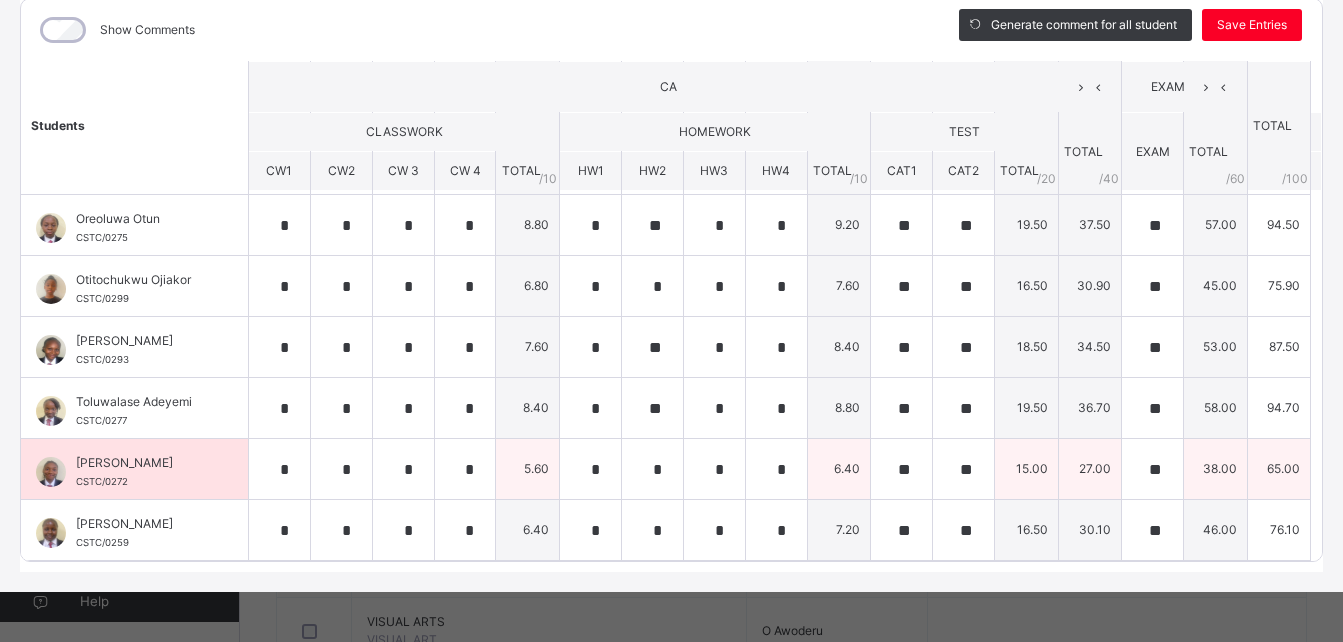 scroll, scrollTop: 1188, scrollLeft: 0, axis: vertical 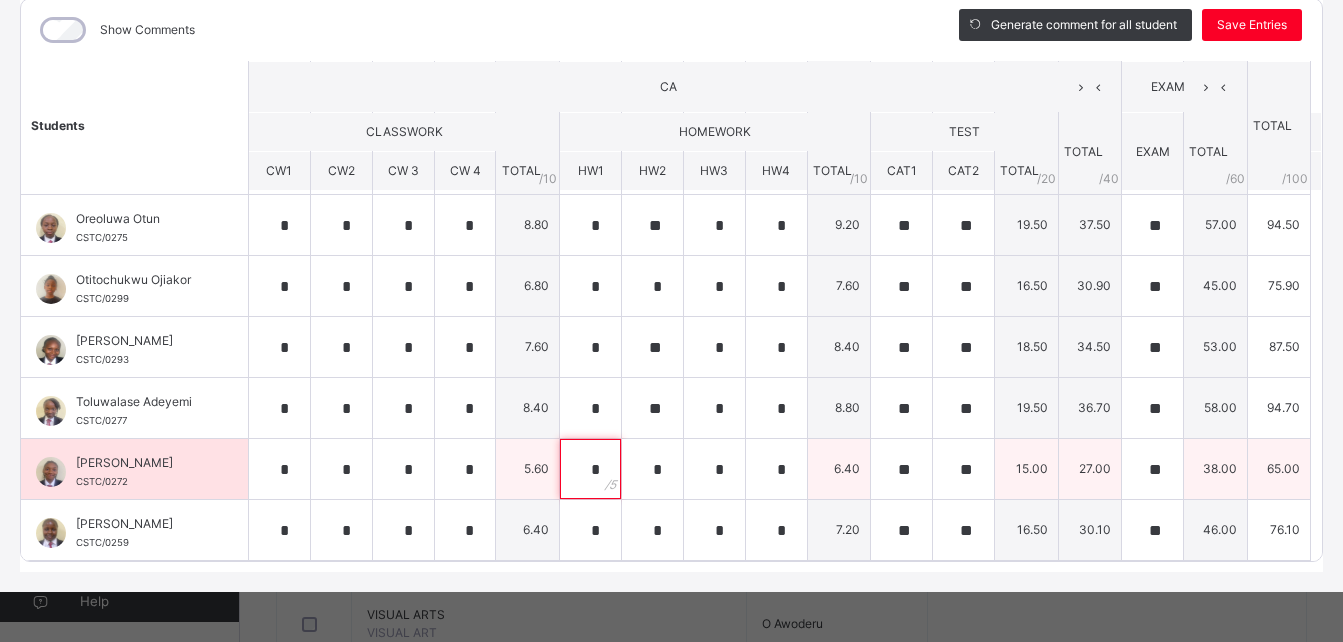 click on "*" at bounding box center [590, 469] 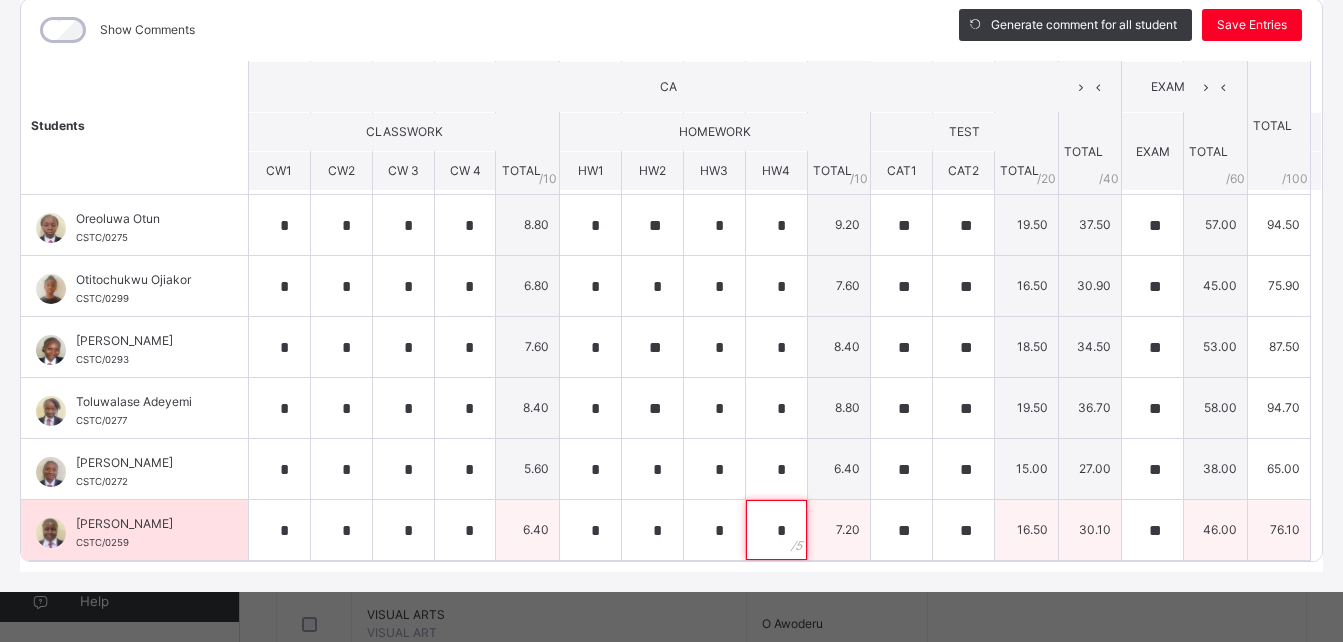 click on "*" at bounding box center [776, 530] 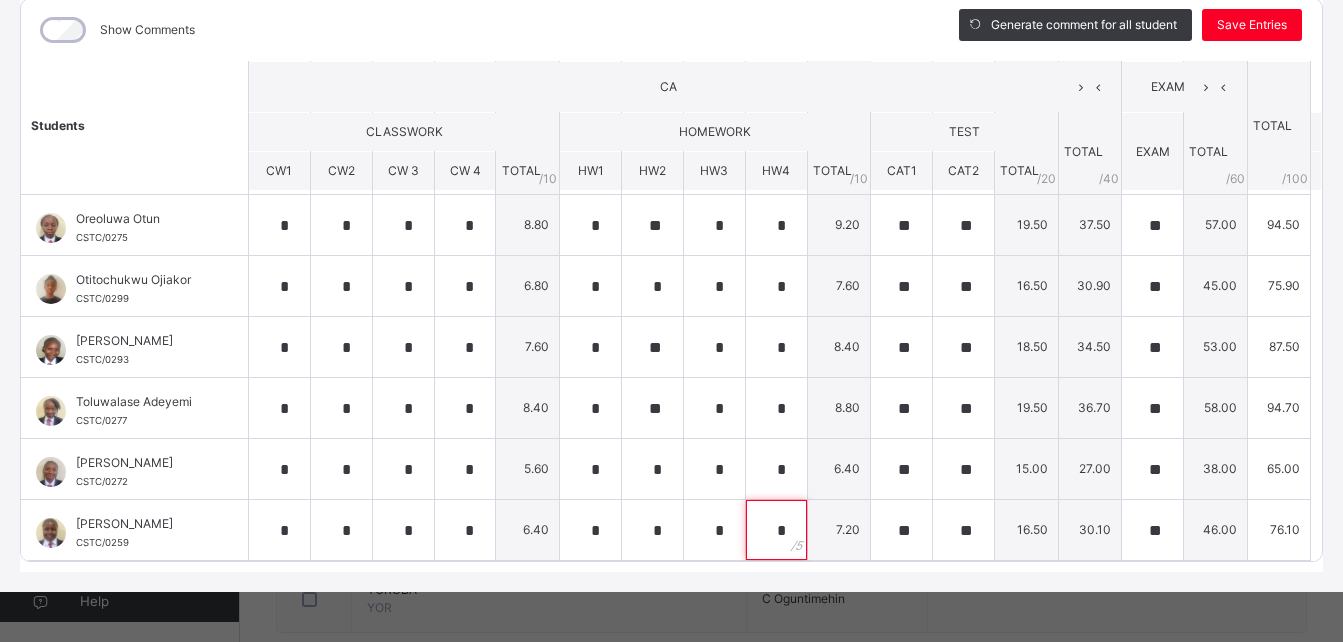 scroll, scrollTop: 1285, scrollLeft: 0, axis: vertical 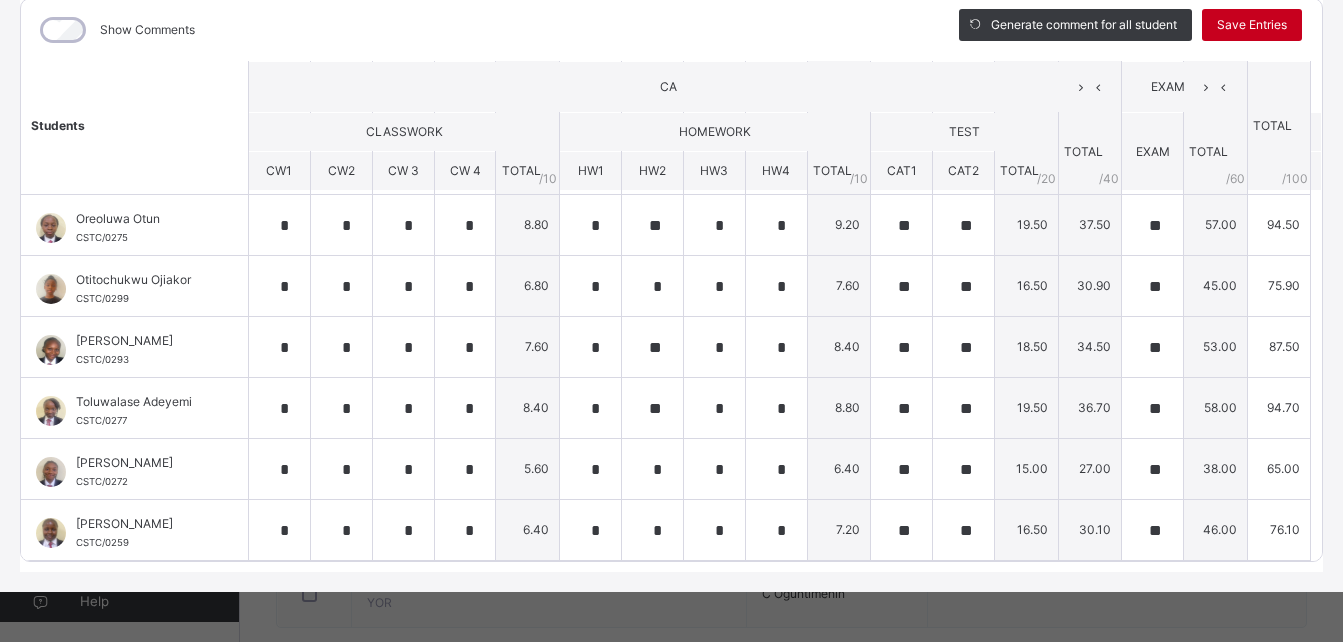 click on "Save Entries" at bounding box center (1252, 25) 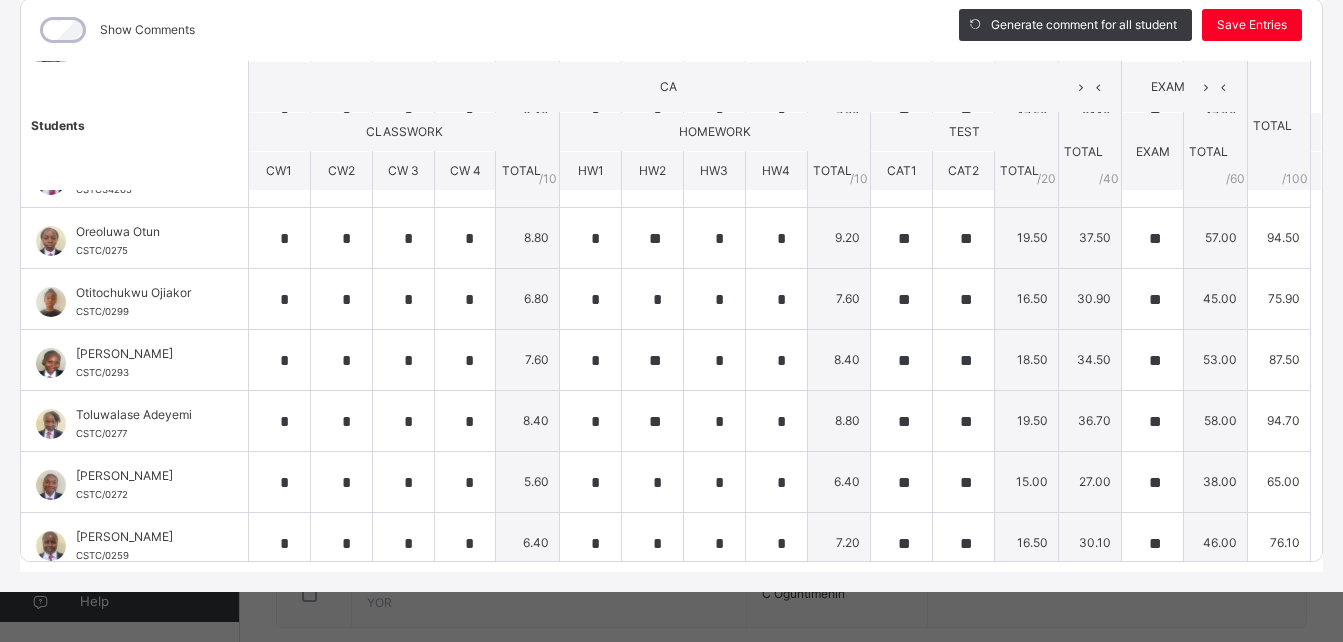 scroll, scrollTop: 1155, scrollLeft: 0, axis: vertical 